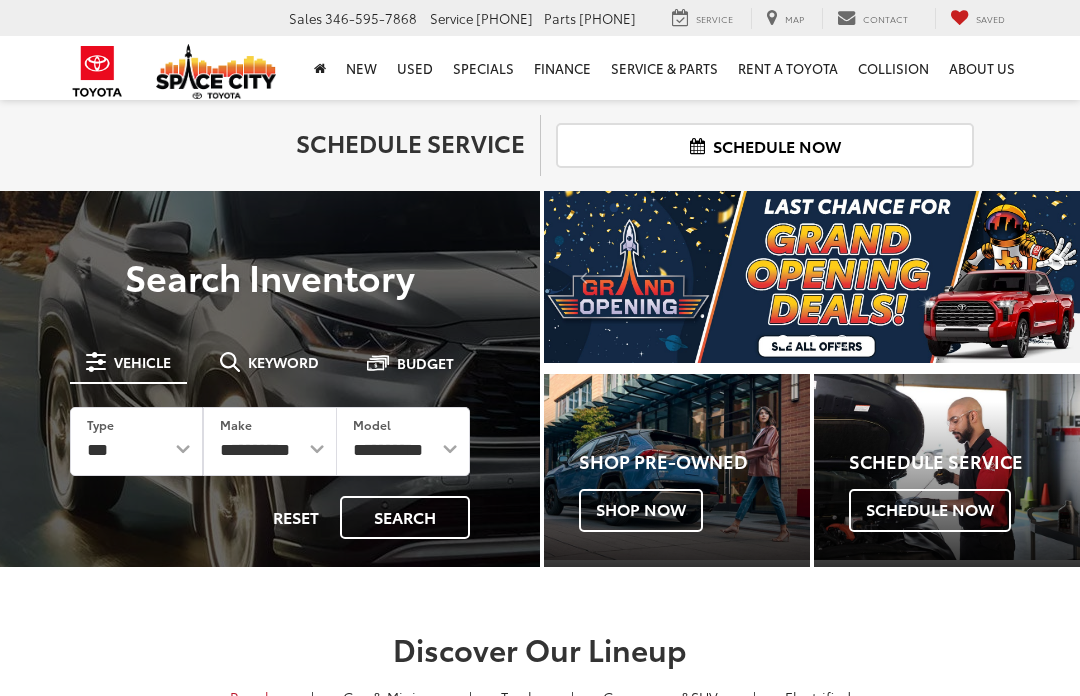 scroll, scrollTop: 0, scrollLeft: 0, axis: both 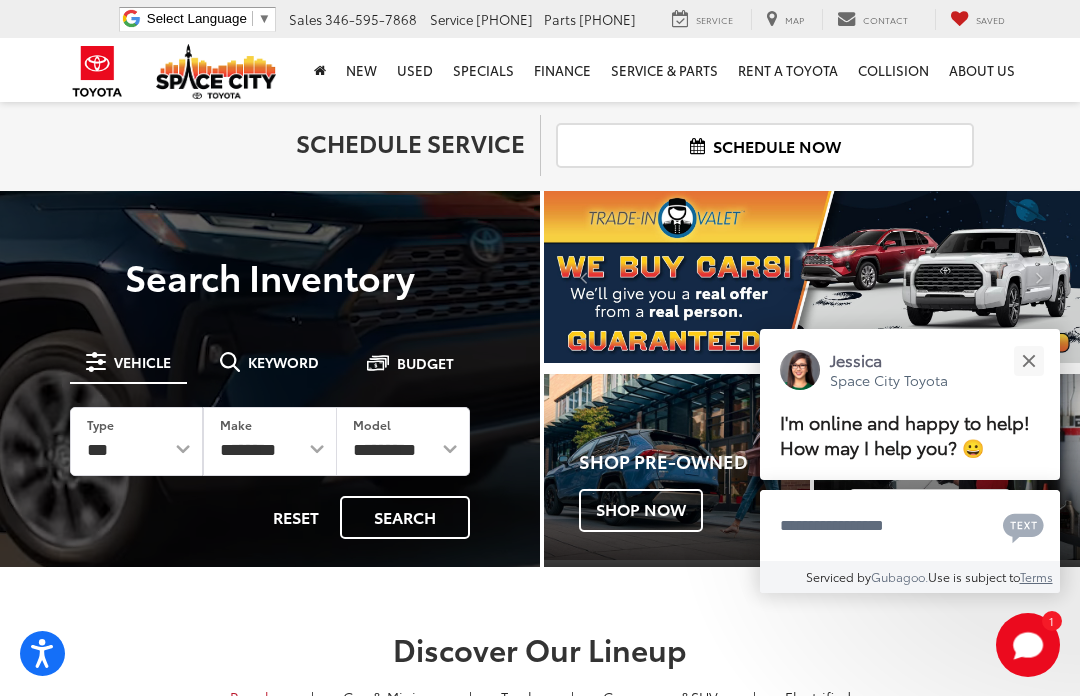 click at bounding box center [1028, 360] 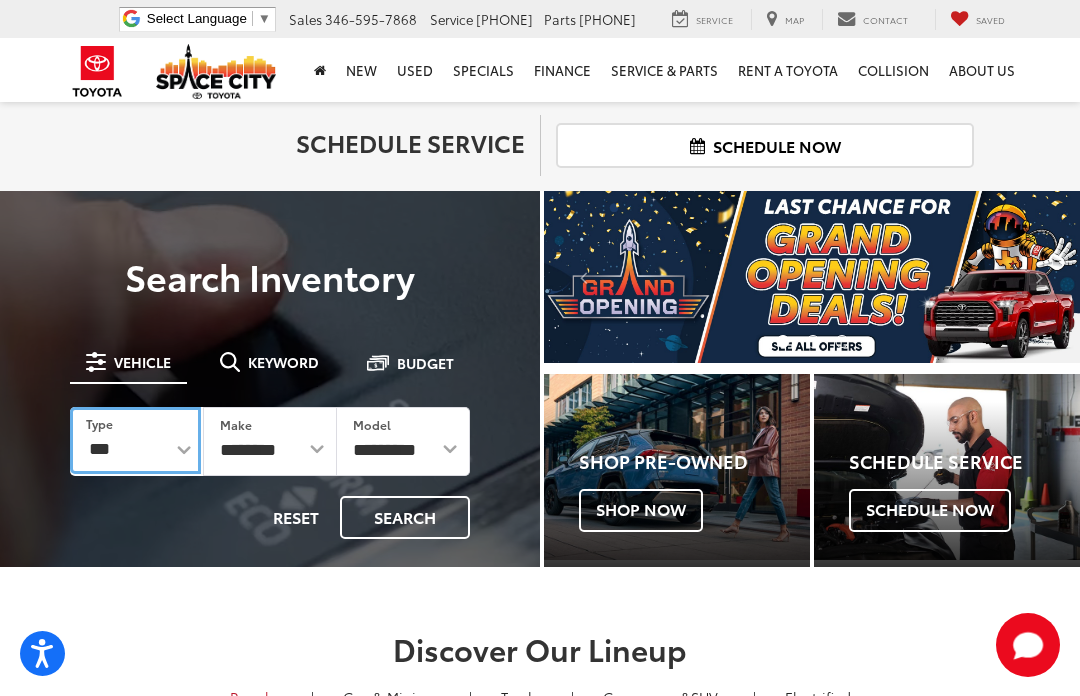 click on "***
***
****
*********" at bounding box center (135, 440) 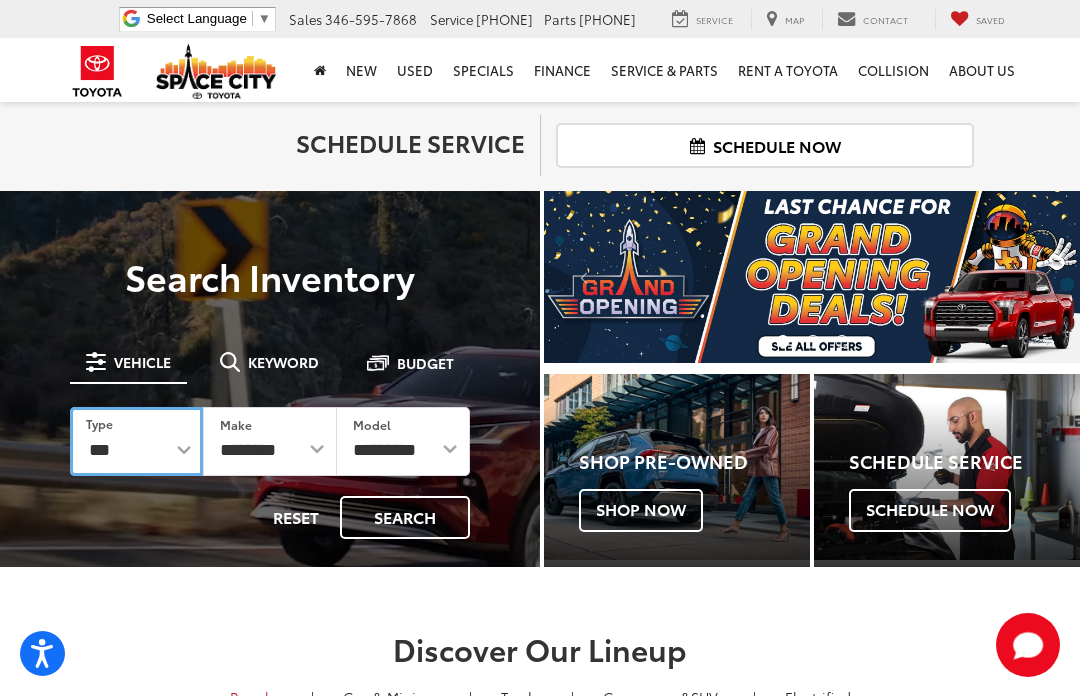 select on "******" 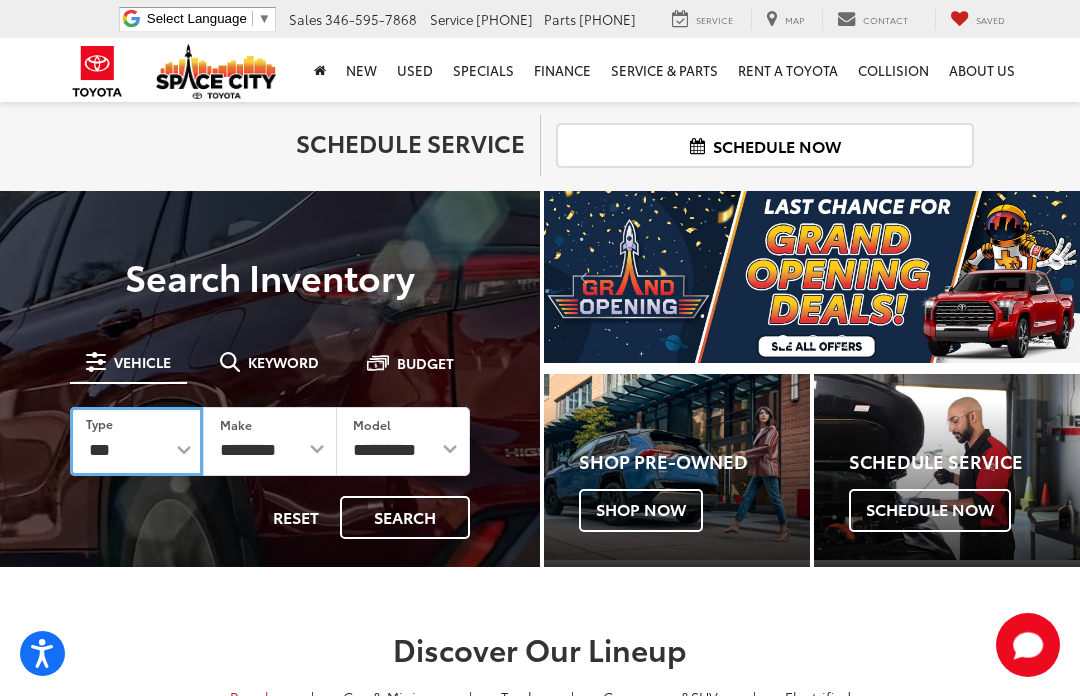 select on "******" 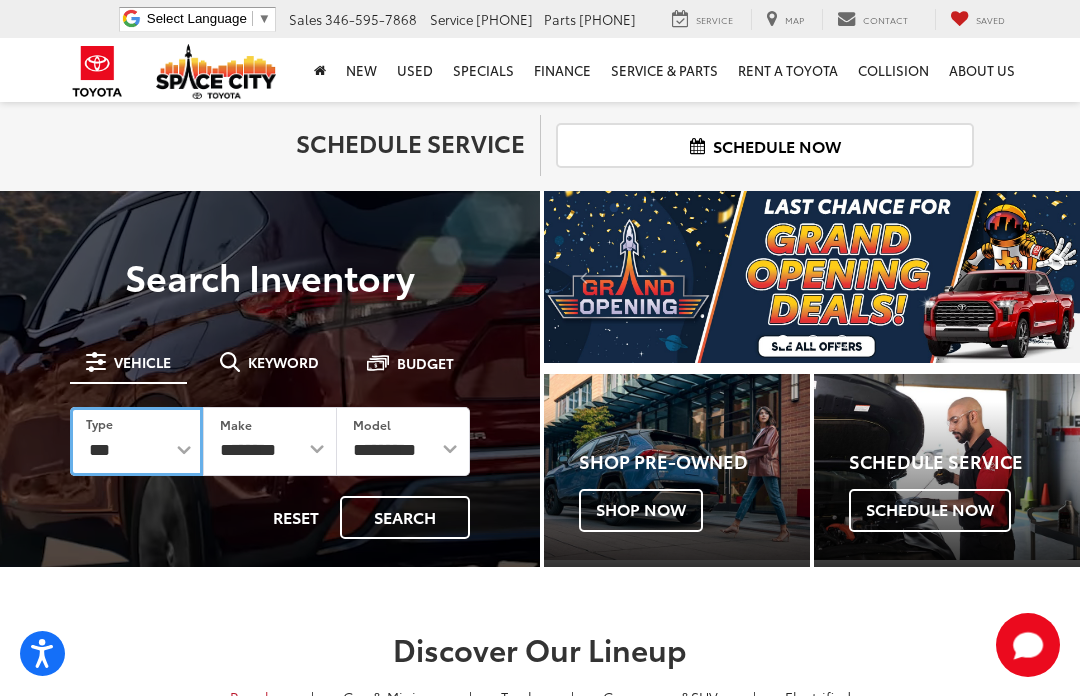 select 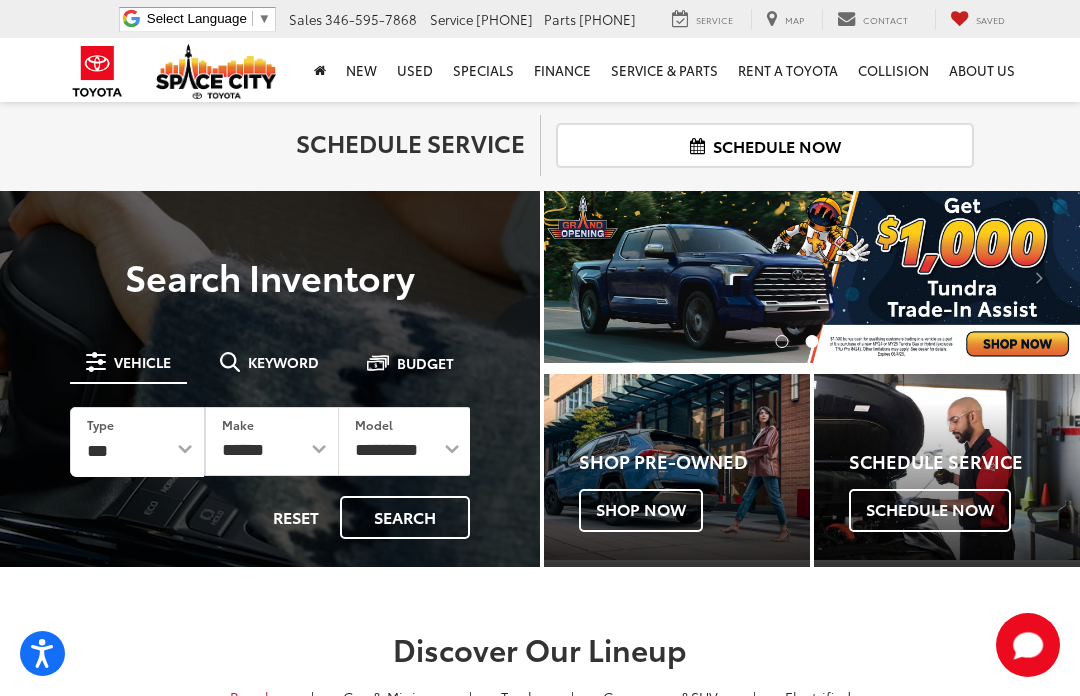click on "Search" at bounding box center (405, 517) 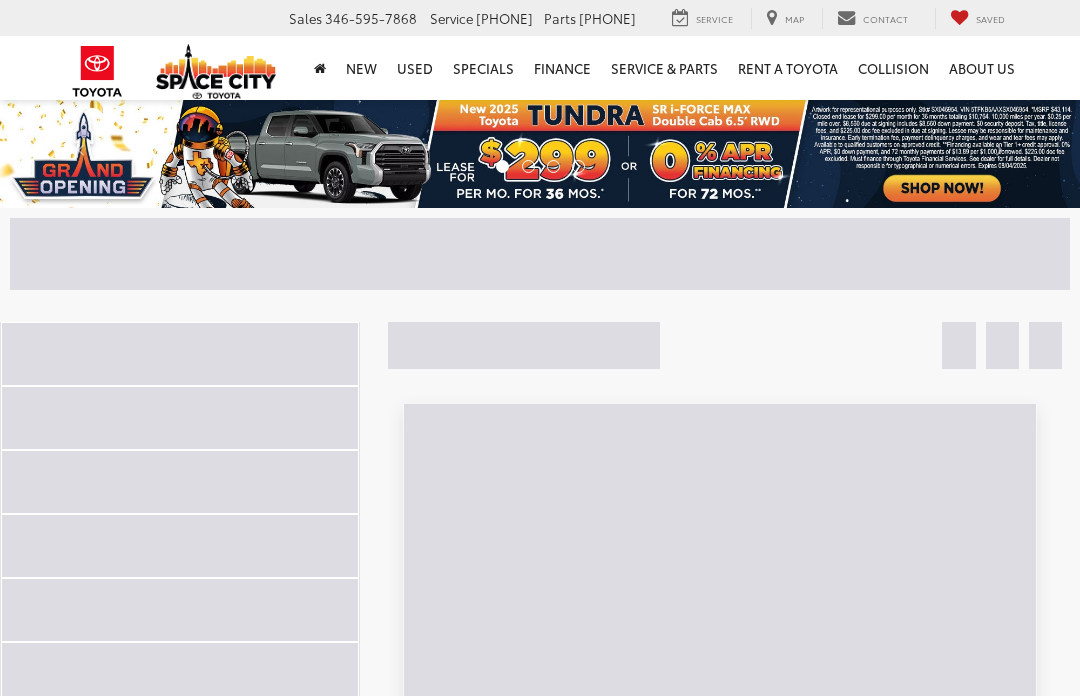 scroll, scrollTop: 0, scrollLeft: 0, axis: both 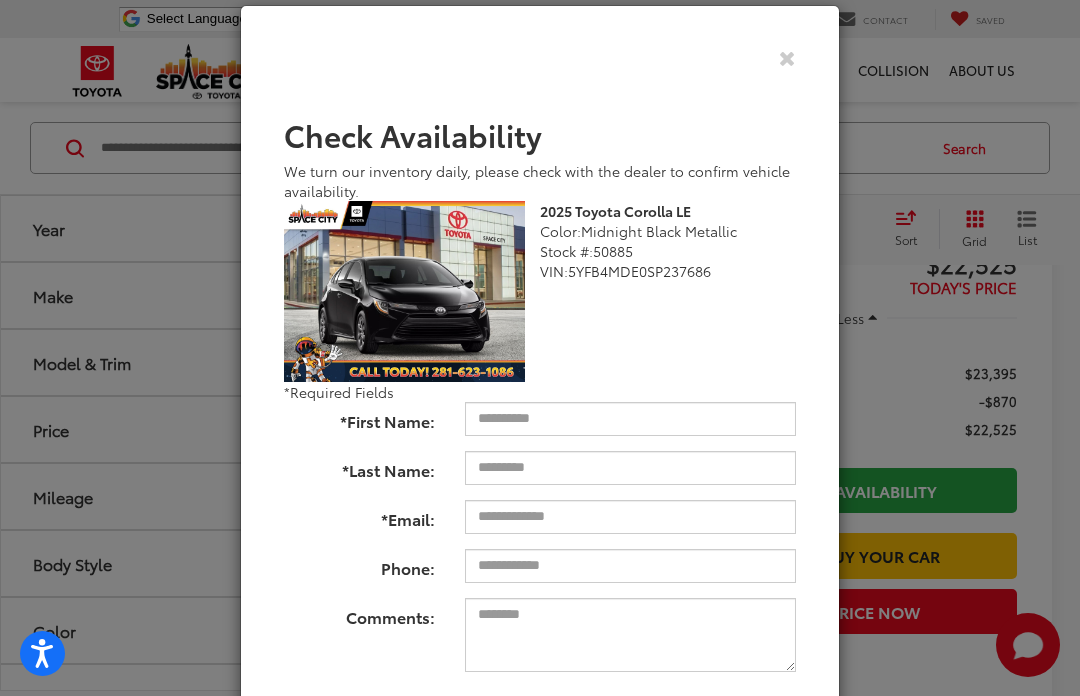 click at bounding box center [787, 57] 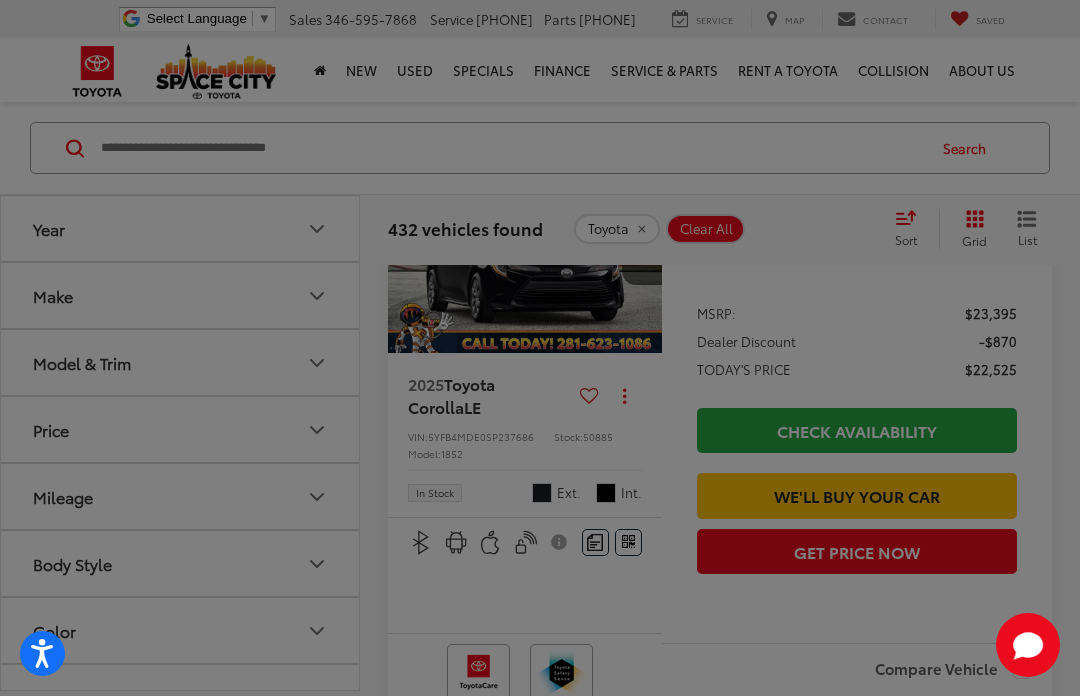 scroll, scrollTop: 285, scrollLeft: 0, axis: vertical 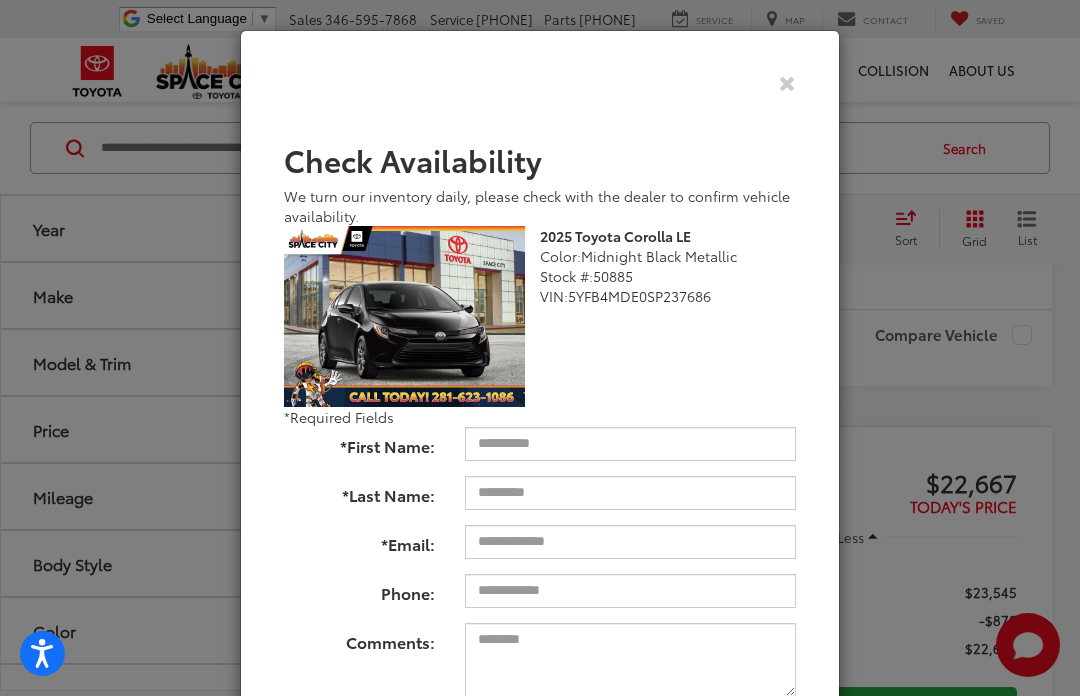 click at bounding box center [787, 82] 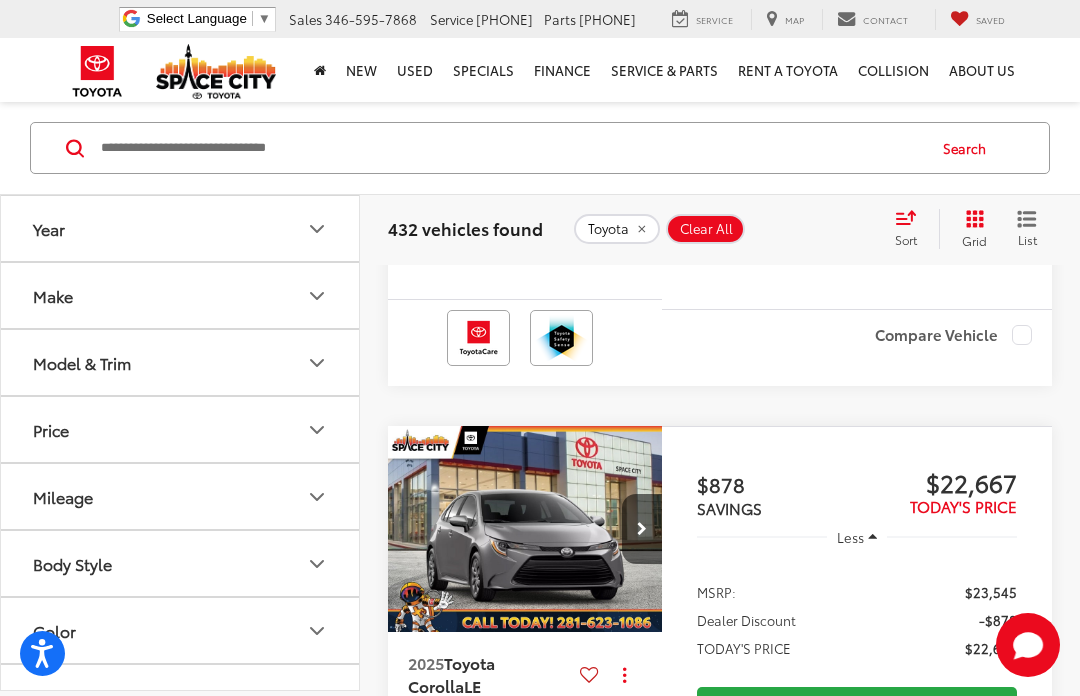 click on "Make" at bounding box center (181, 295) 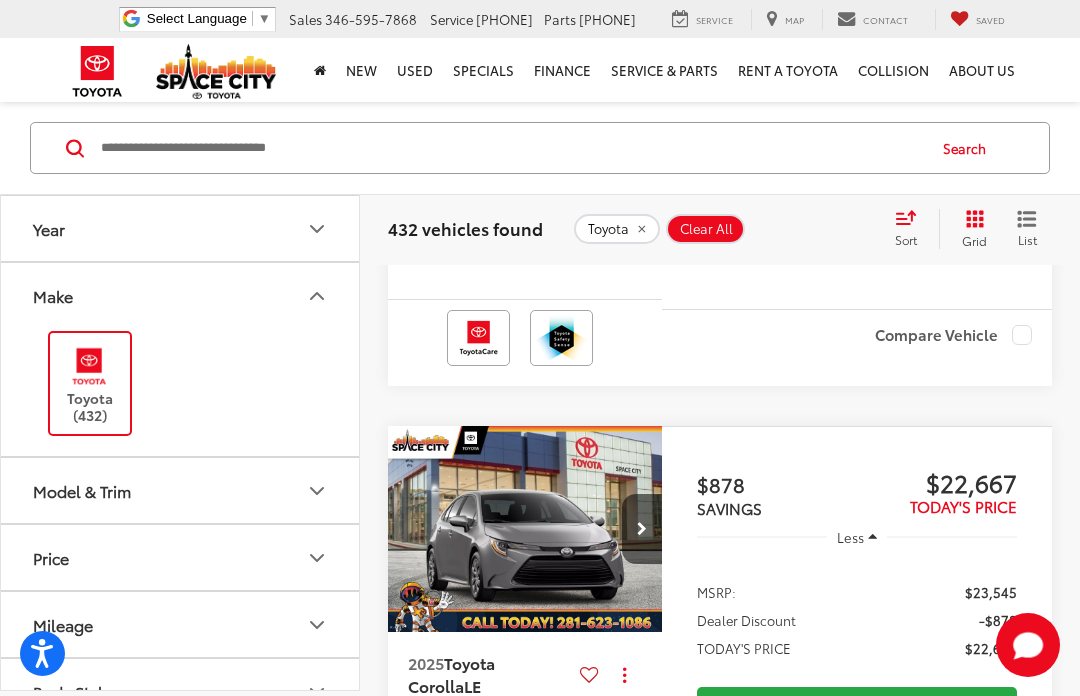 click at bounding box center (89, 366) 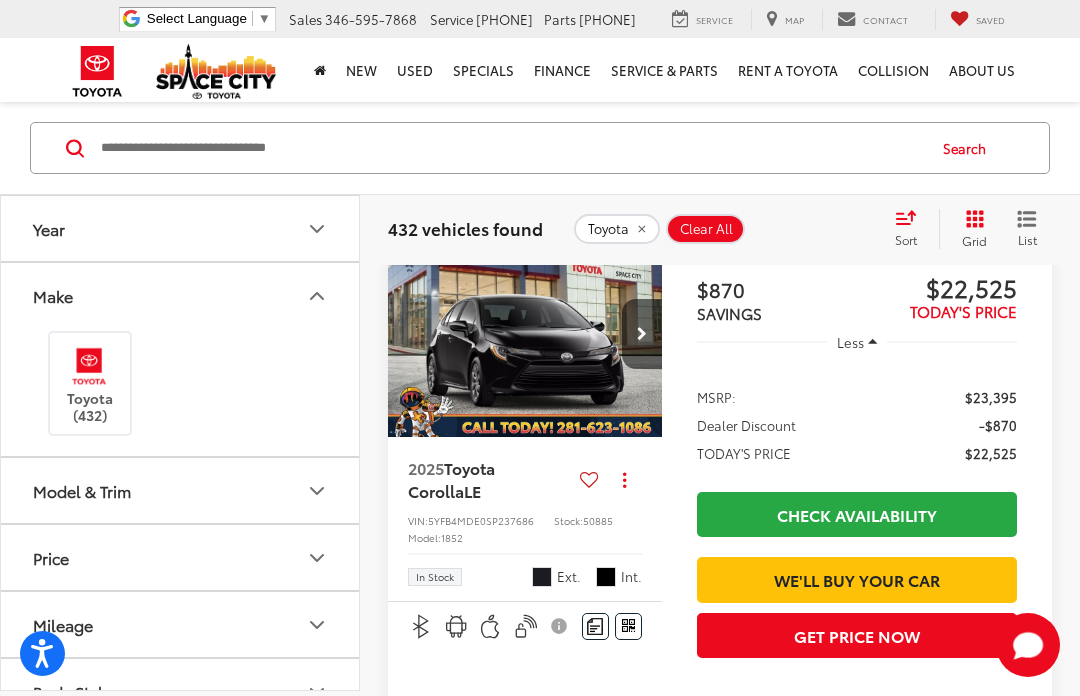 scroll, scrollTop: 106, scrollLeft: 0, axis: vertical 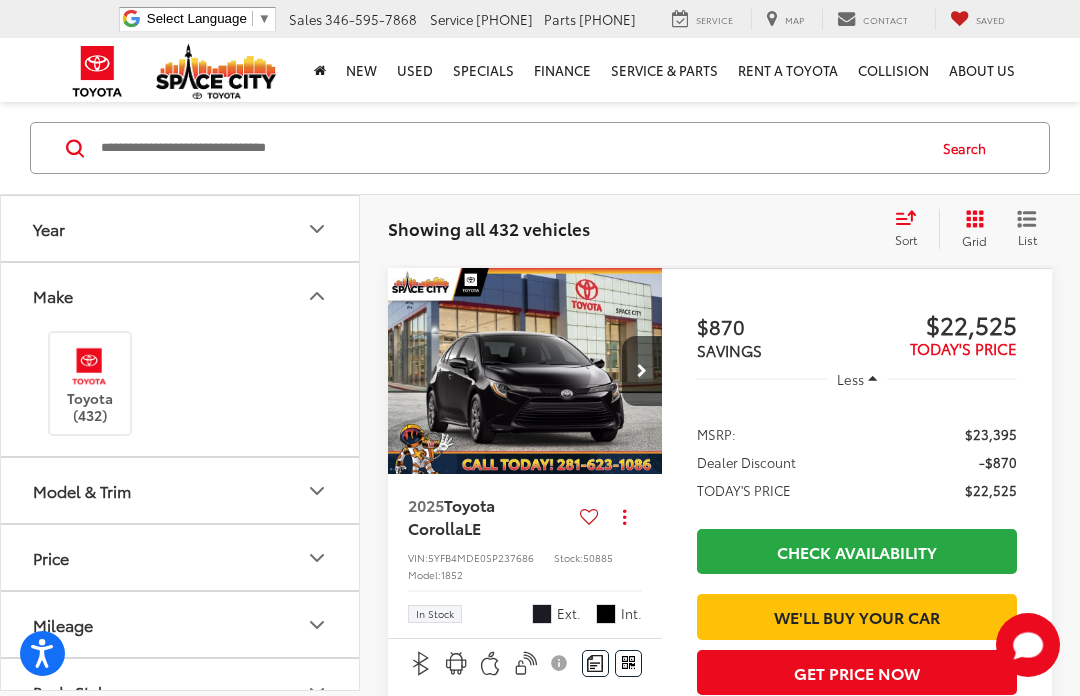 click 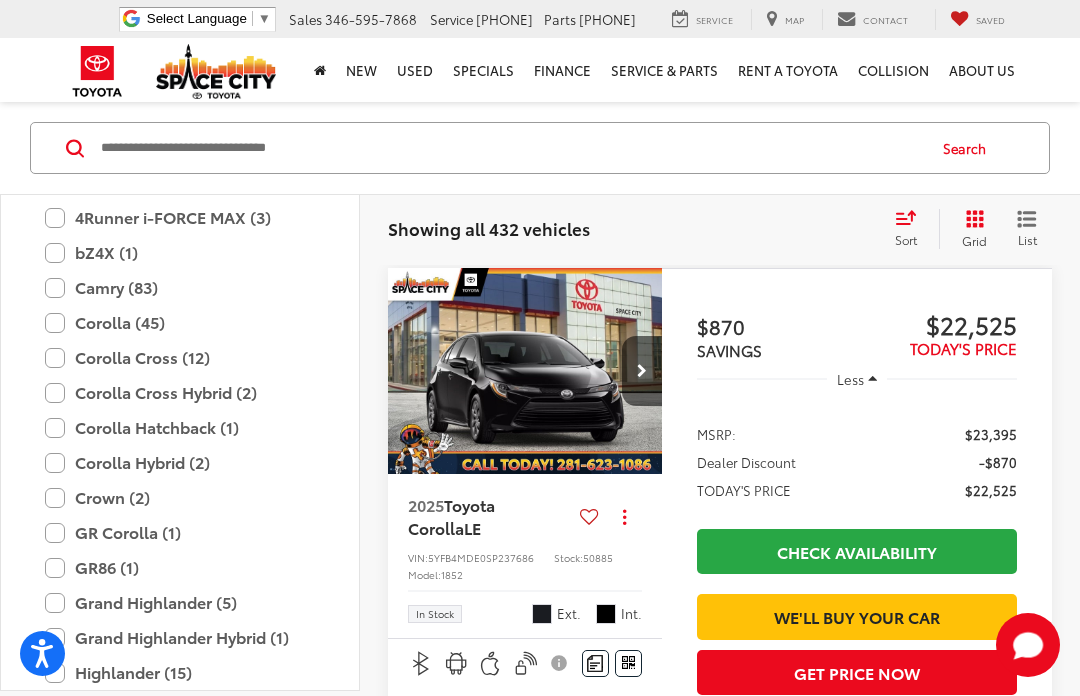 scroll, scrollTop: 355, scrollLeft: 0, axis: vertical 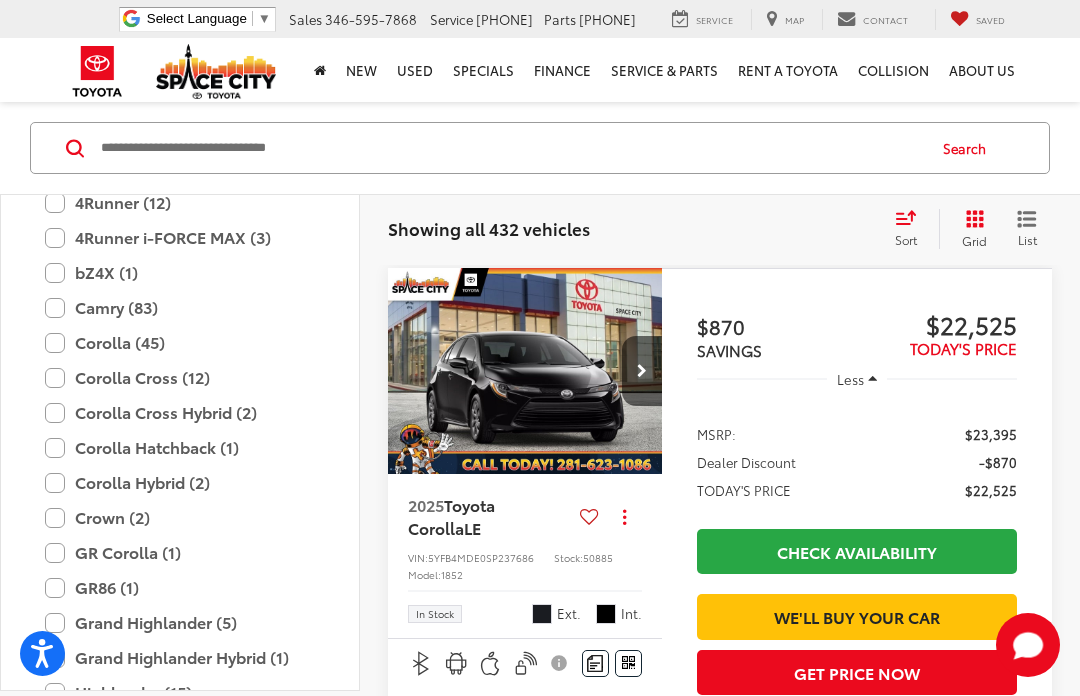 click on "Grand Highlander (5)" at bounding box center [180, 622] 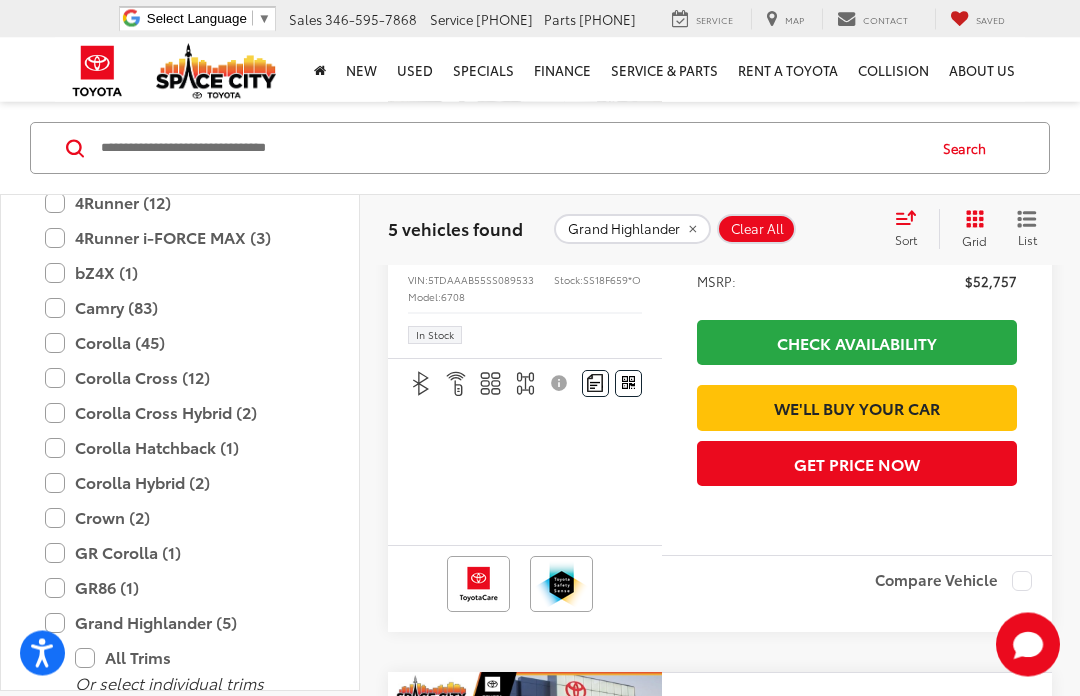 scroll, scrollTop: 402, scrollLeft: 0, axis: vertical 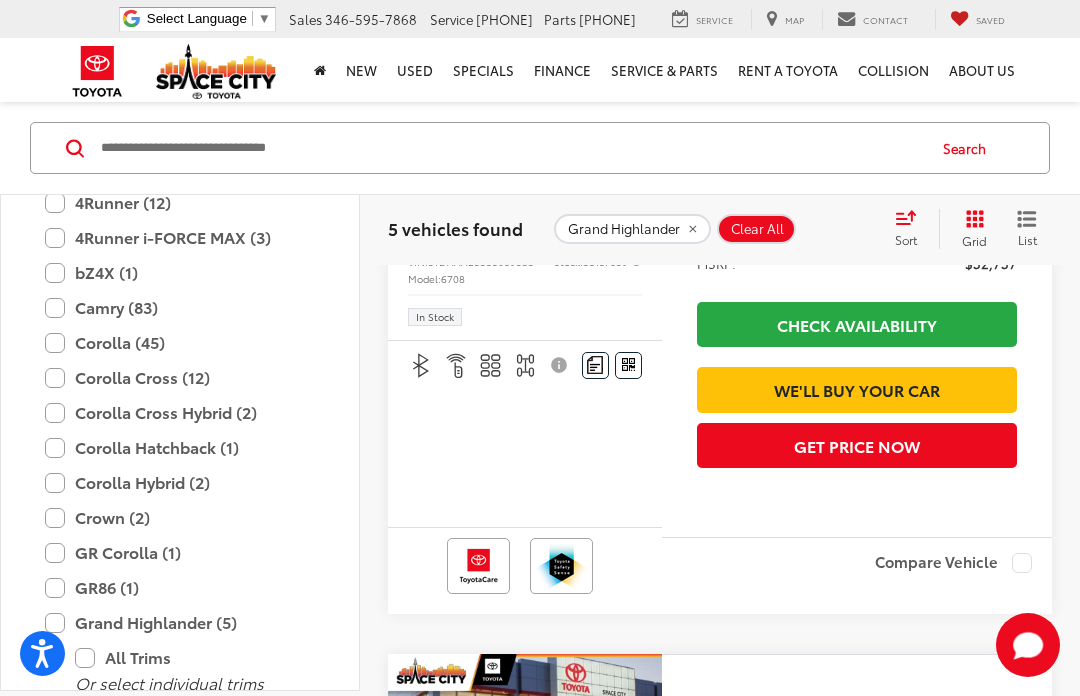 click on "Limited (3)" at bounding box center [195, 709] 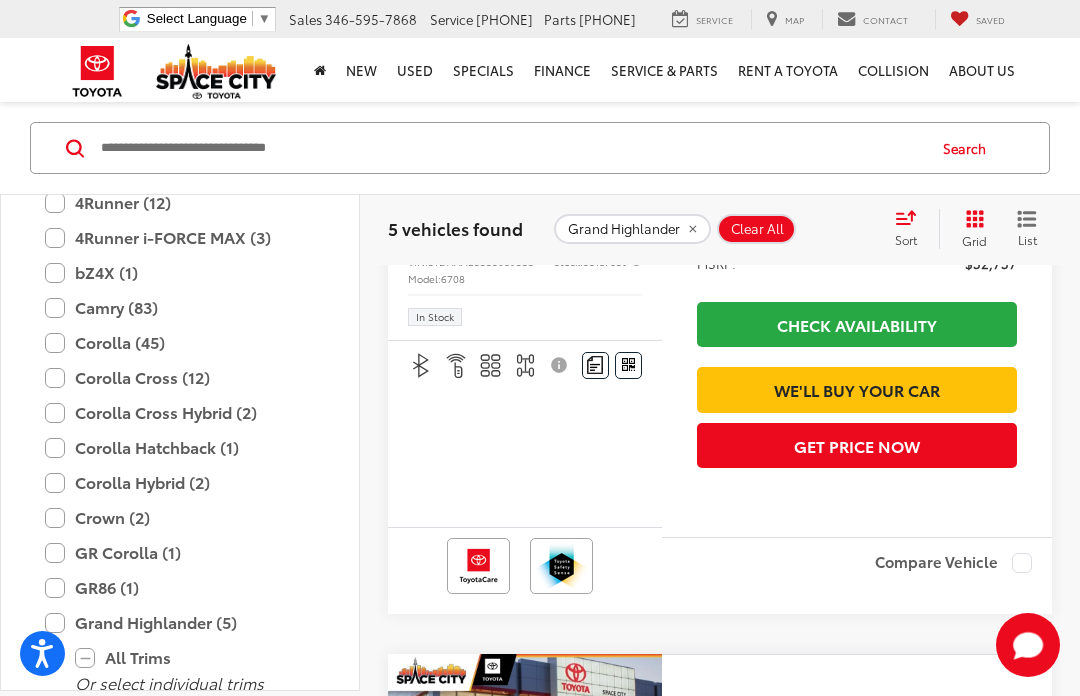 click on "Platinum (1)" at bounding box center (195, 744) 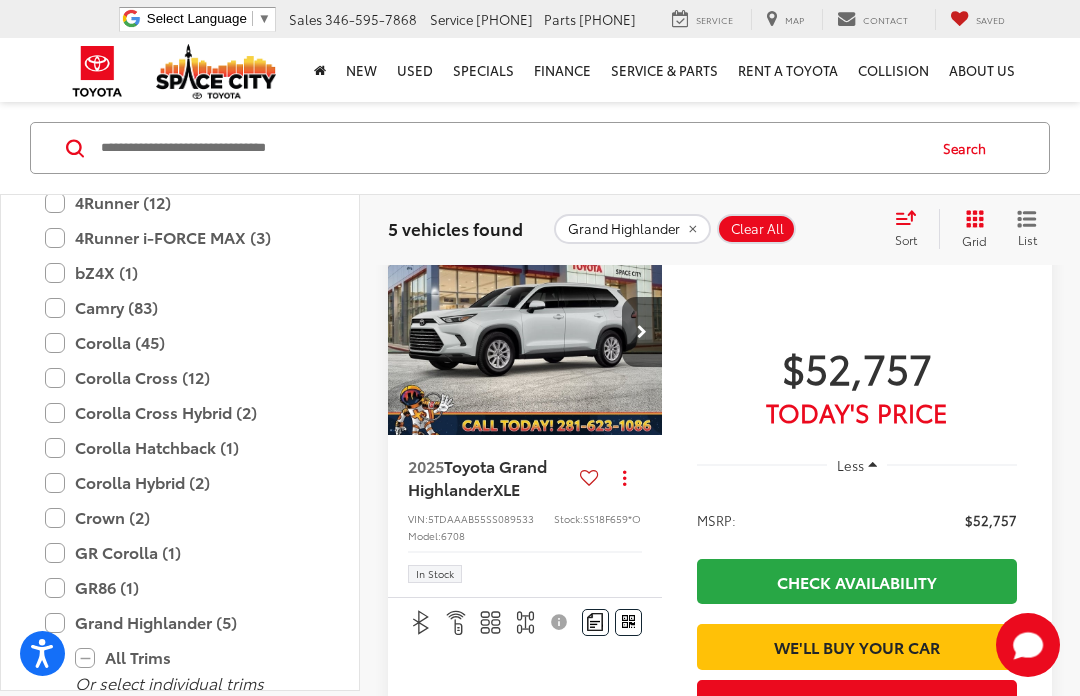 scroll, scrollTop: 106, scrollLeft: 0, axis: vertical 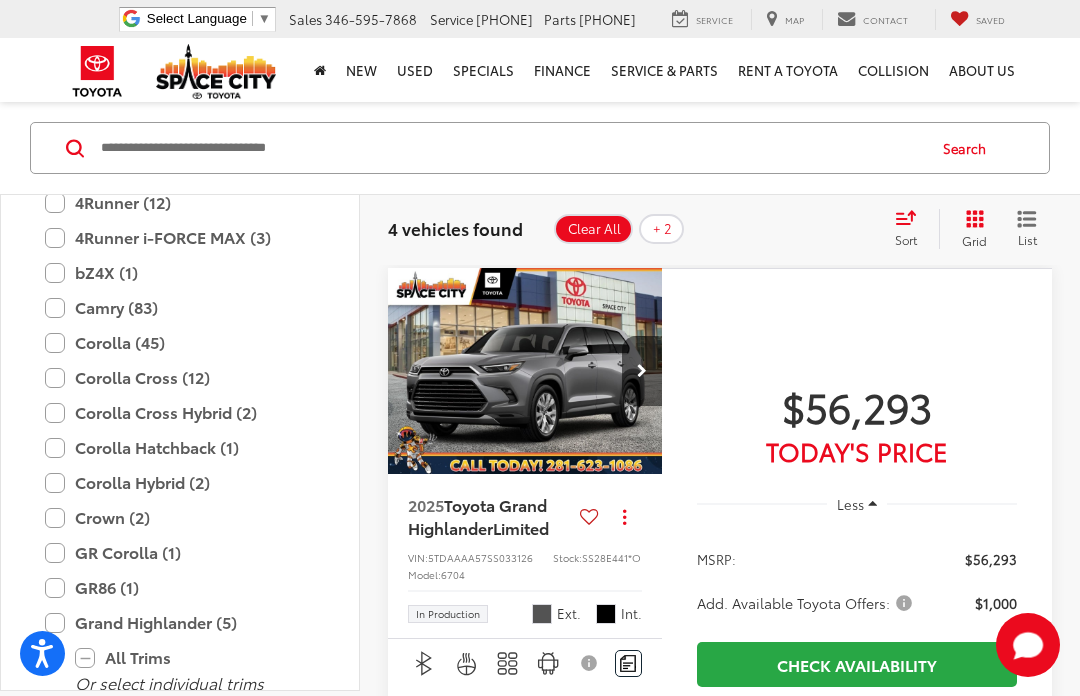 click on "All Trims" at bounding box center (180, 657) 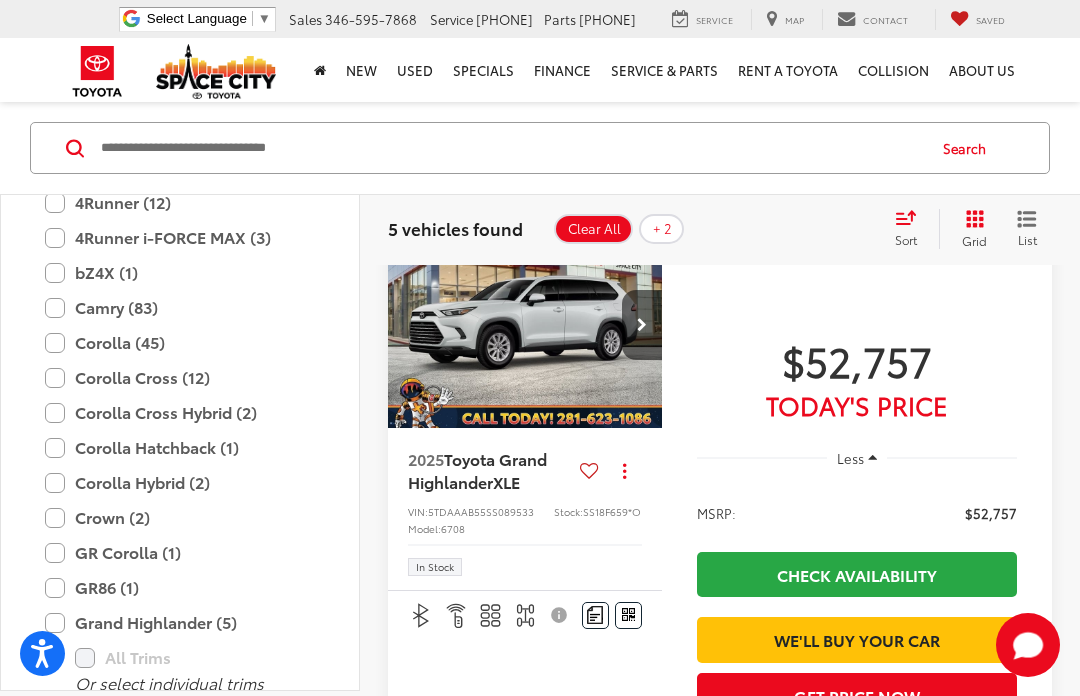scroll, scrollTop: 0, scrollLeft: 0, axis: both 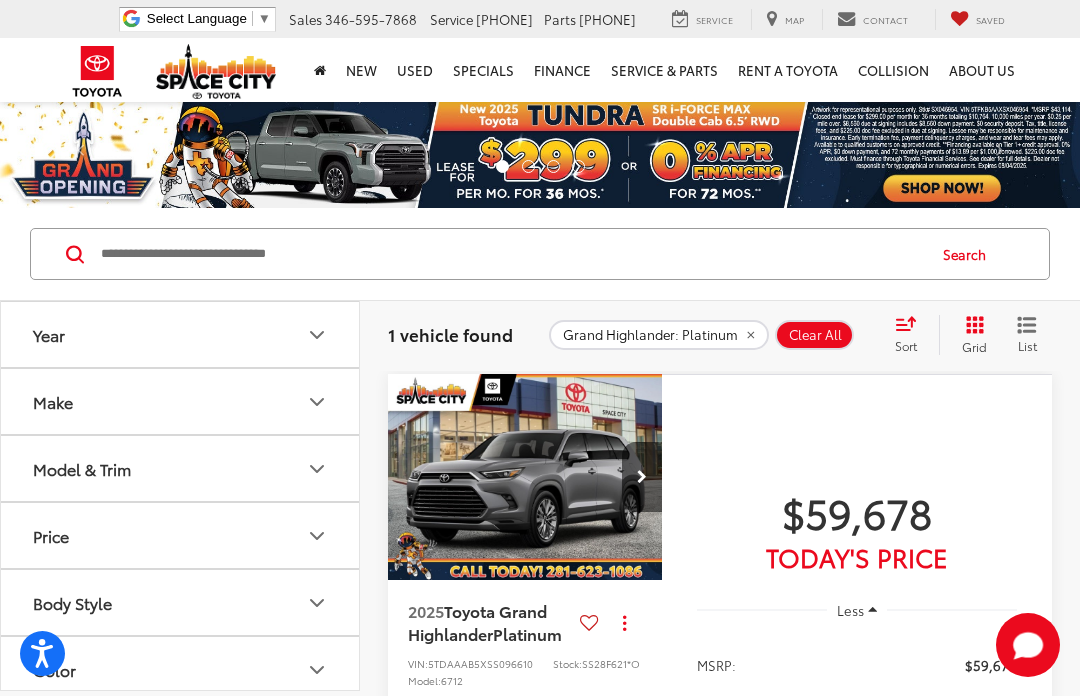click at bounding box center (97, 71) 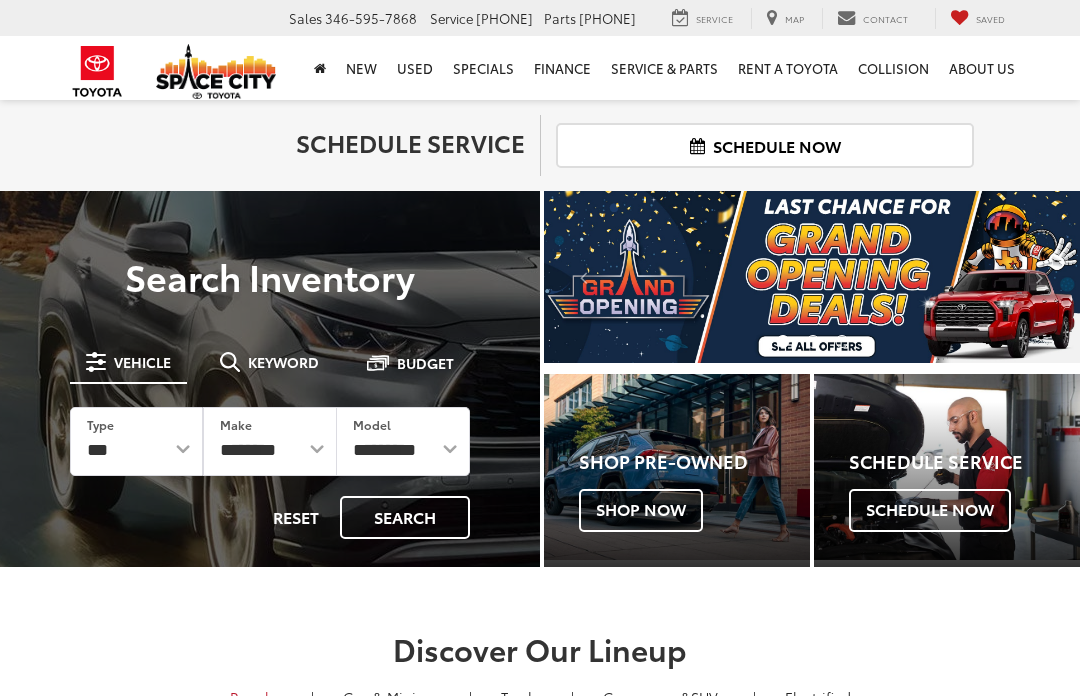 scroll, scrollTop: 0, scrollLeft: 0, axis: both 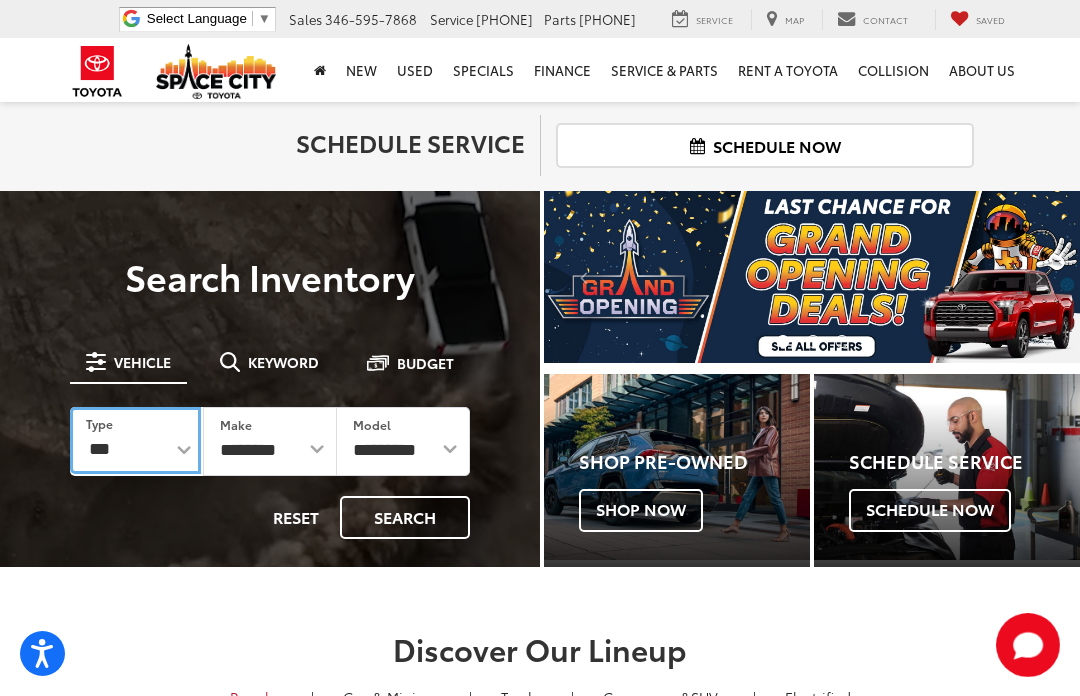 click on "***
***
****
*********" at bounding box center (135, 440) 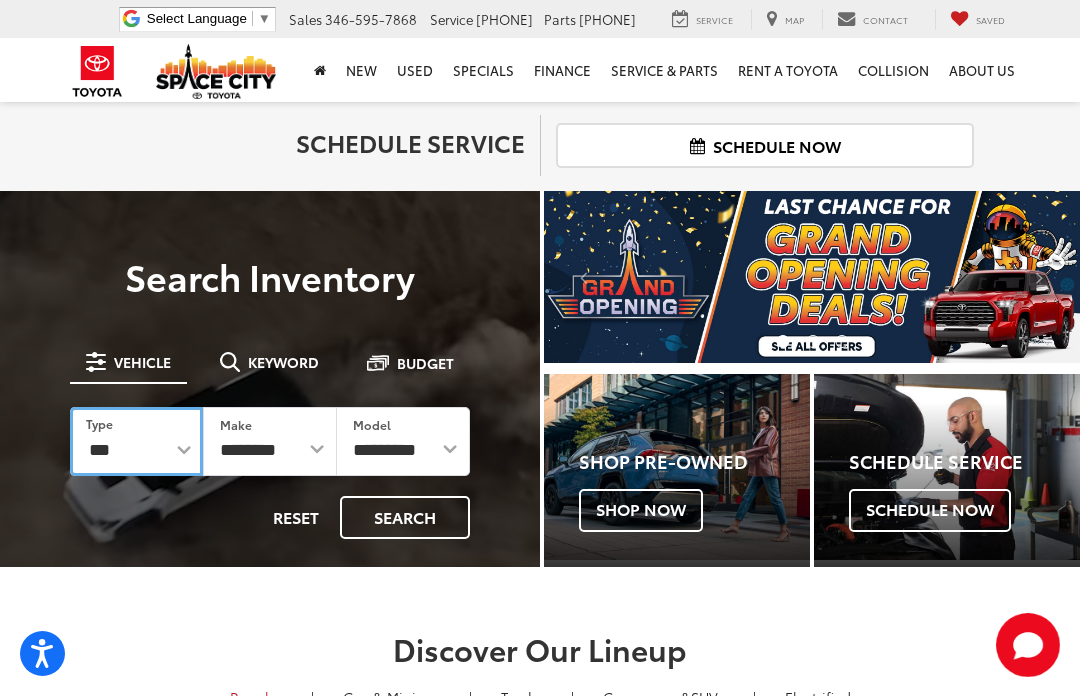 select on "********" 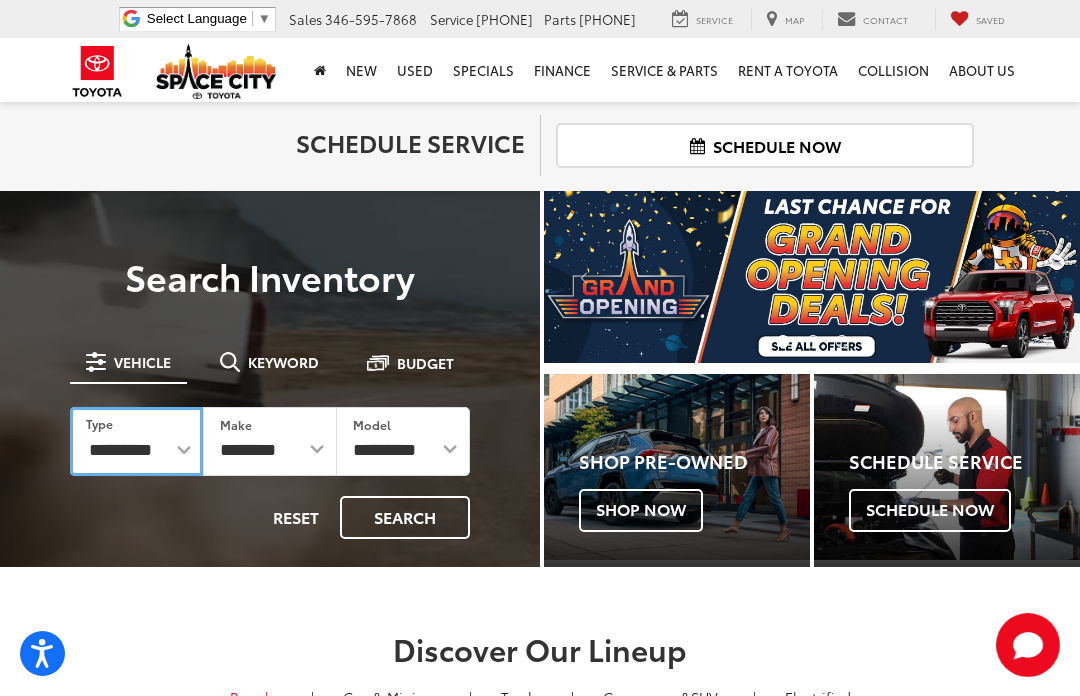select on "******" 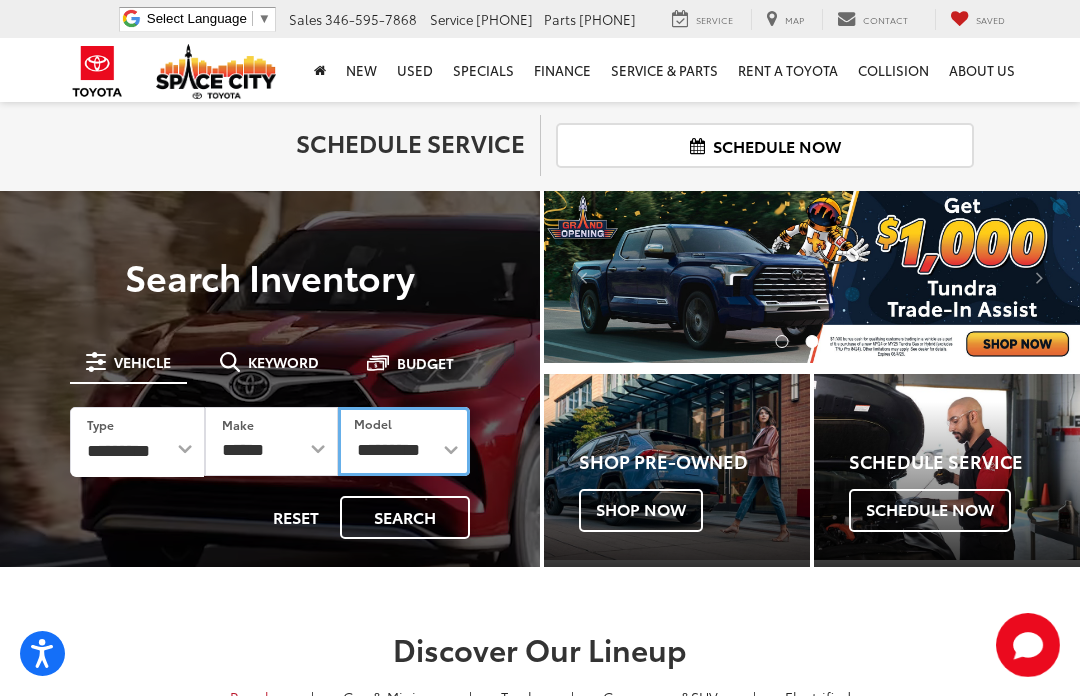 click on "**********" at bounding box center (404, 441) 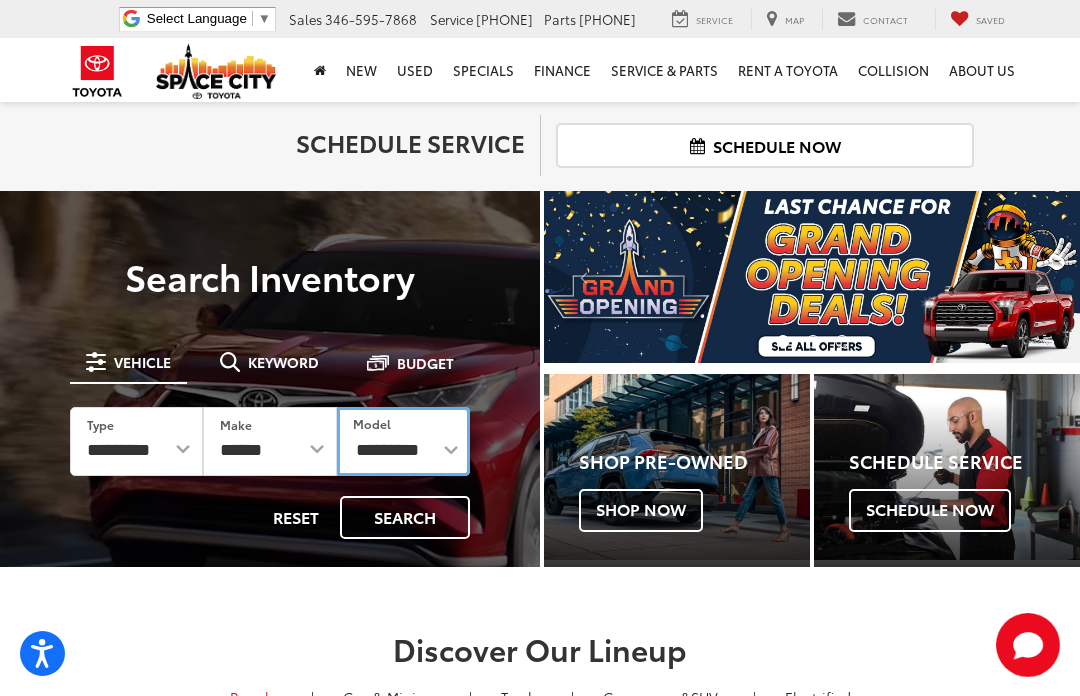 select on "**********" 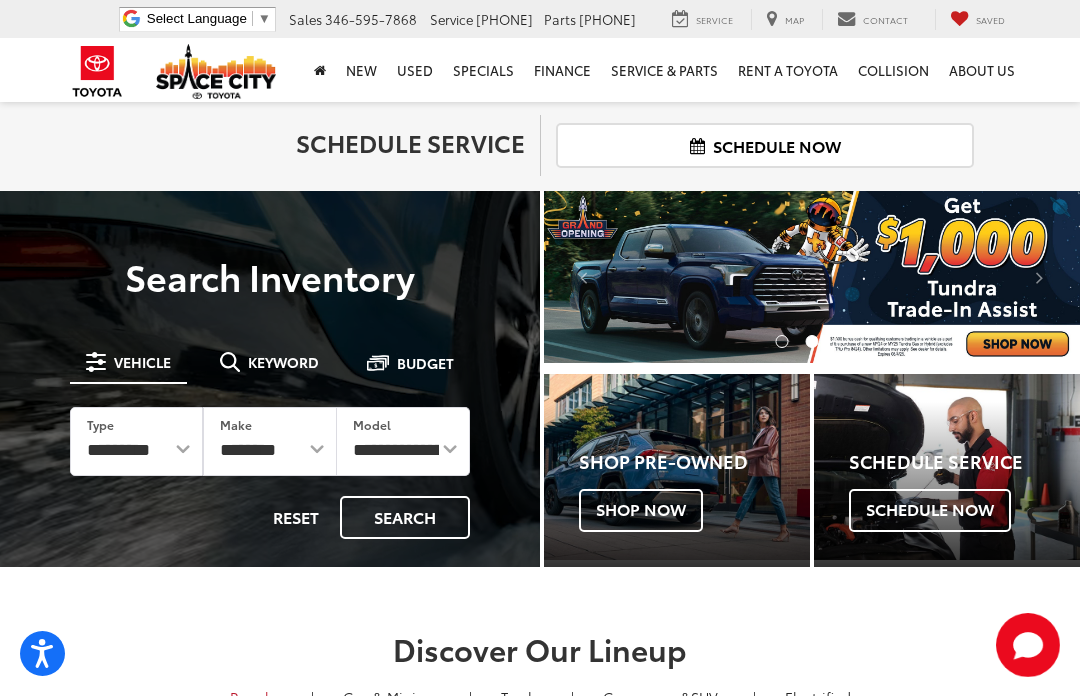 click on "Search" at bounding box center (405, 517) 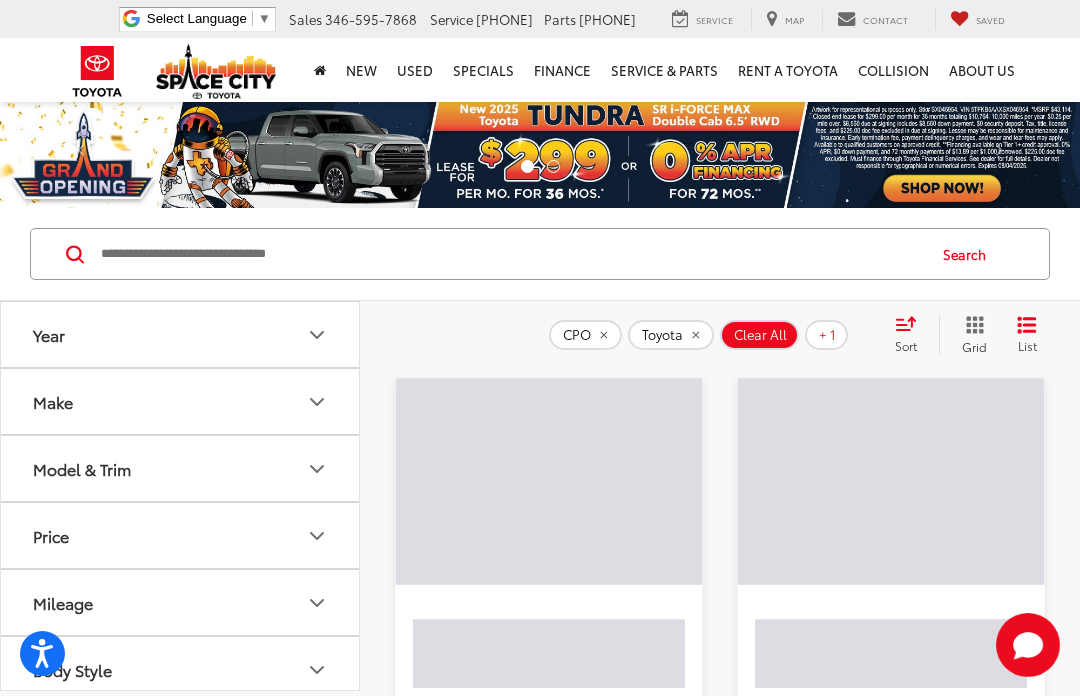 scroll, scrollTop: 0, scrollLeft: 0, axis: both 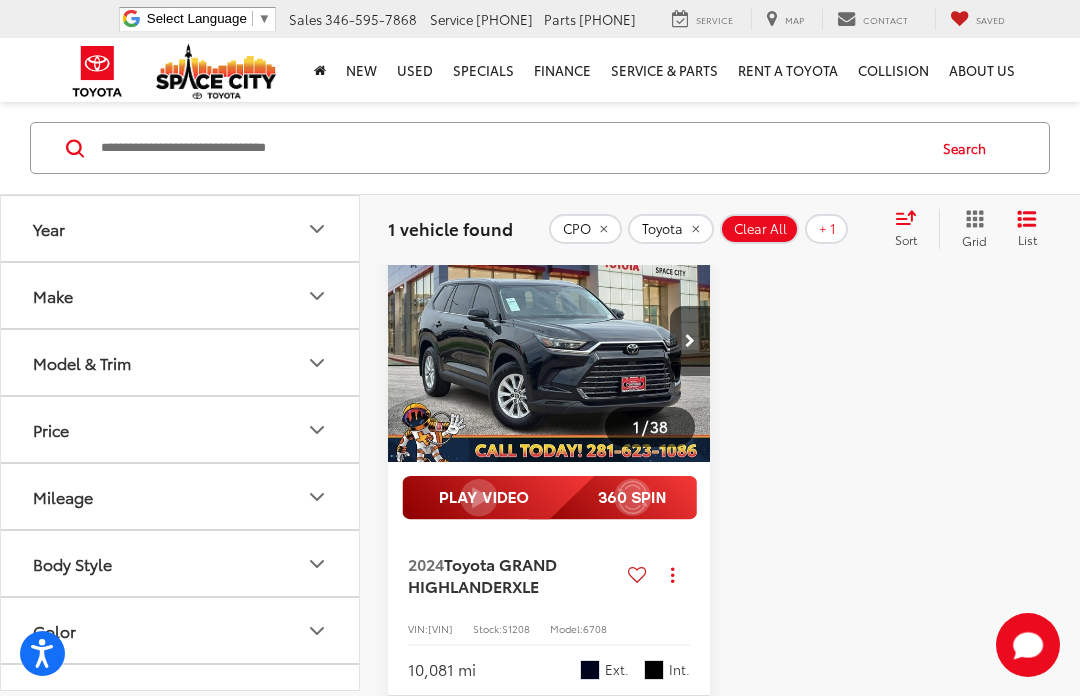 click at bounding box center [549, 342] 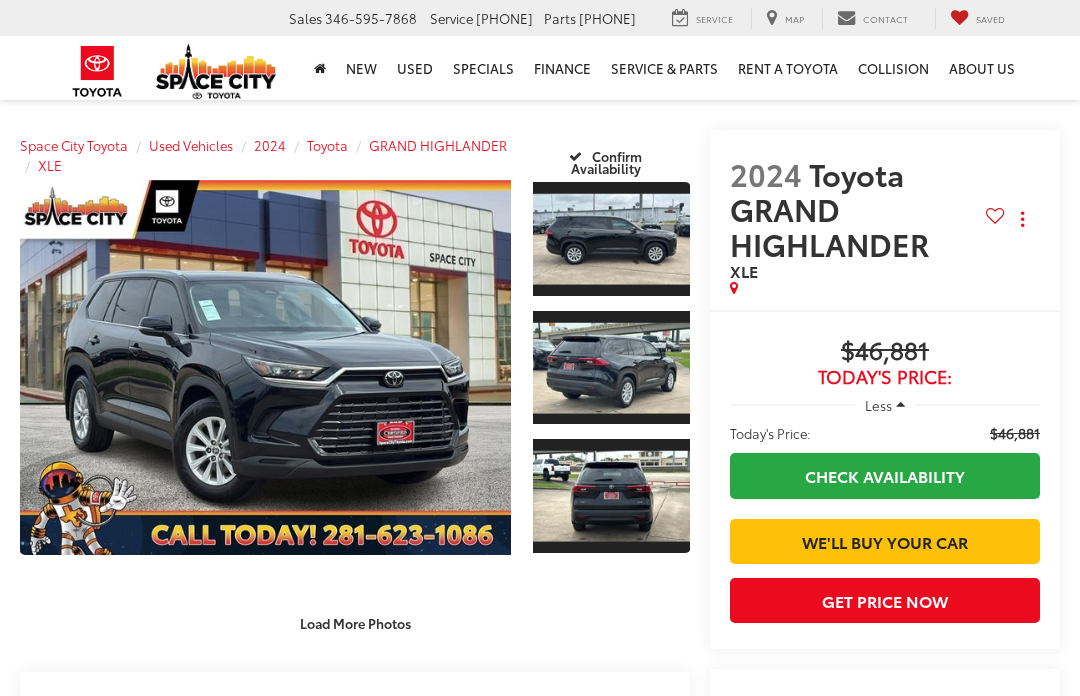 scroll, scrollTop: 0, scrollLeft: 0, axis: both 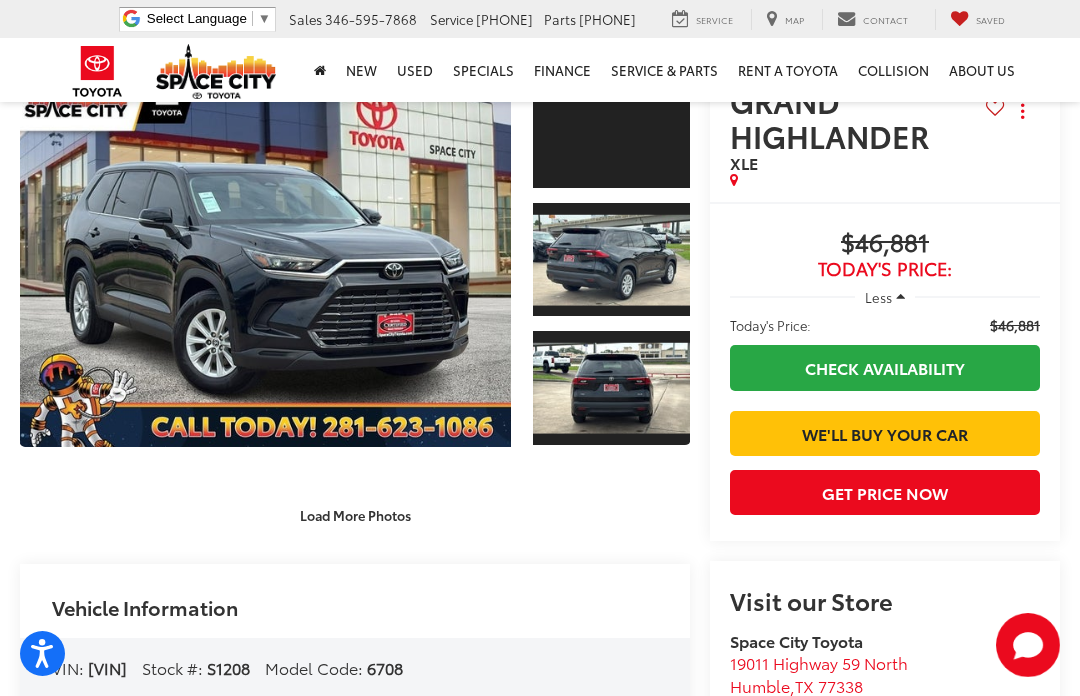 click at bounding box center [265, 259] 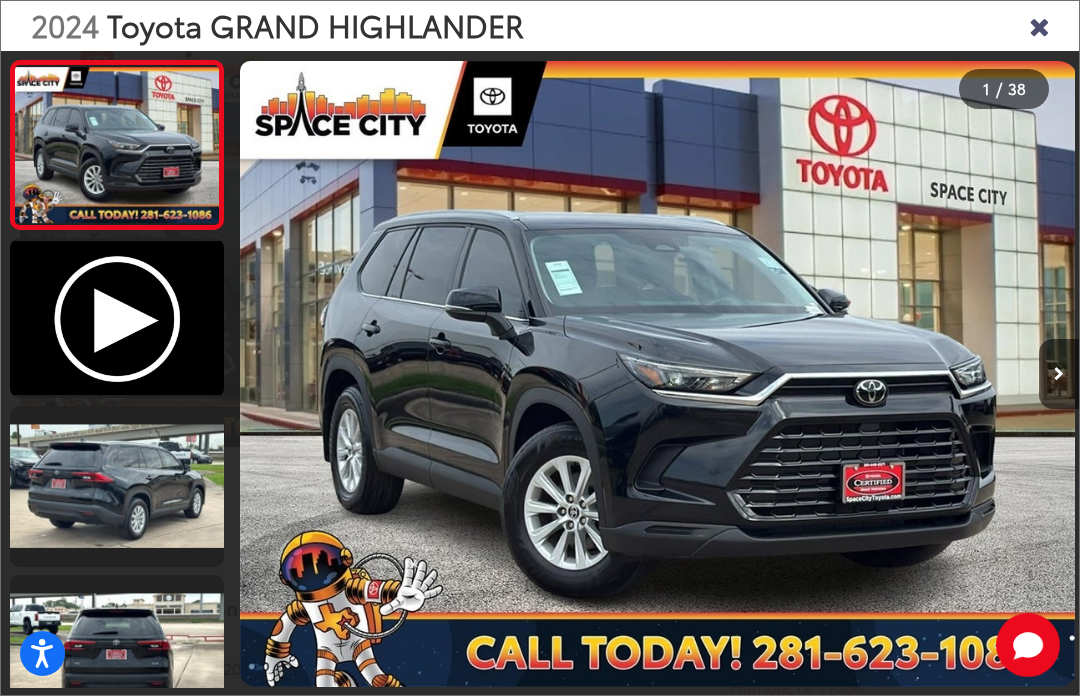 click at bounding box center (1059, 374) 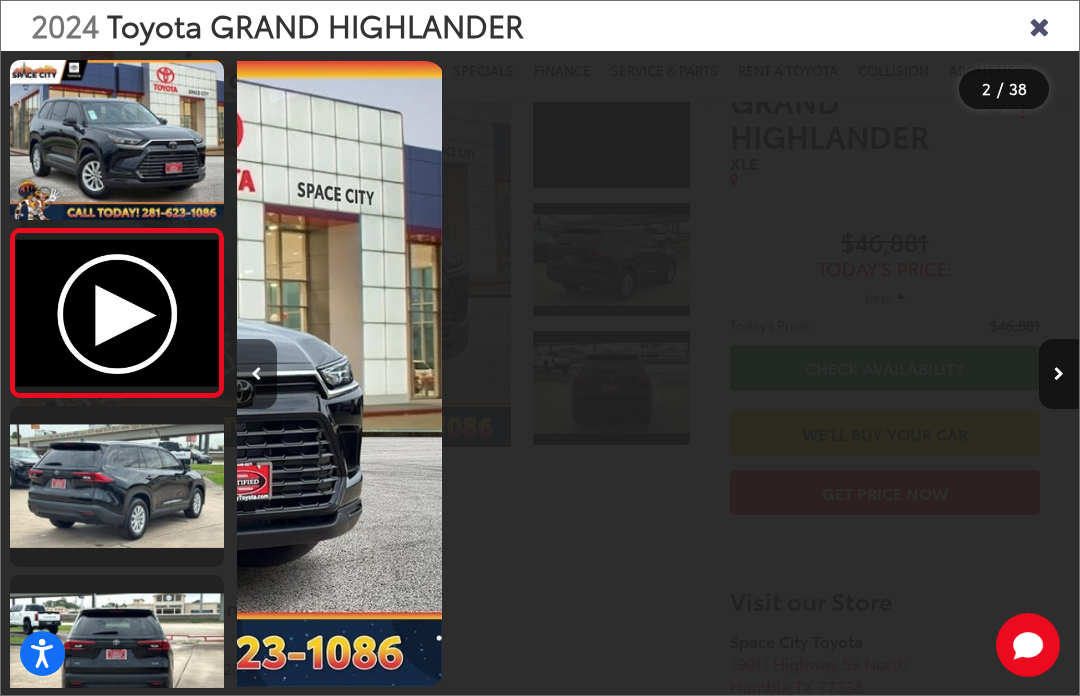 scroll, scrollTop: 0, scrollLeft: 842, axis: horizontal 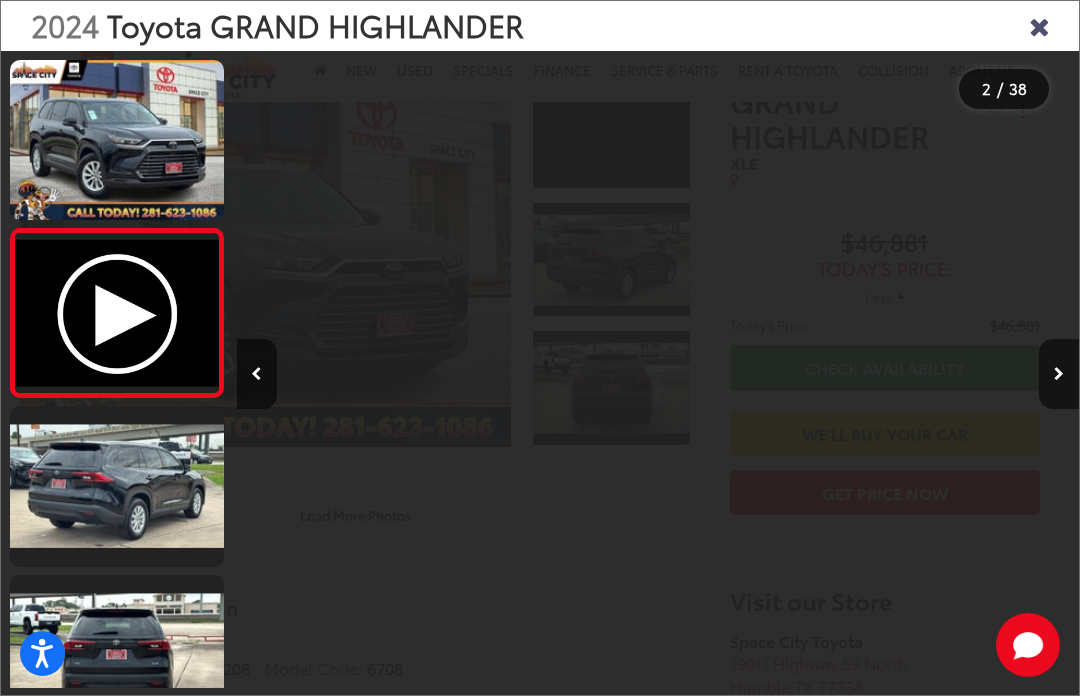 click at bounding box center (1059, 374) 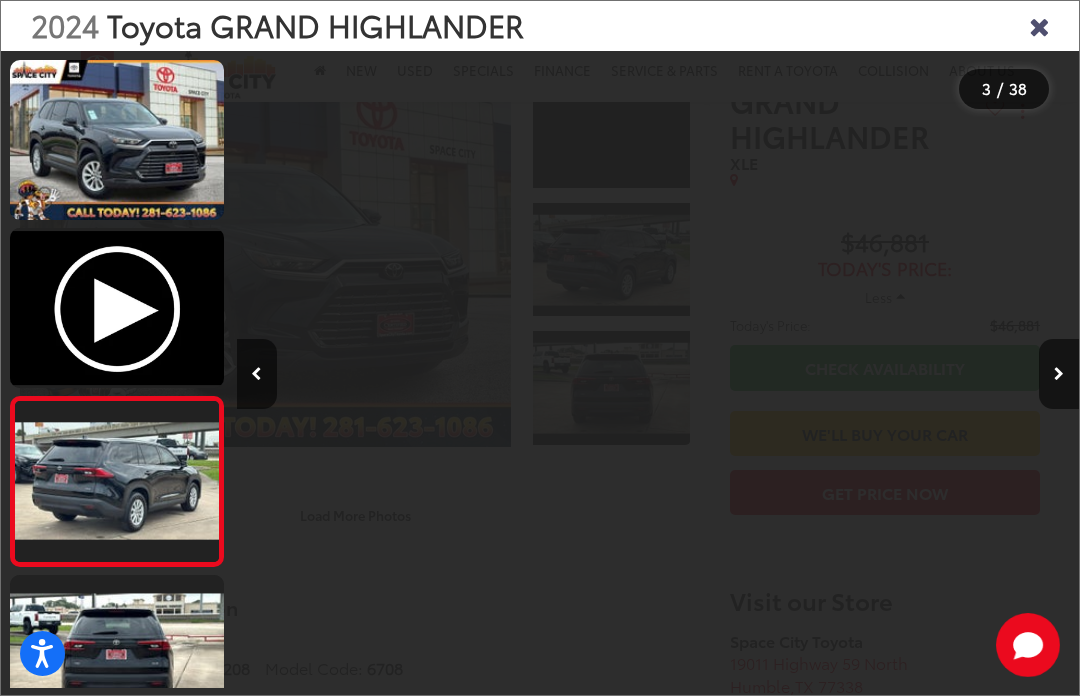 scroll, scrollTop: 121, scrollLeft: 0, axis: vertical 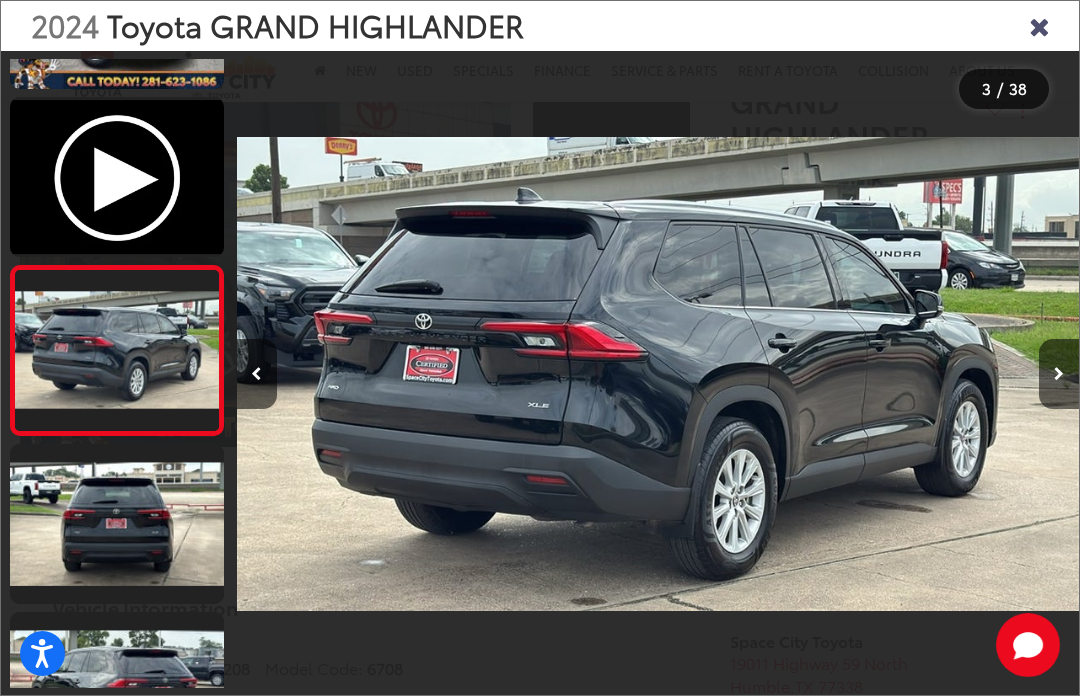 click at bounding box center (1059, 374) 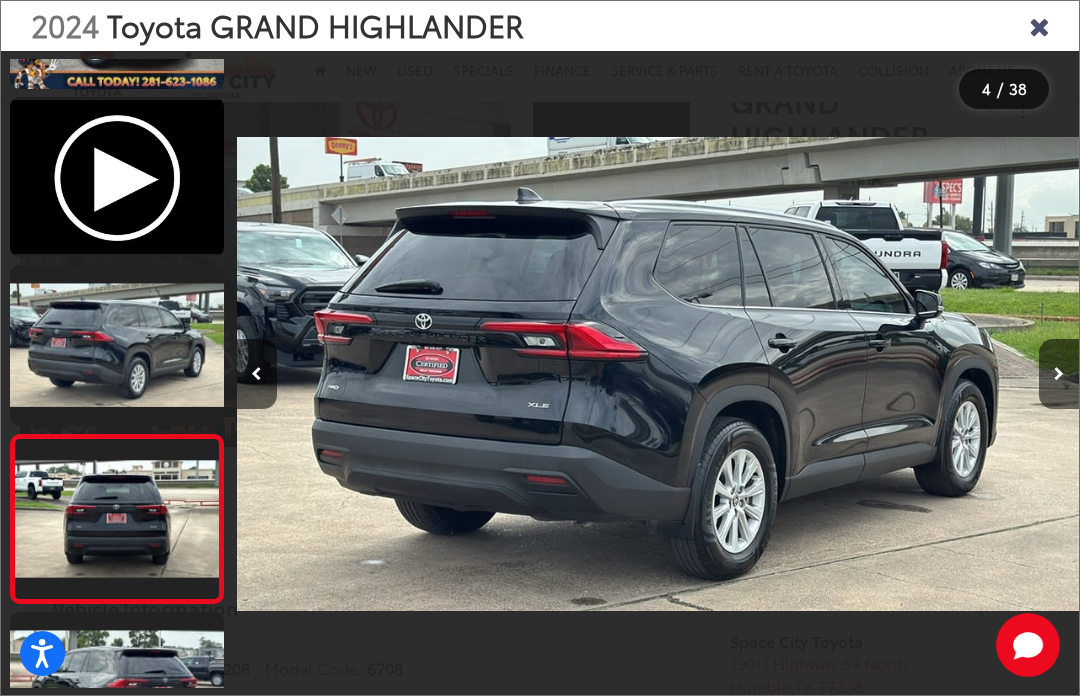 scroll, scrollTop: 264, scrollLeft: 0, axis: vertical 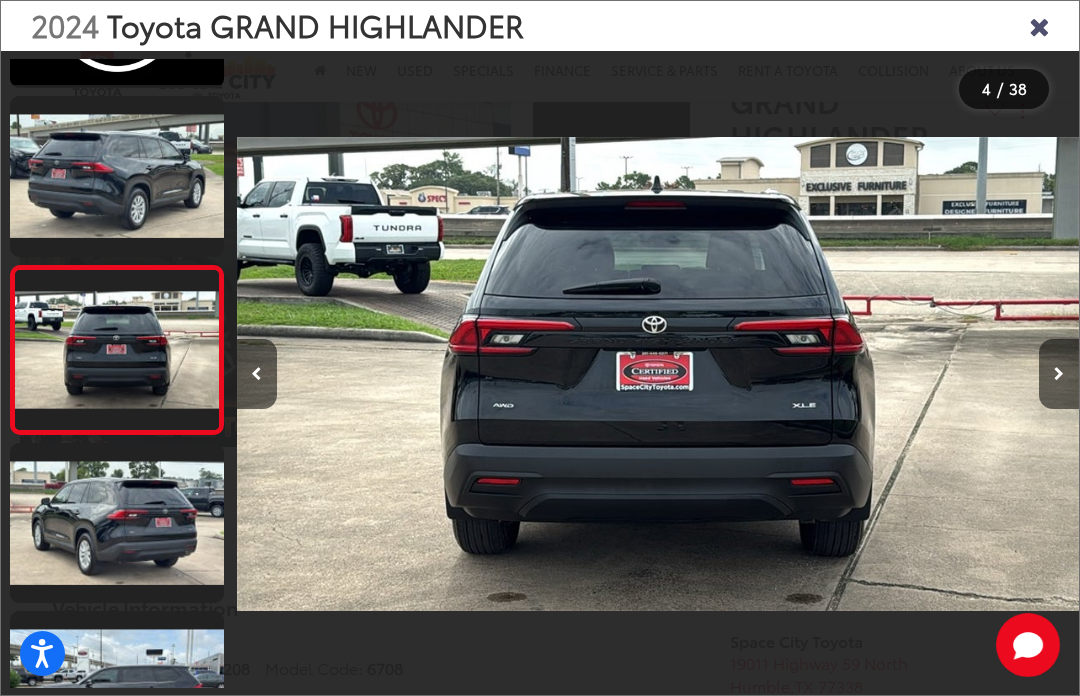 click at bounding box center (1059, 374) 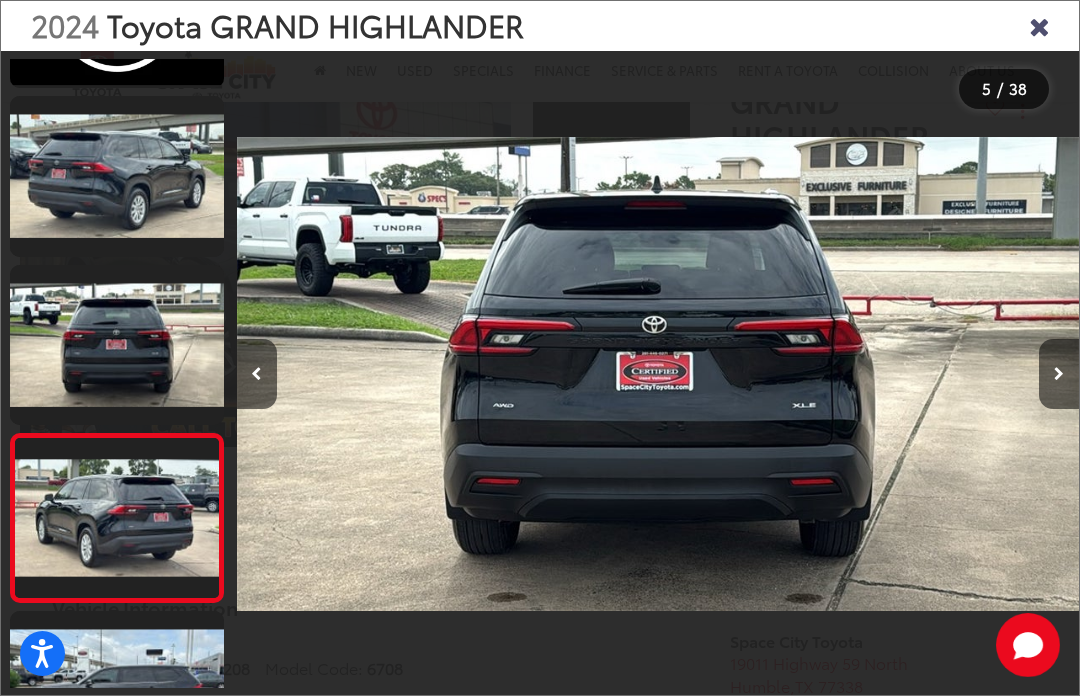 scroll, scrollTop: 0, scrollLeft: 3243, axis: horizontal 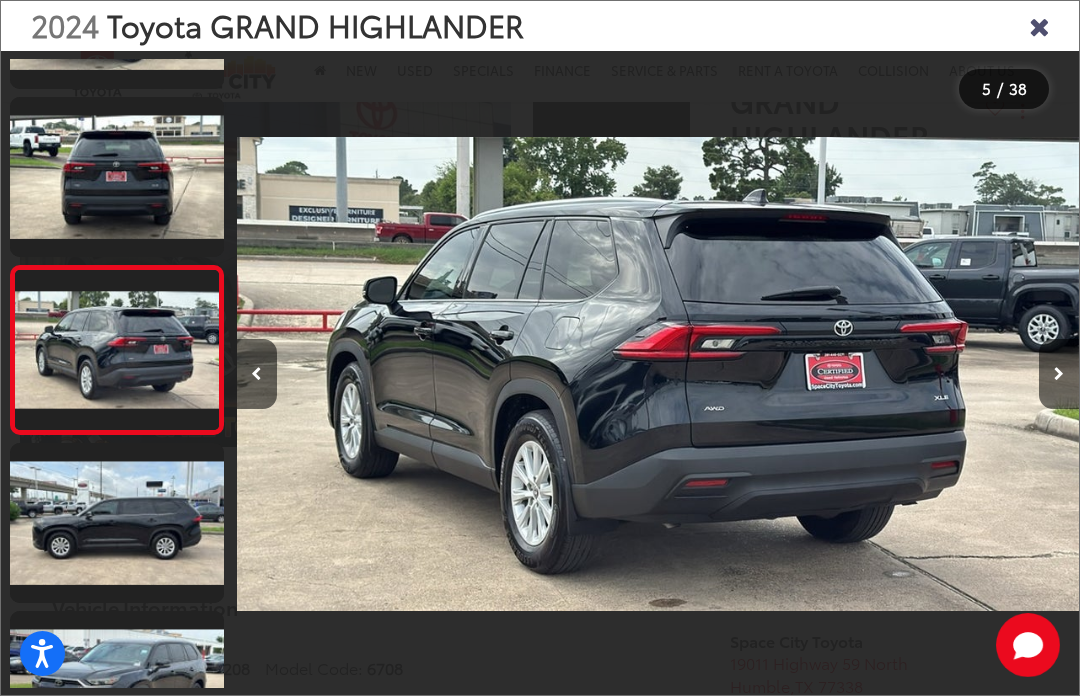 click at bounding box center [1059, 374] 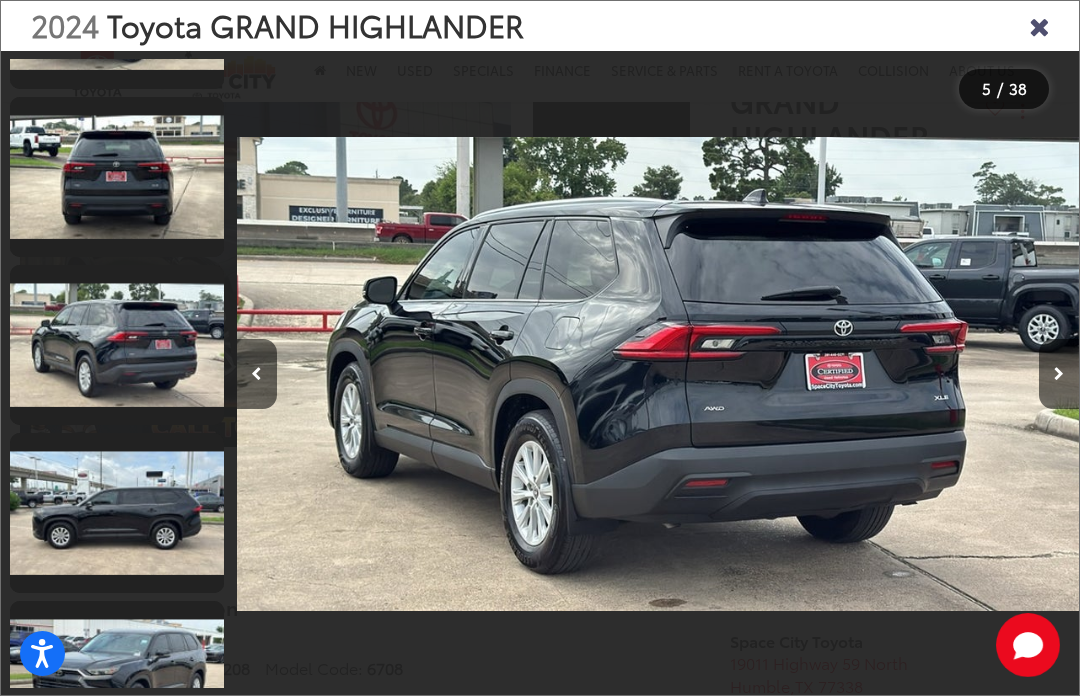 scroll, scrollTop: 0, scrollLeft: 3690, axis: horizontal 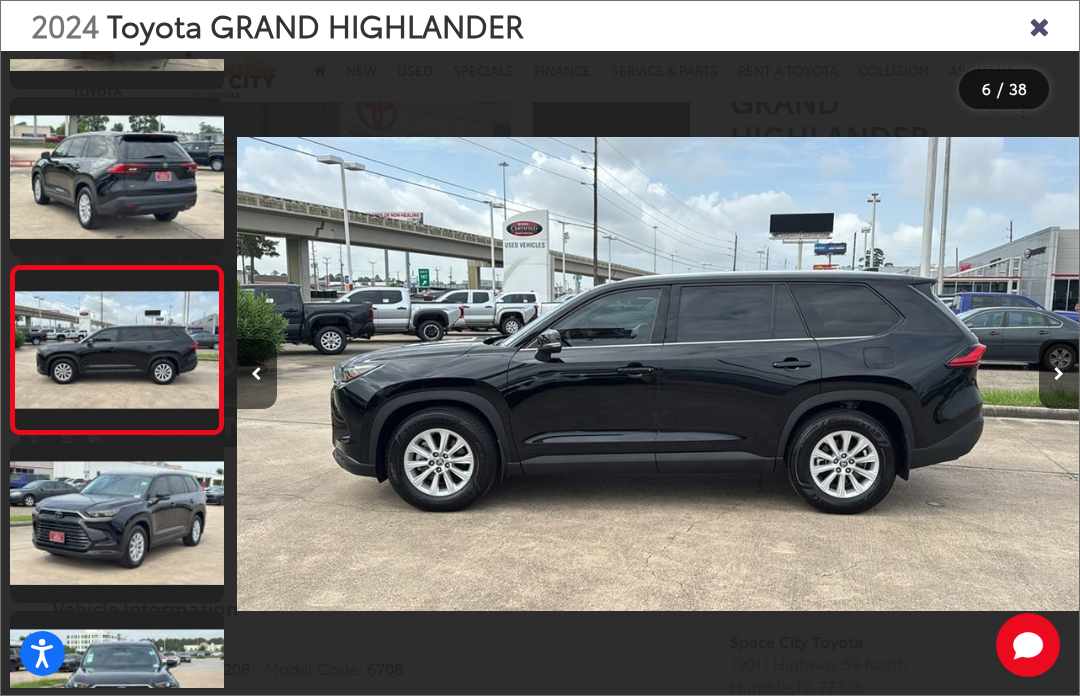 click at bounding box center (1059, 374) 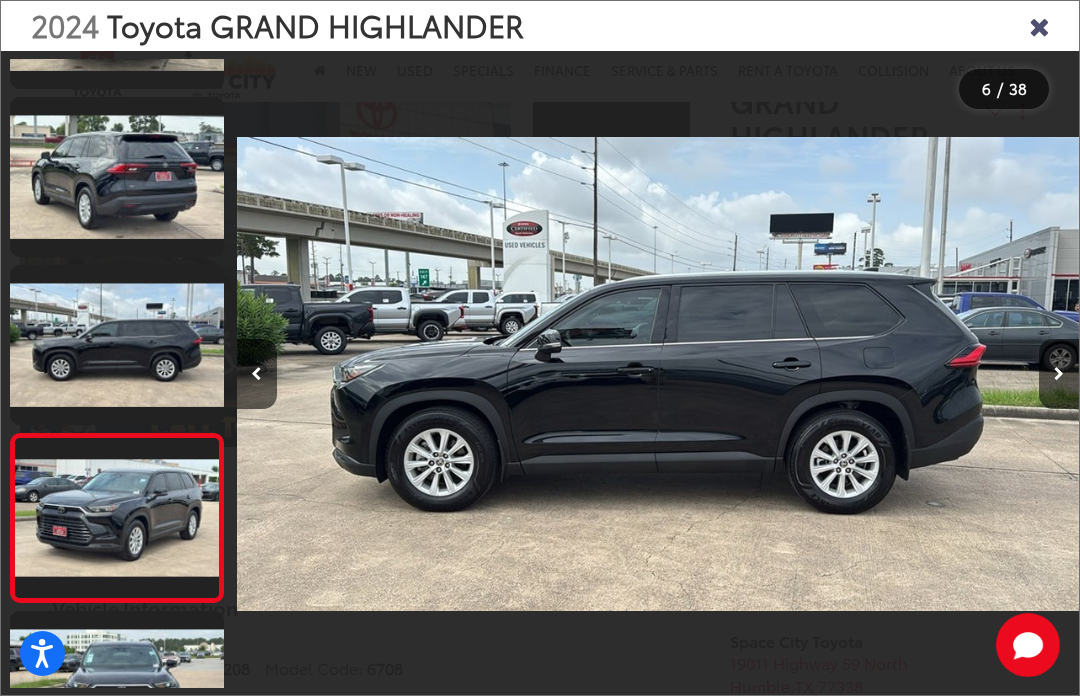 scroll, scrollTop: 0, scrollLeft: 5034, axis: horizontal 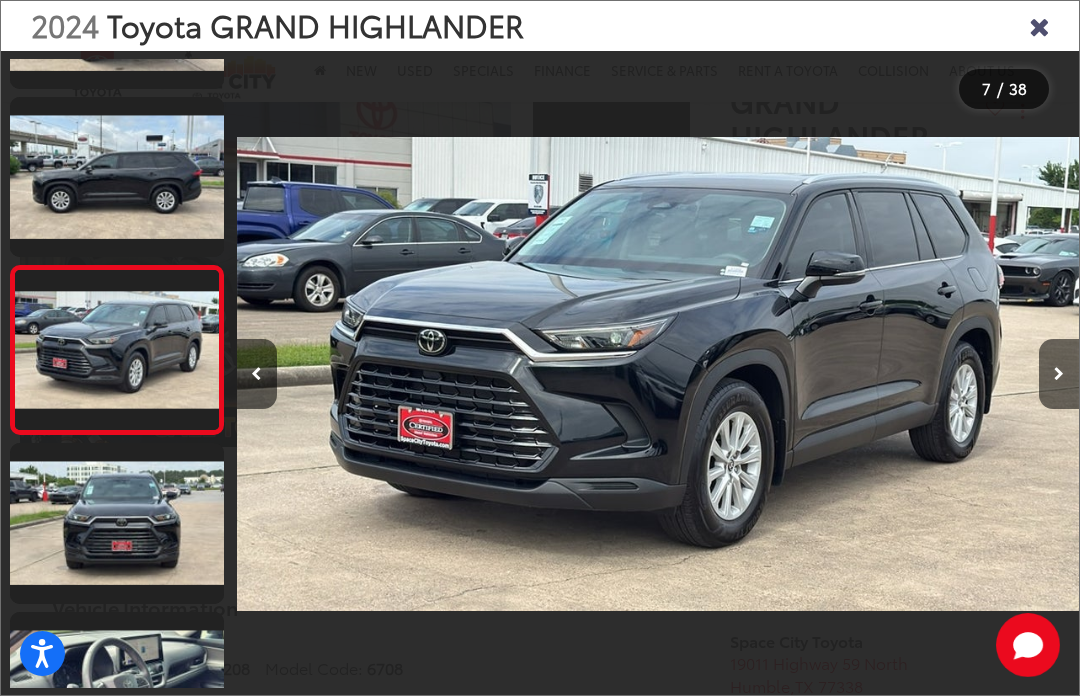 click at bounding box center (1059, 374) 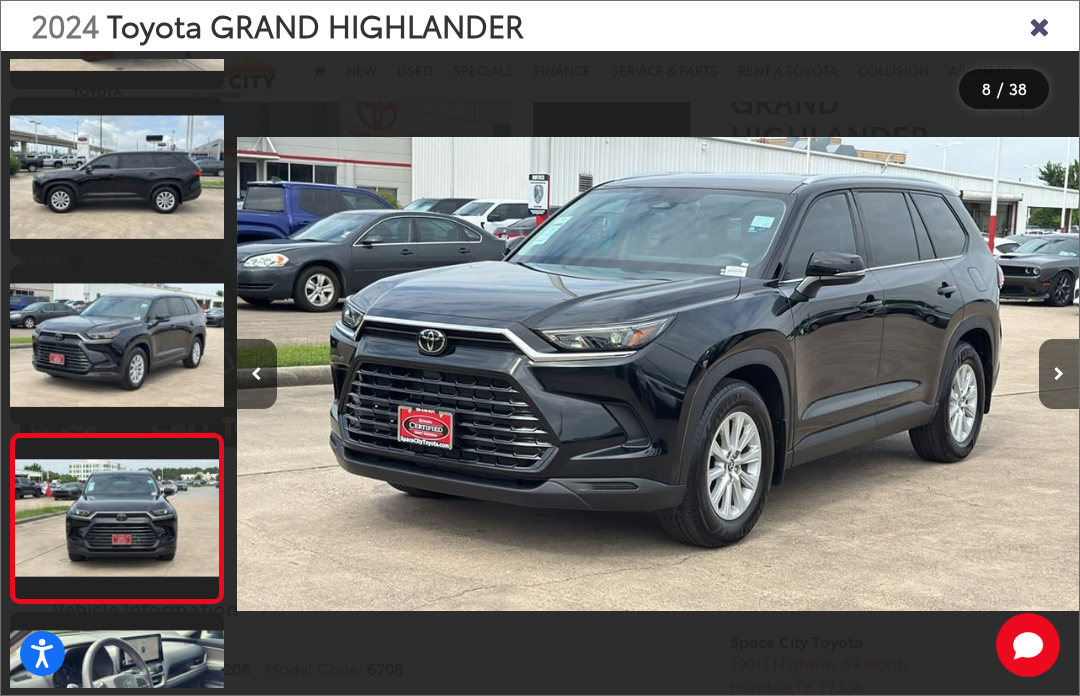 scroll, scrollTop: 939, scrollLeft: 0, axis: vertical 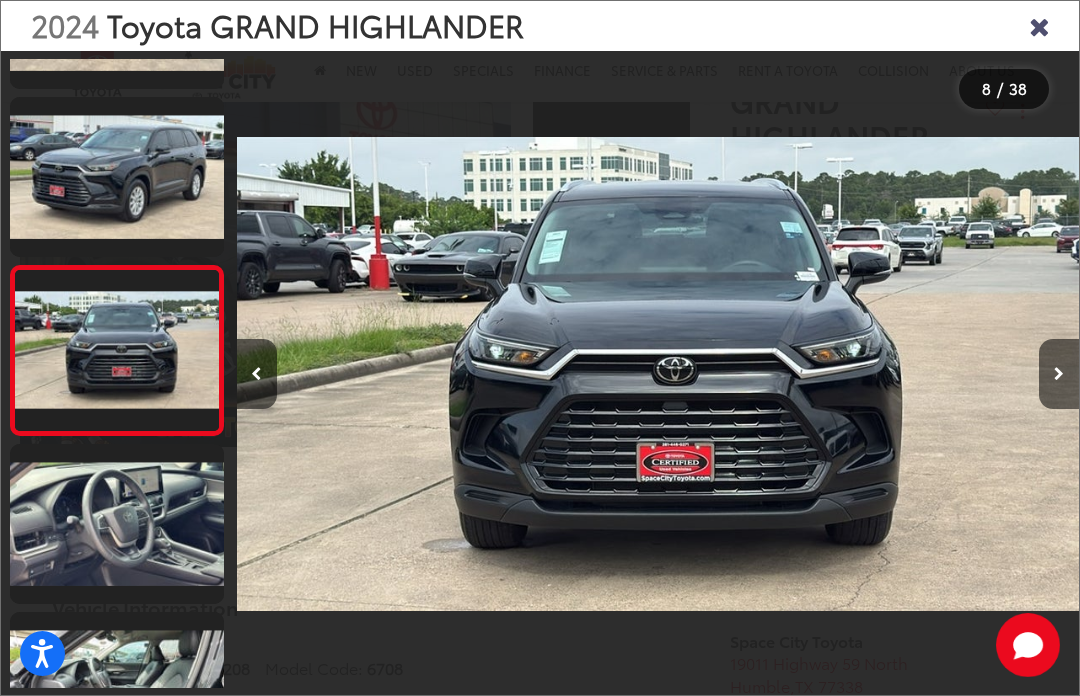 click at bounding box center [1059, 374] 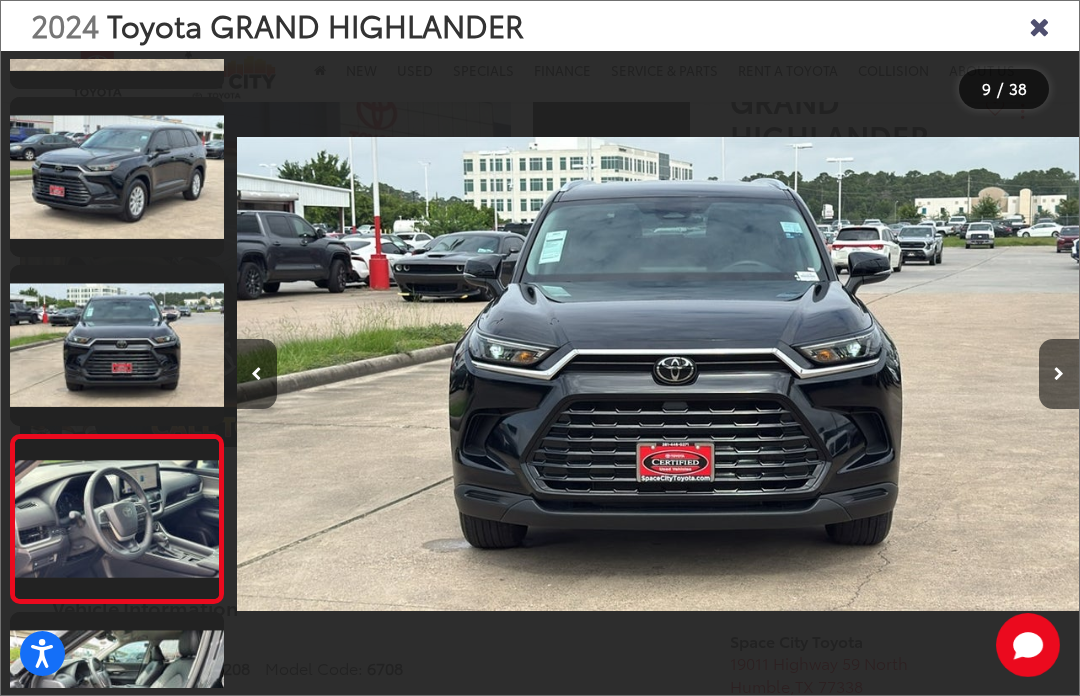scroll, scrollTop: 1126, scrollLeft: 0, axis: vertical 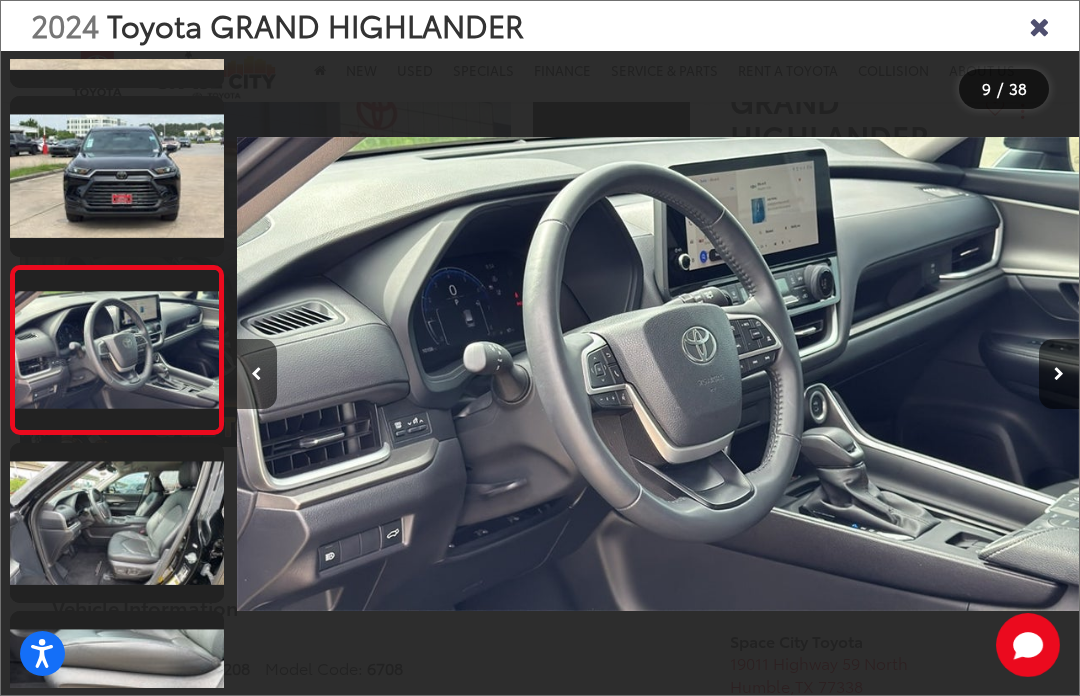 click at bounding box center [1059, 374] 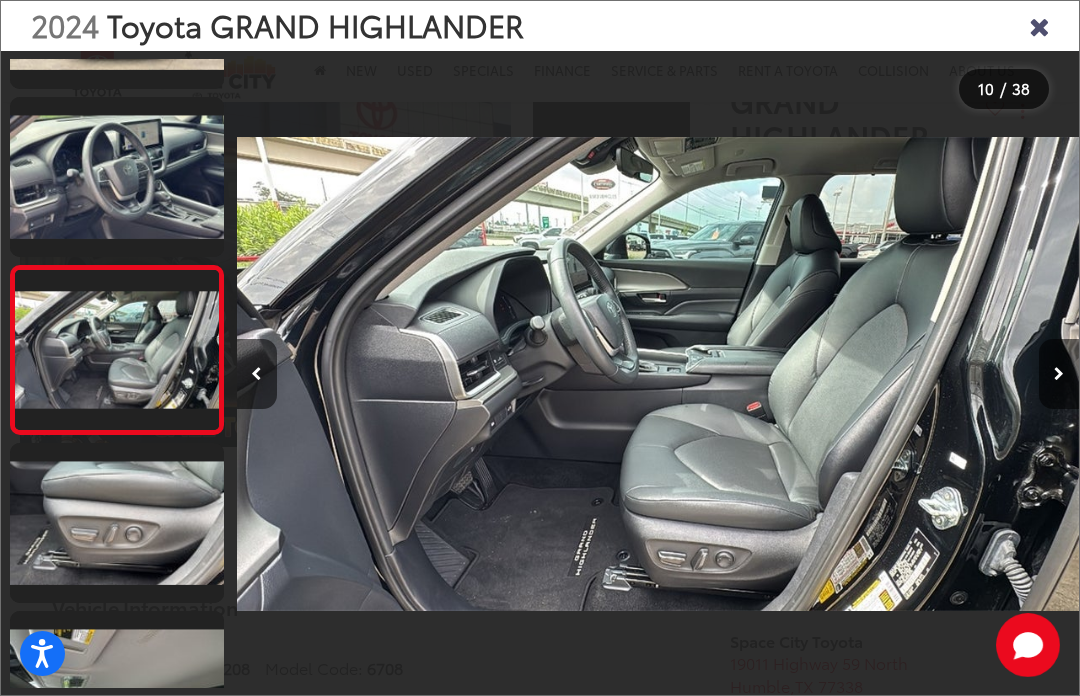 click at bounding box center [1059, 374] 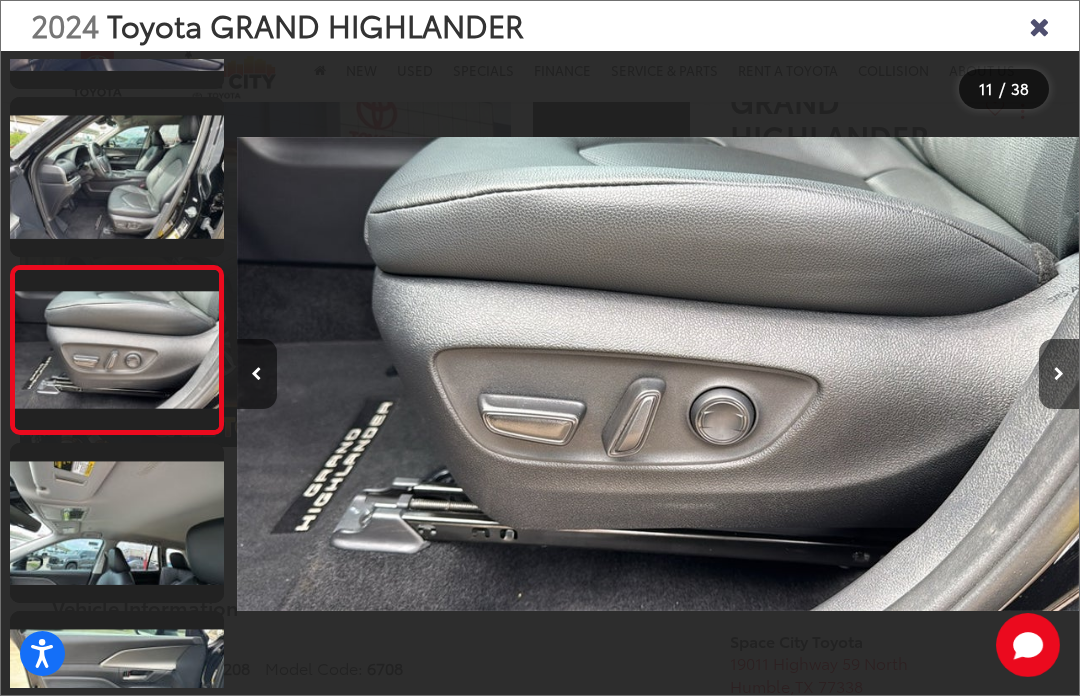click at bounding box center [1059, 374] 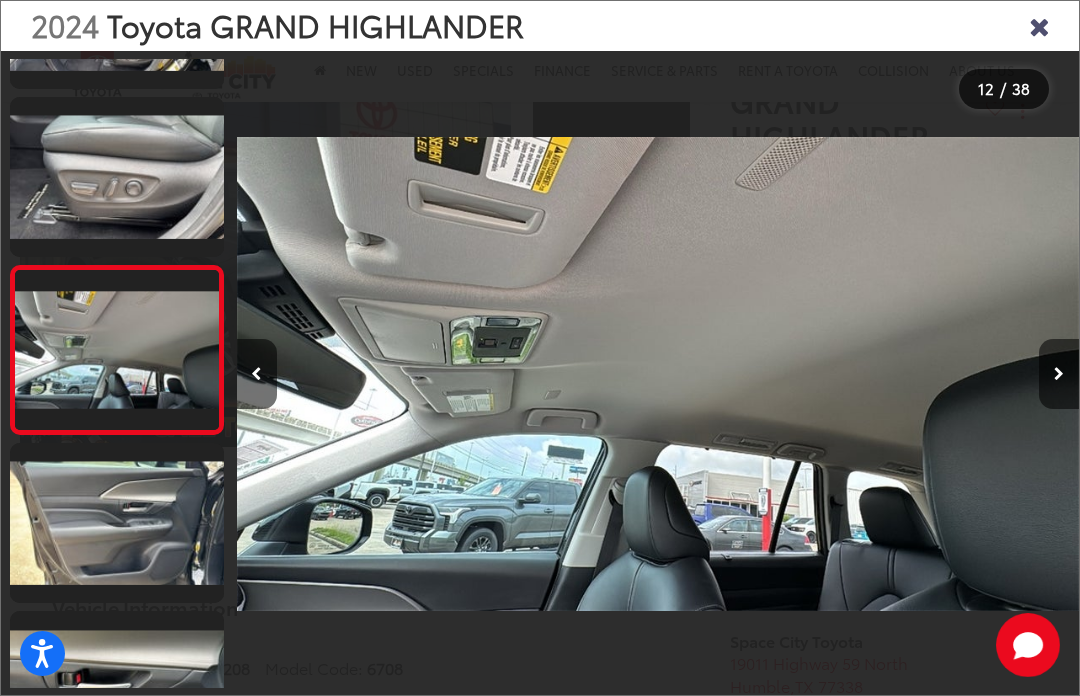 click at bounding box center (1059, 374) 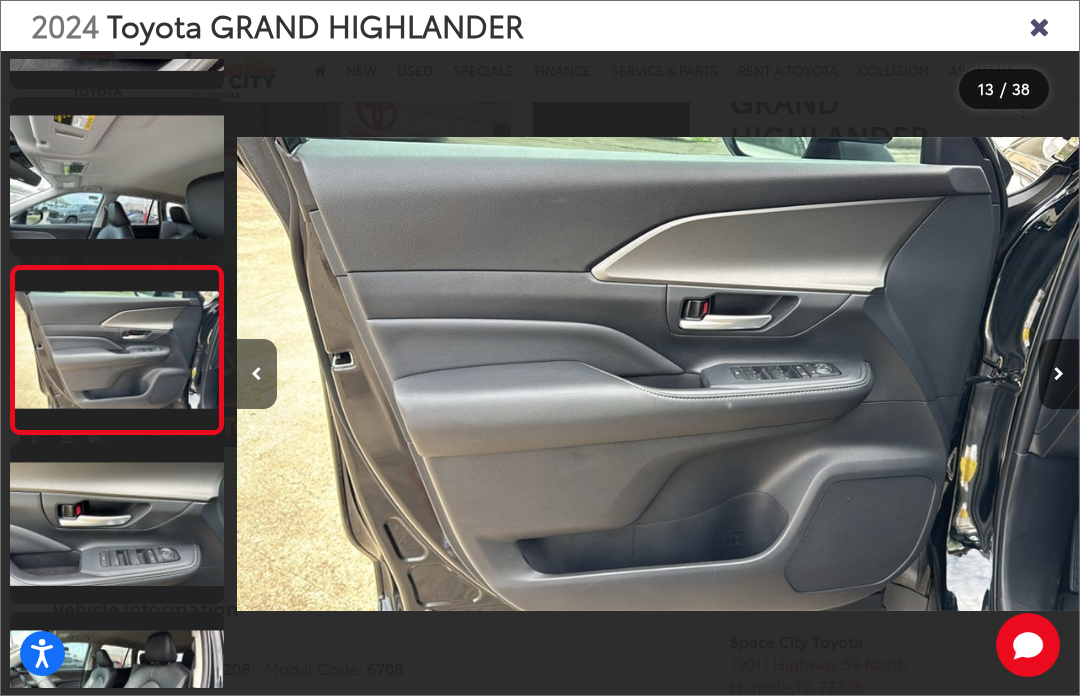 click at bounding box center (1059, 374) 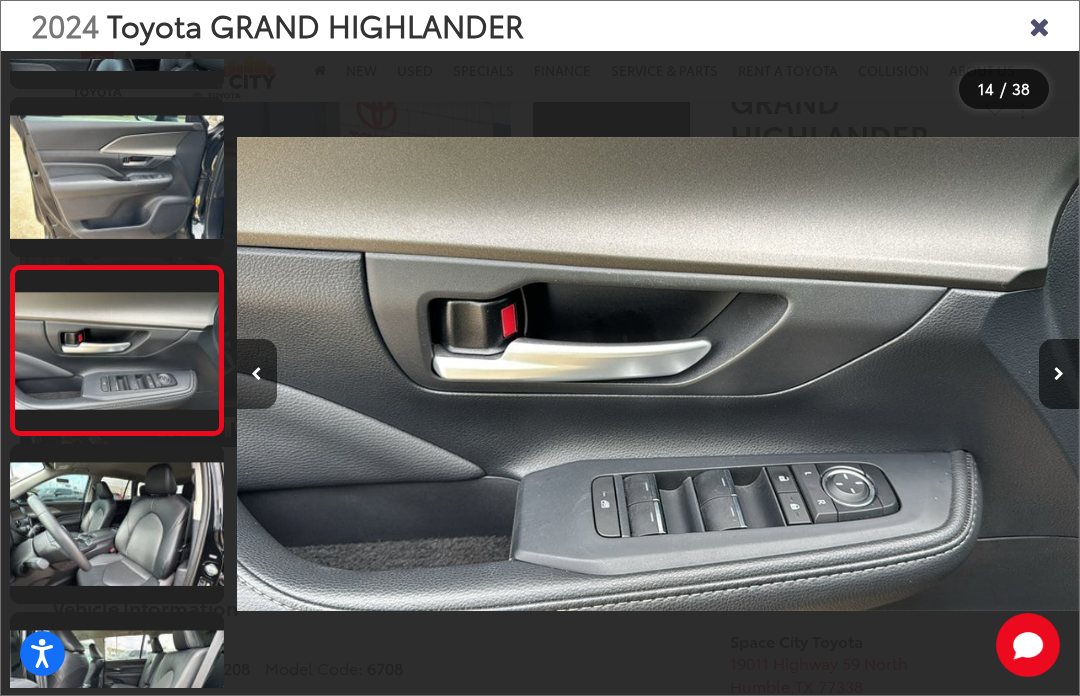 click at bounding box center (1059, 374) 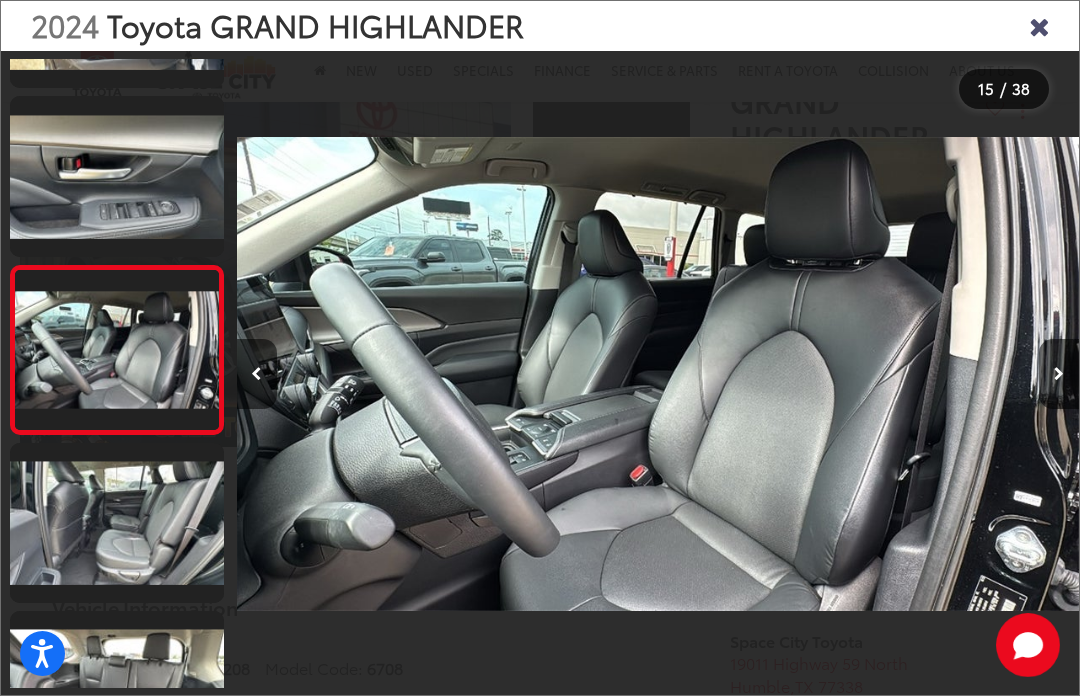 click at bounding box center (1059, 374) 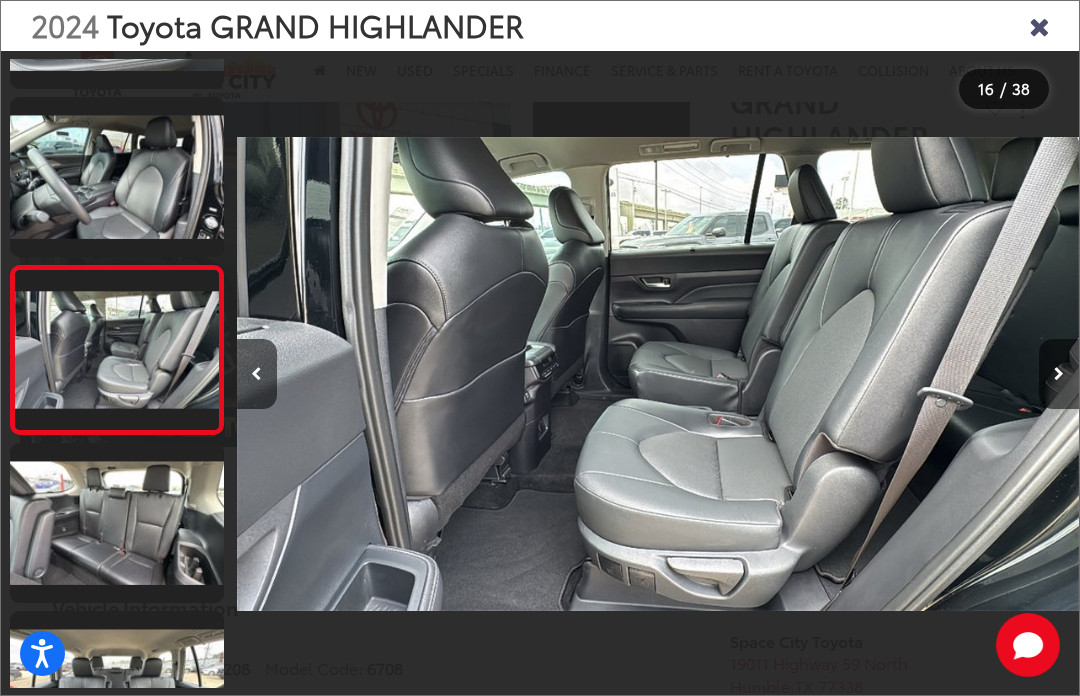 click at bounding box center [1059, 374] 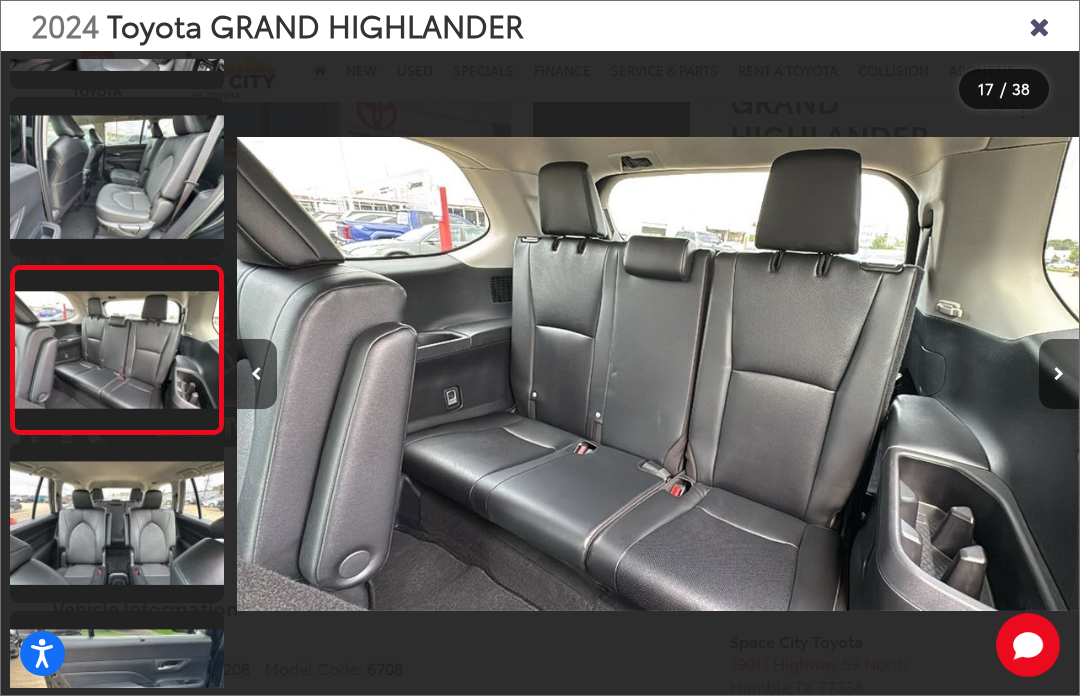 click at bounding box center [1059, 374] 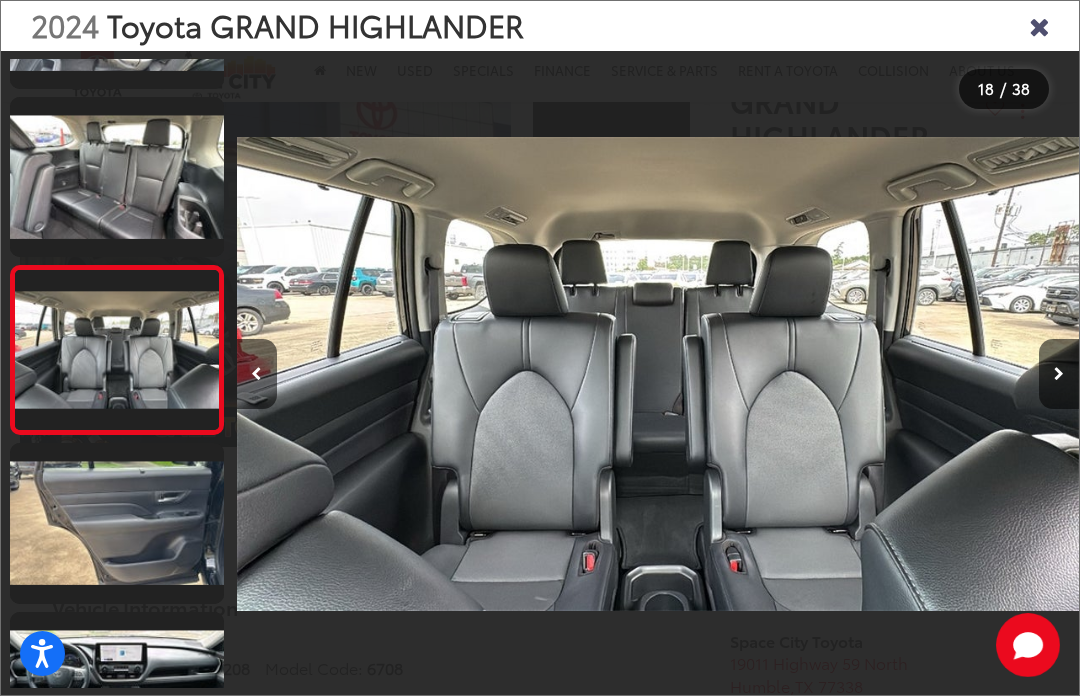 click at bounding box center (1059, 374) 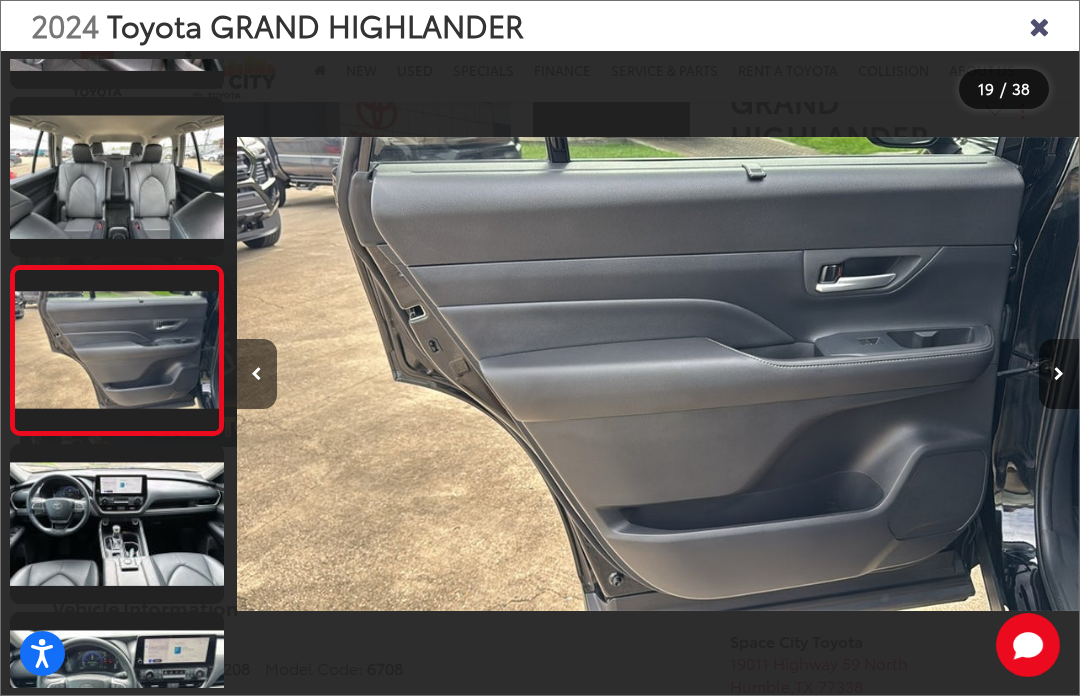 click at bounding box center [1059, 374] 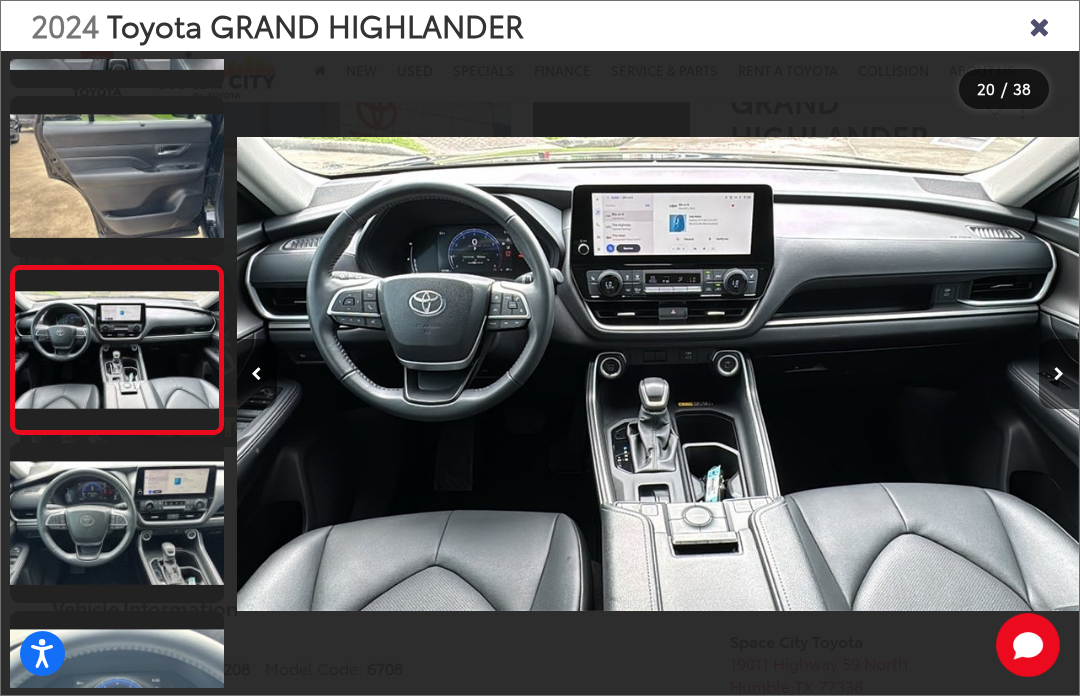click at bounding box center (1059, 374) 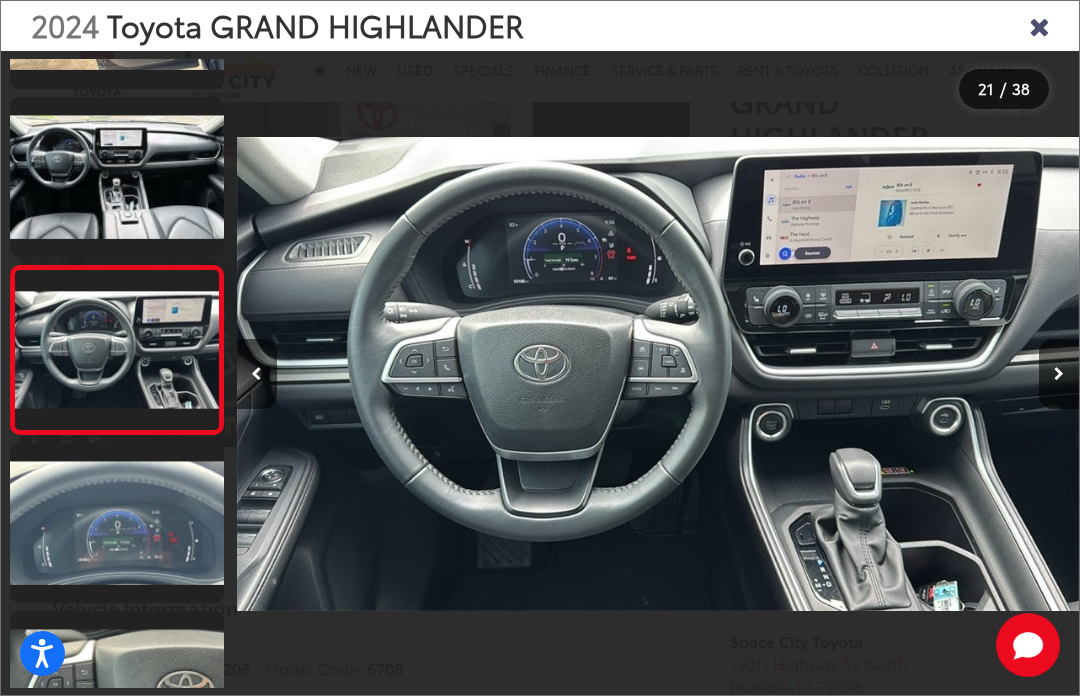 click at bounding box center (1059, 374) 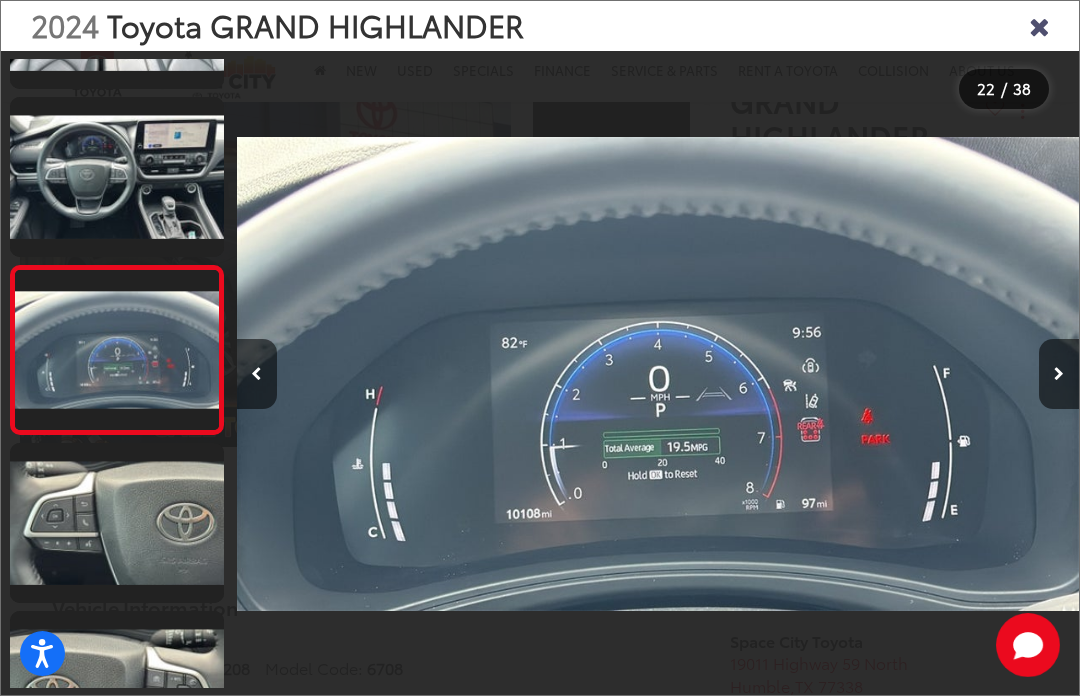 click at bounding box center [657, 374] 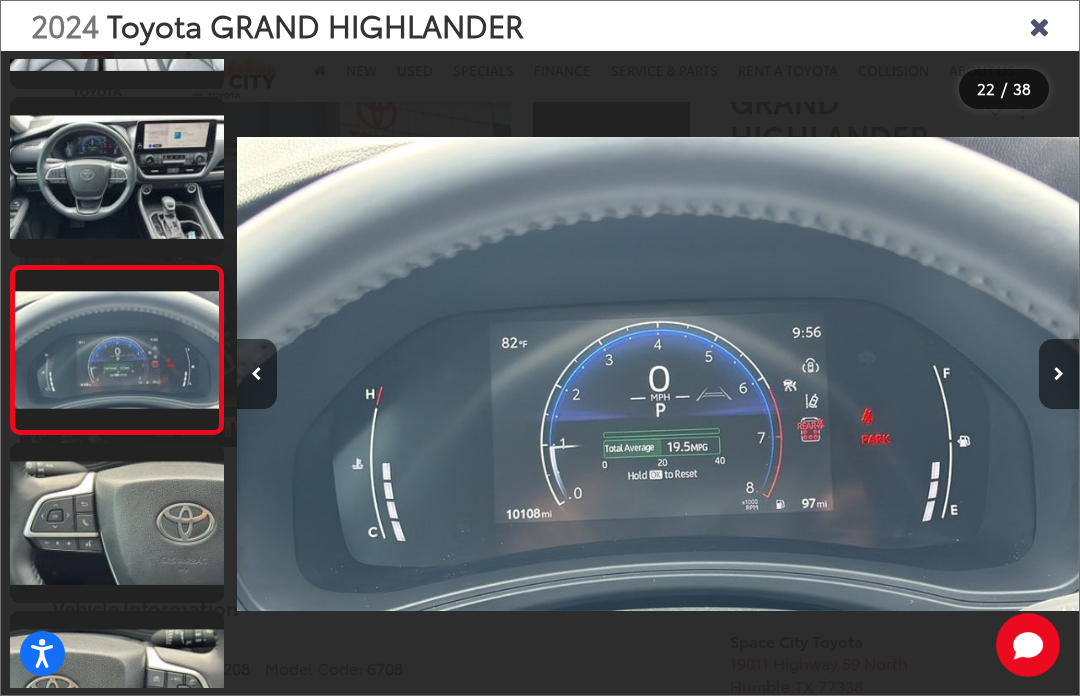 click at bounding box center [1059, 374] 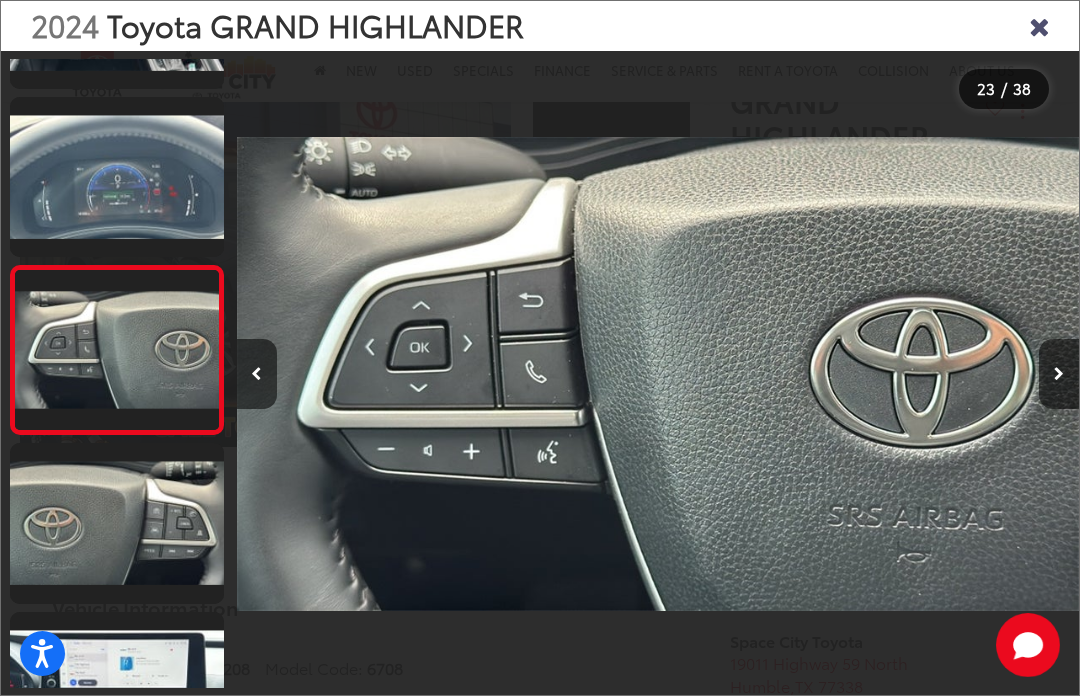 click at bounding box center (1059, 374) 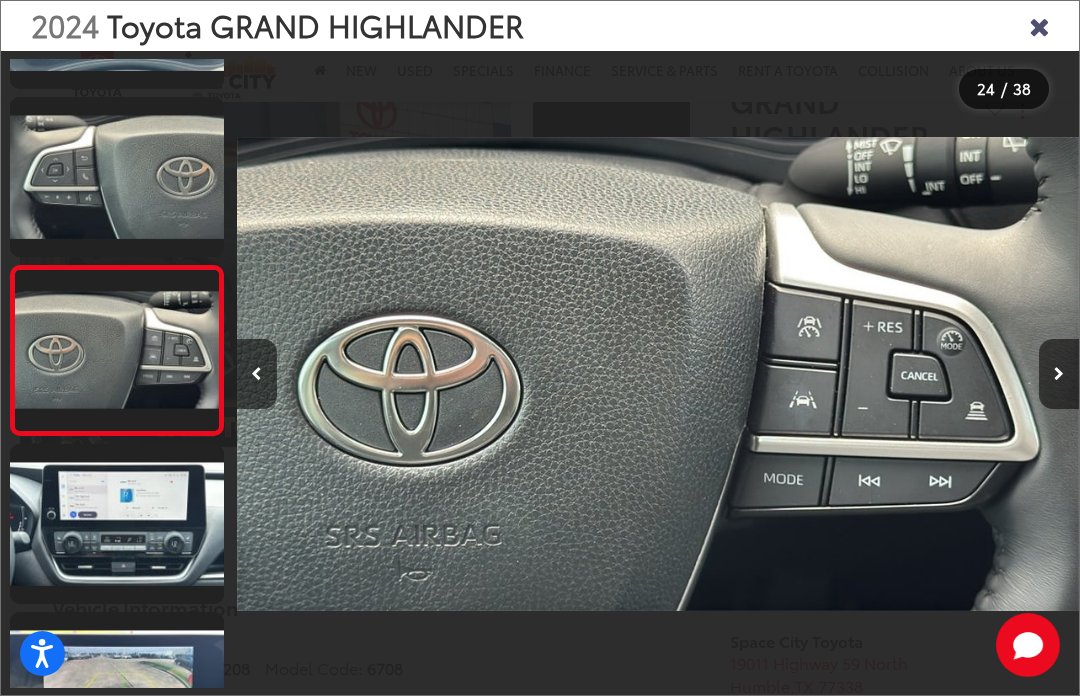 click at bounding box center [1059, 374] 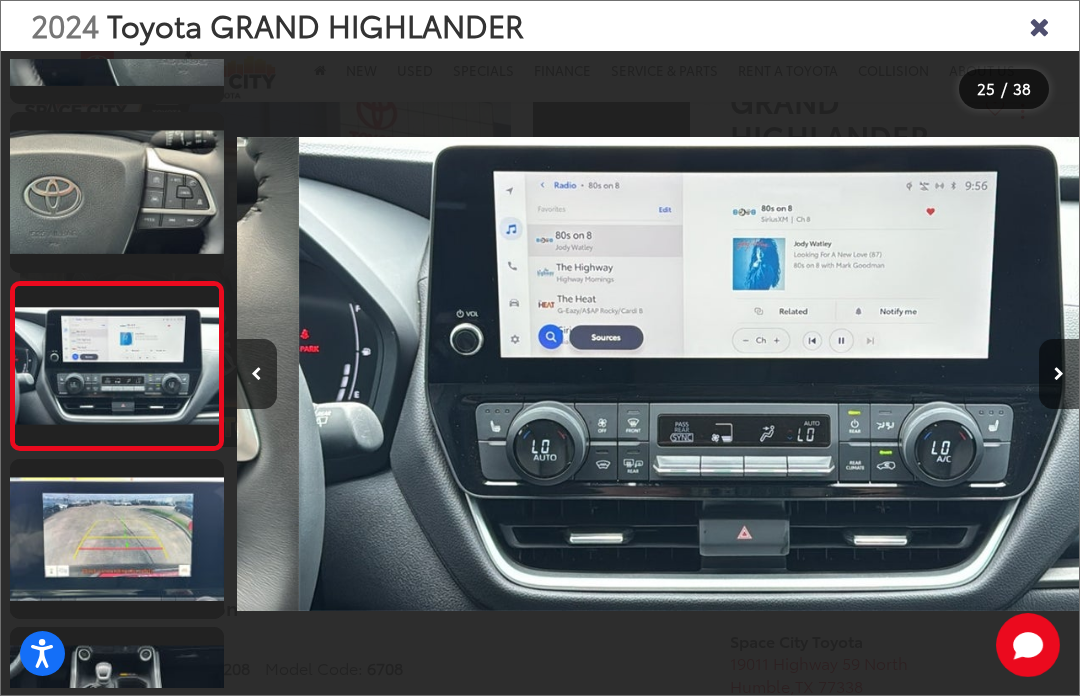 click at bounding box center [1059, 374] 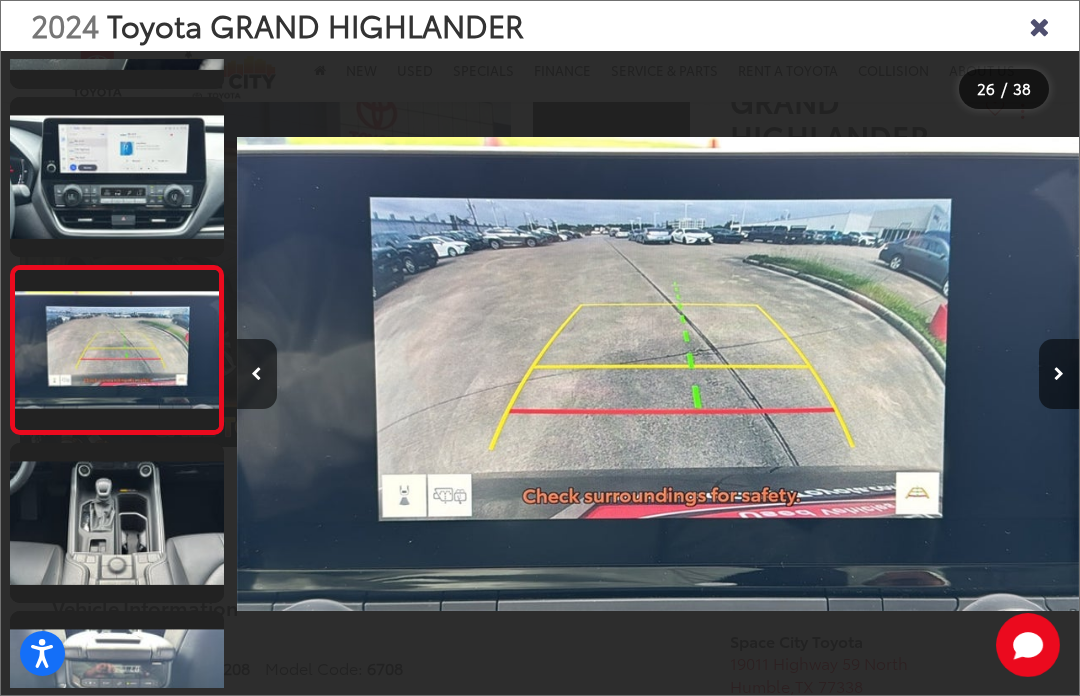 click at bounding box center (1059, 374) 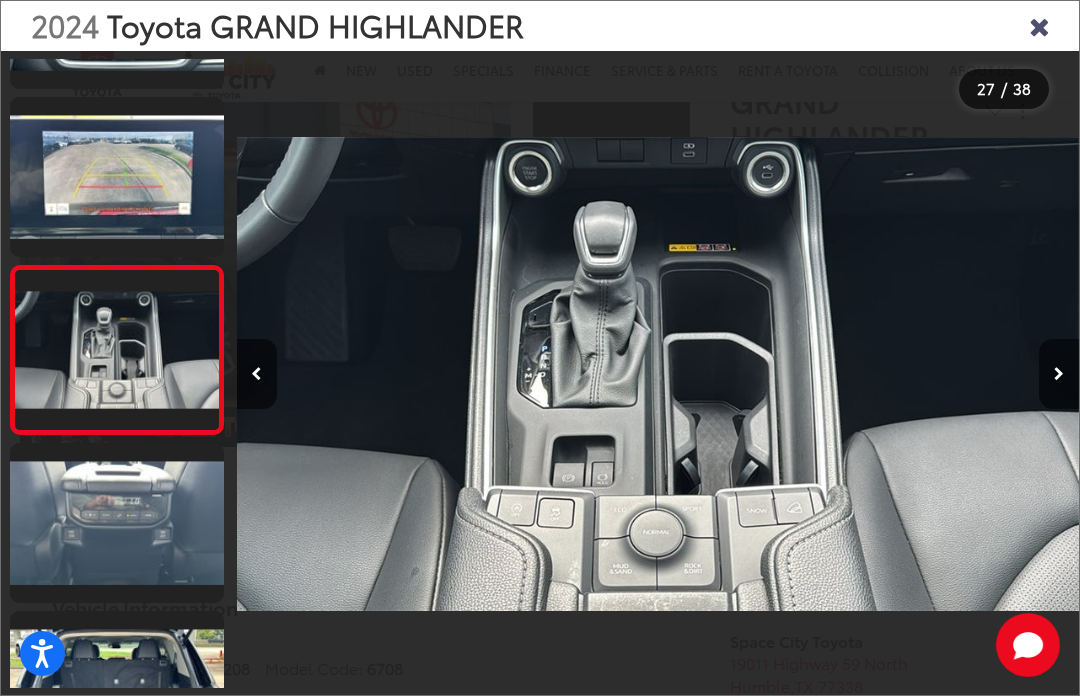 click at bounding box center (1059, 374) 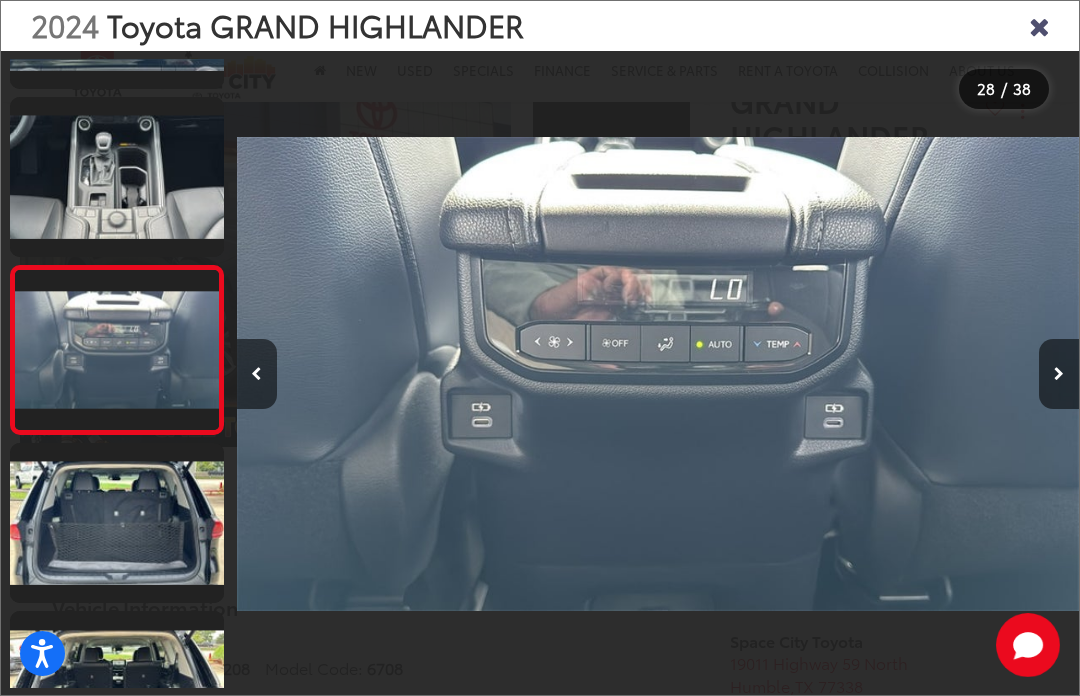click at bounding box center [1059, 374] 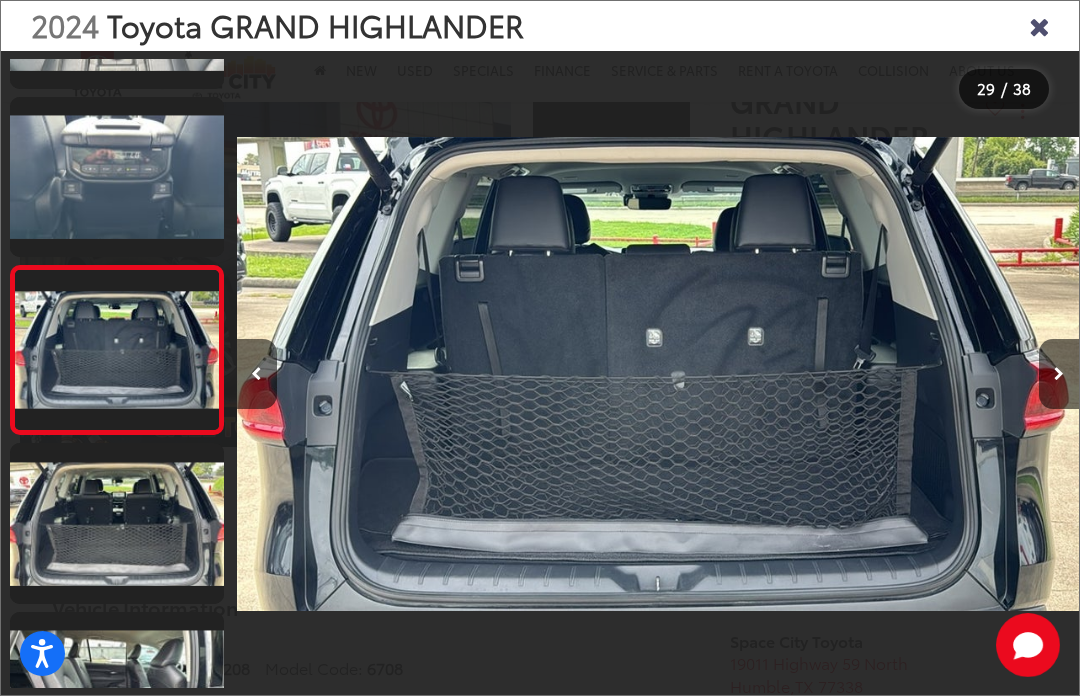 click at bounding box center (1059, 374) 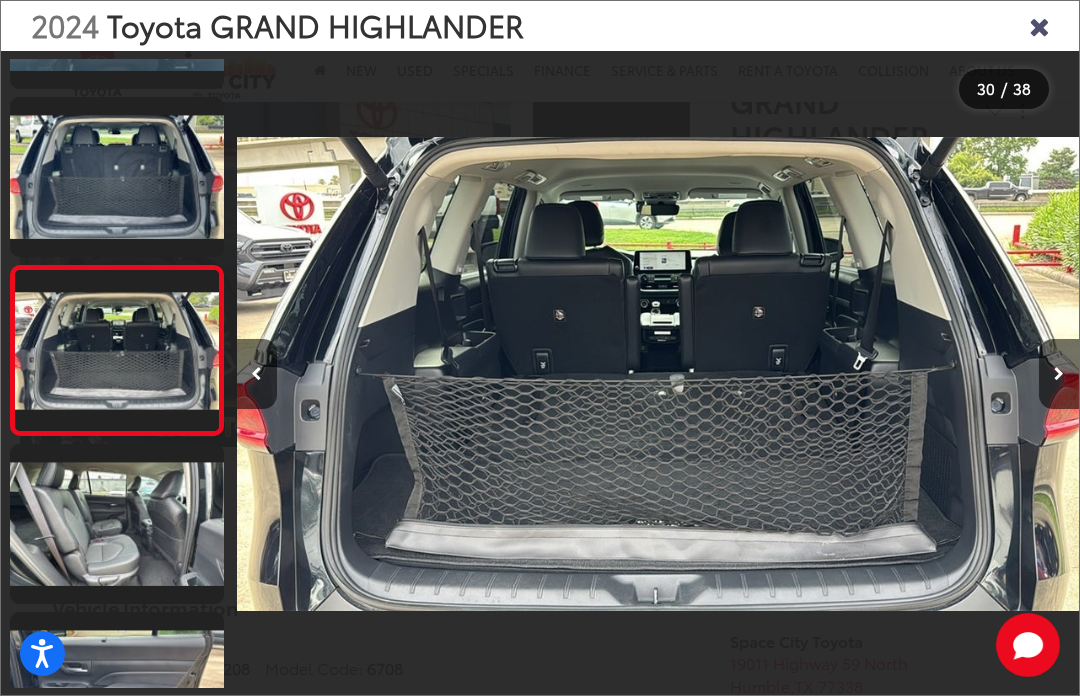 click at bounding box center [1059, 374] 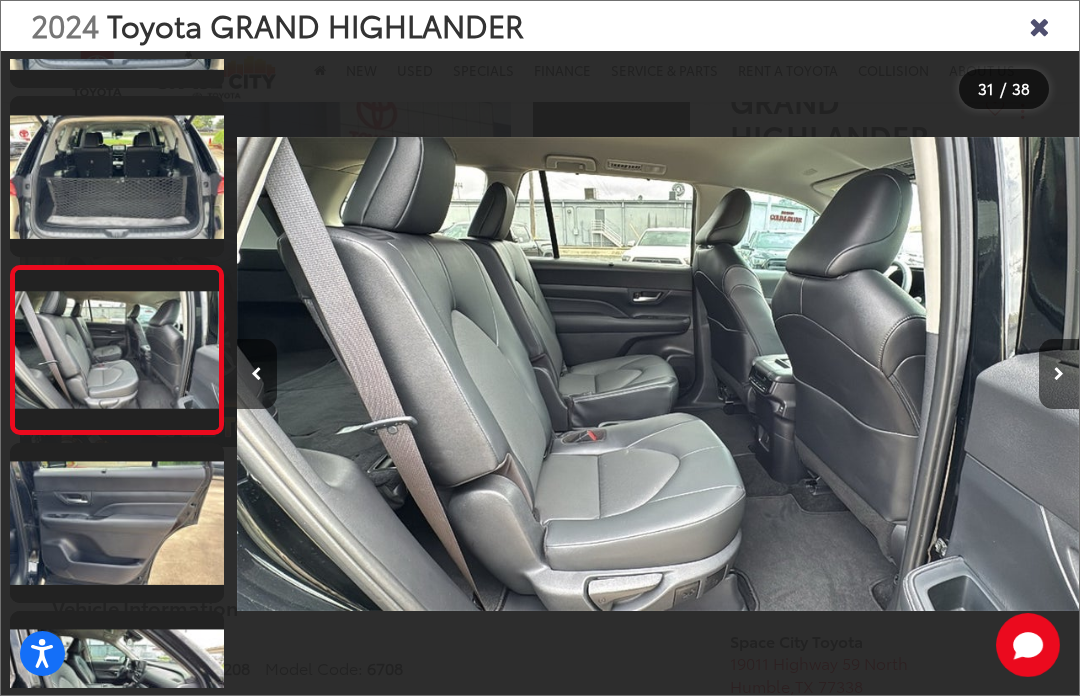 click at bounding box center [1059, 374] 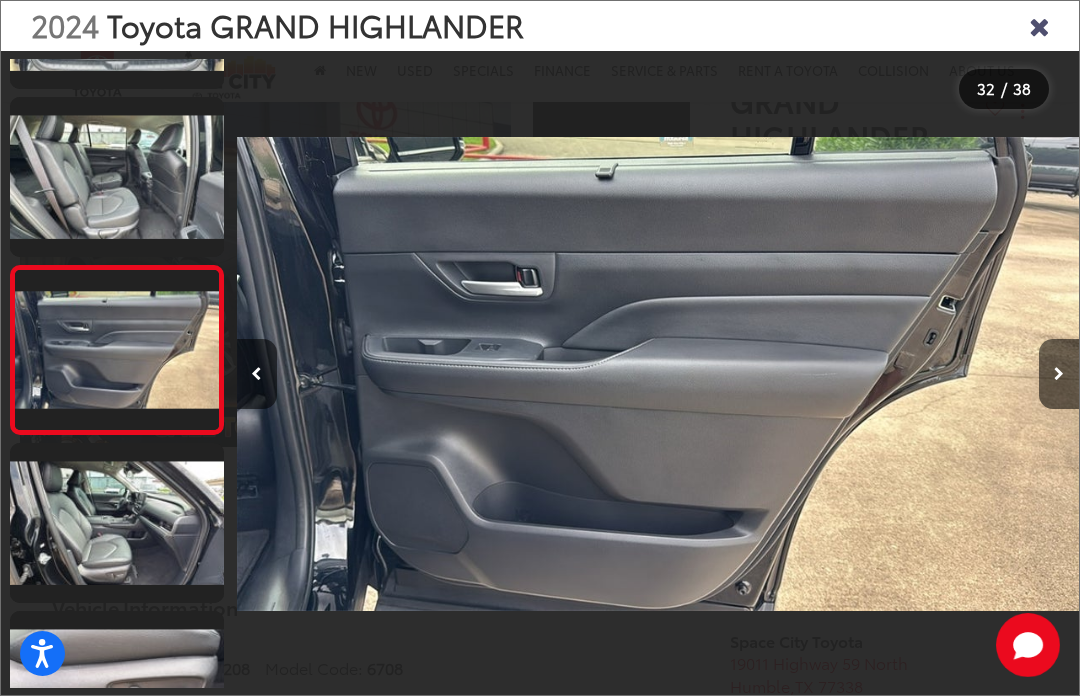 click at bounding box center [1039, 25] 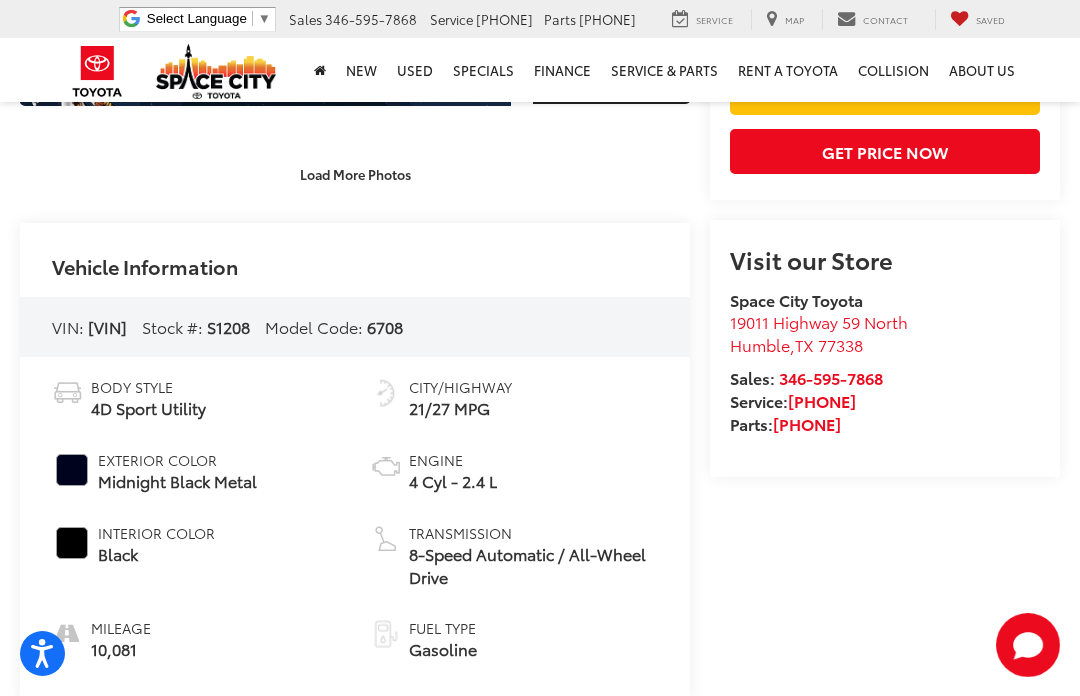 click on "Body Style
4D Sport Utility
Exterior Color
Midnight Black Metal
Interior Color
Black
Mileage
10,081
City/Highway
21/27 MPG
Engine
4 Cyl - 2.4 L
Transmission
8-Speed Automatic / All-Wheel Drive
Fuel Type
Gasoline" at bounding box center (355, 530) 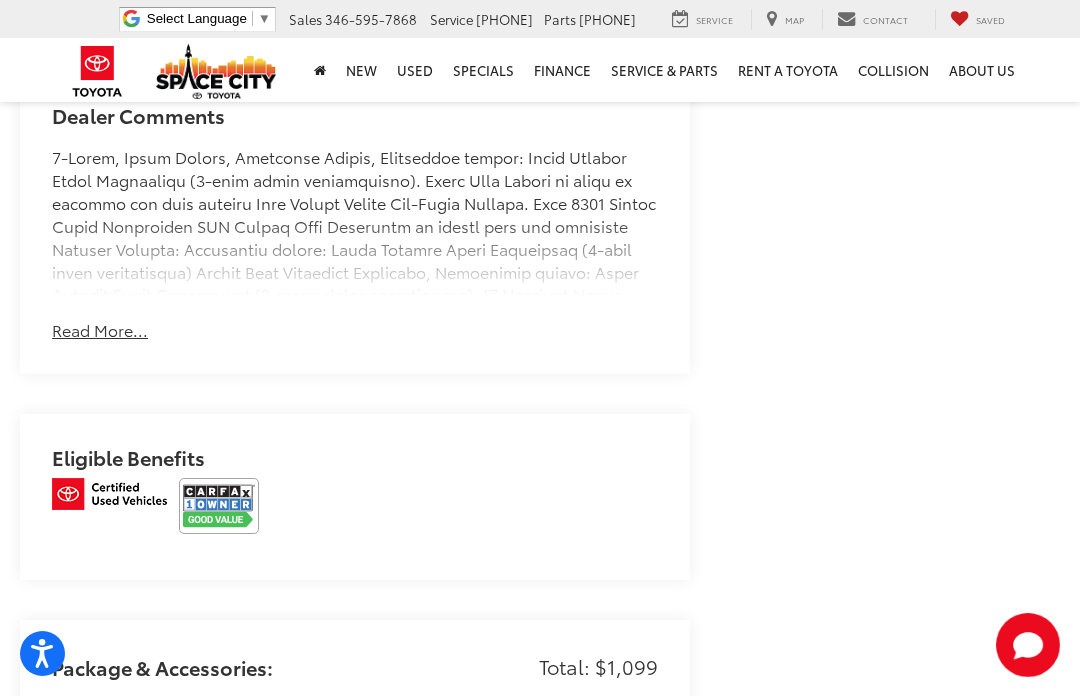click at bounding box center [219, 506] 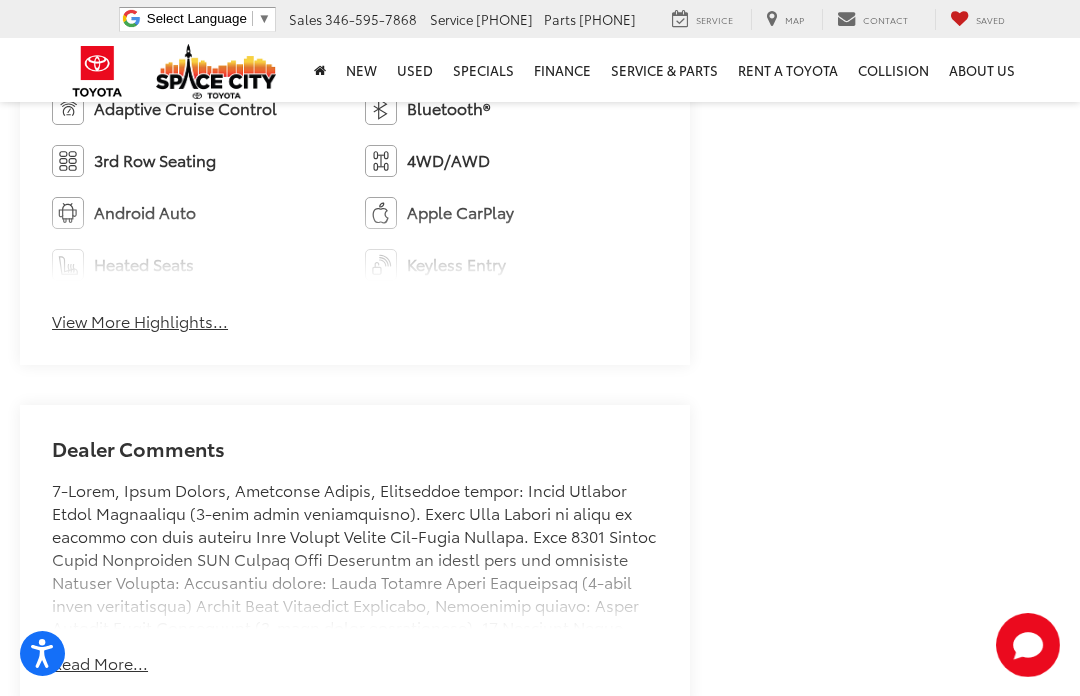 scroll, scrollTop: 1250, scrollLeft: 0, axis: vertical 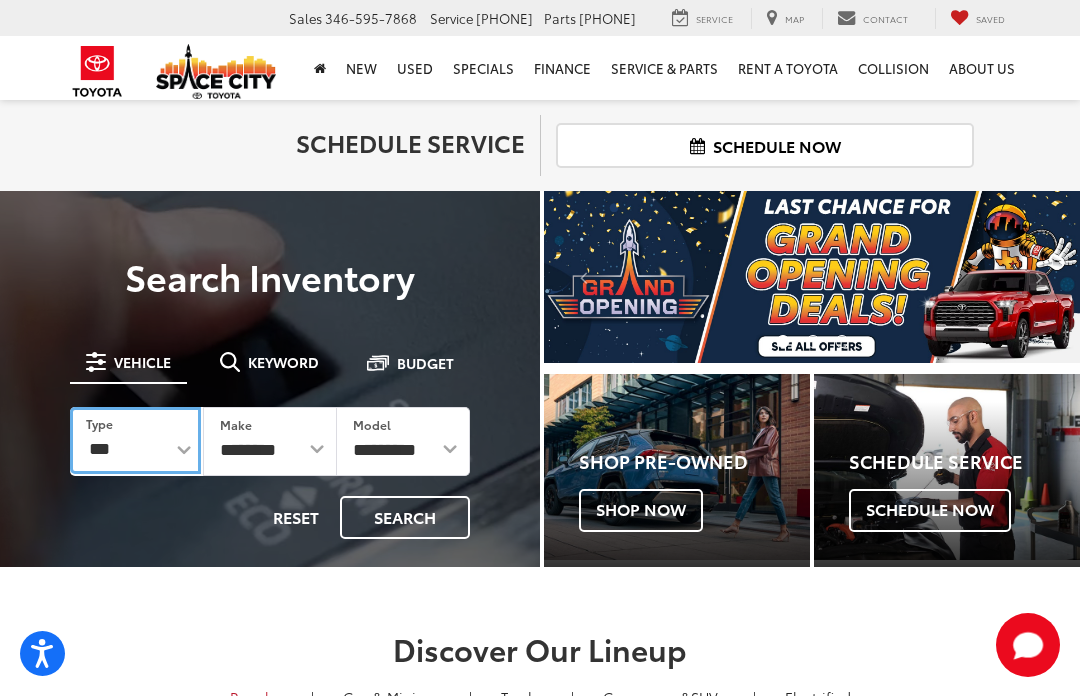 click on "***
***
****
*********" at bounding box center (135, 440) 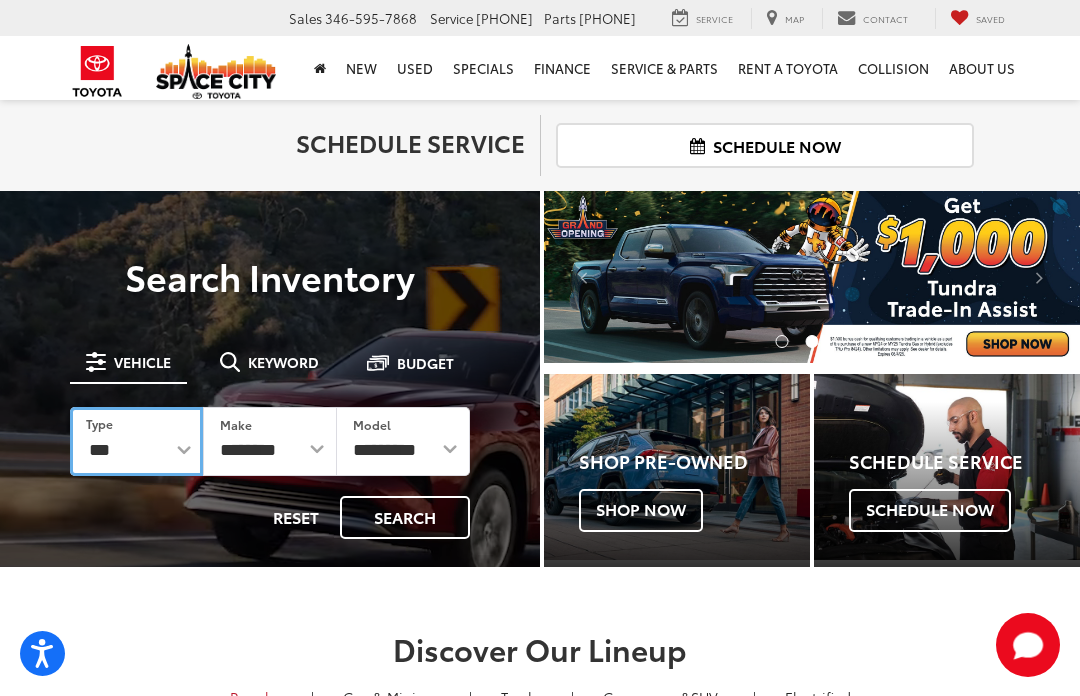 select on "********" 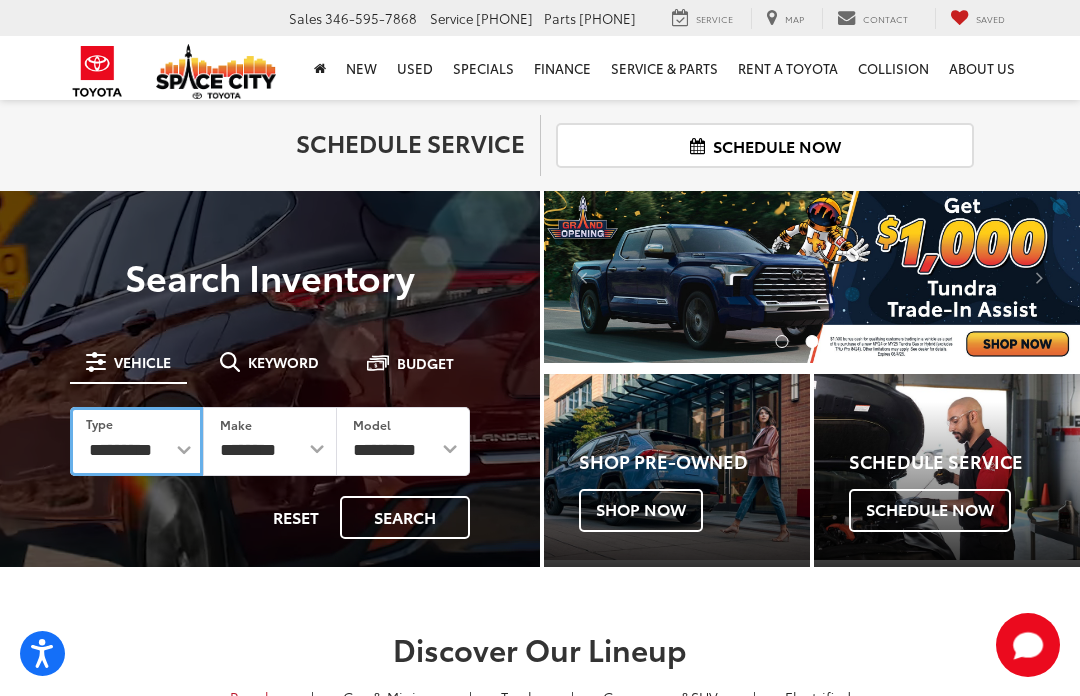 select on "******" 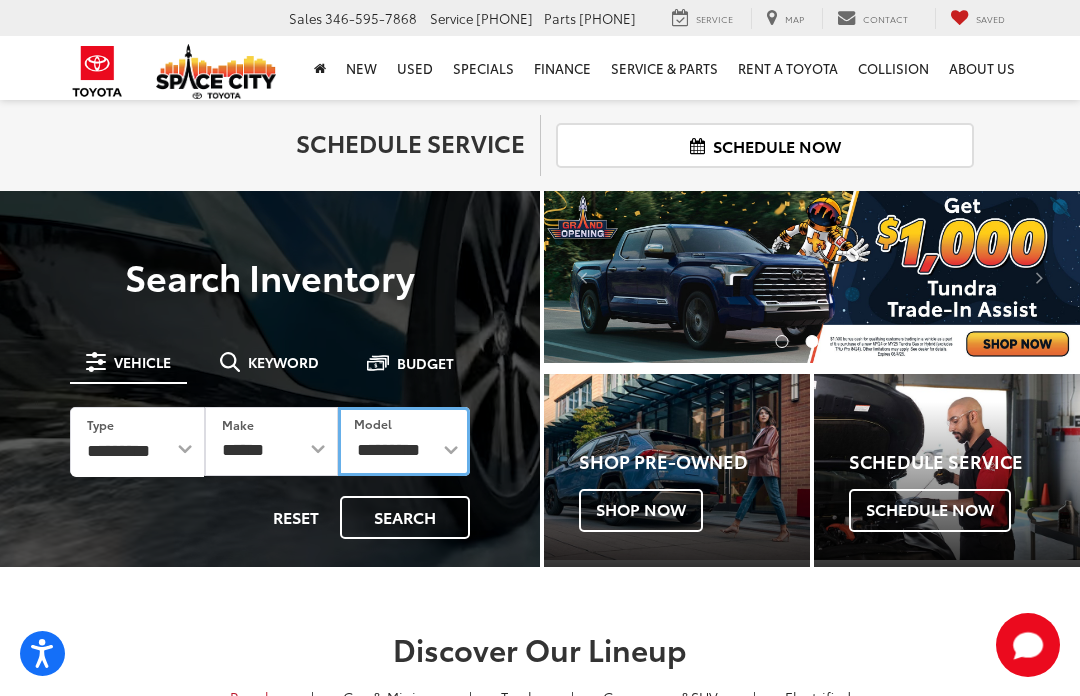 click on "**********" at bounding box center (404, 441) 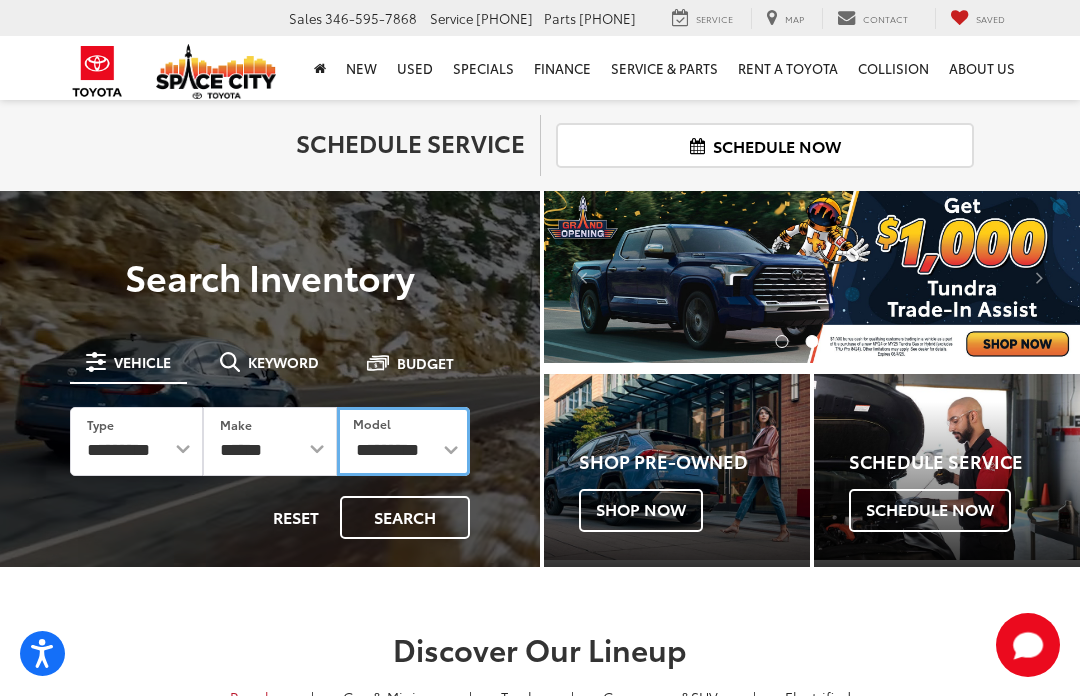 select on "**********" 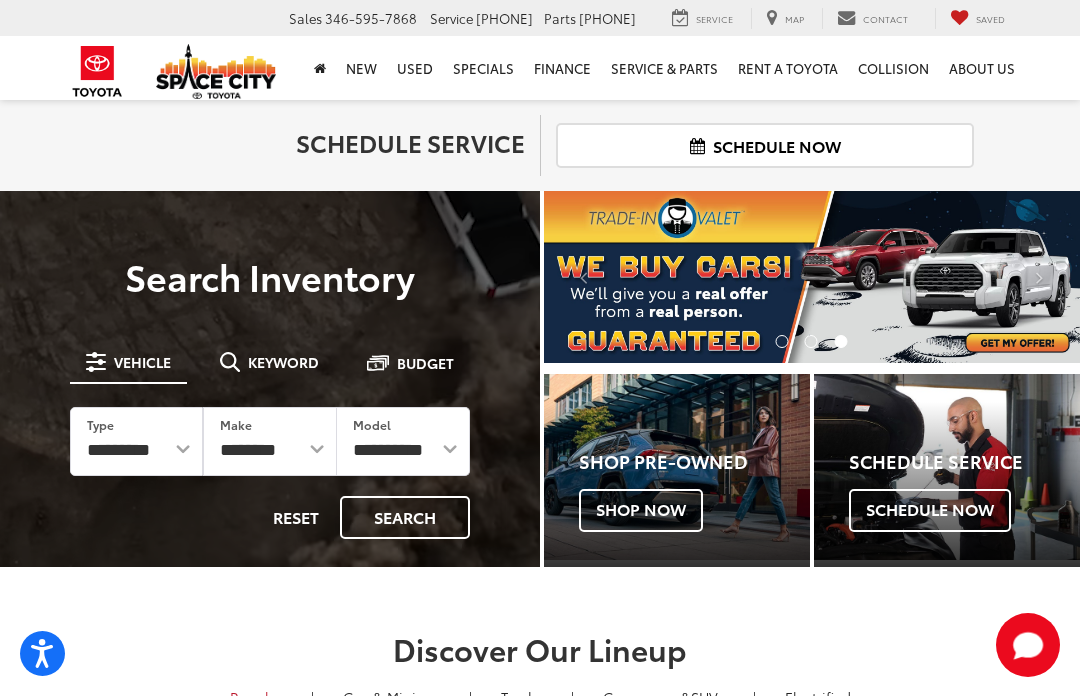 click on "Search" at bounding box center [405, 517] 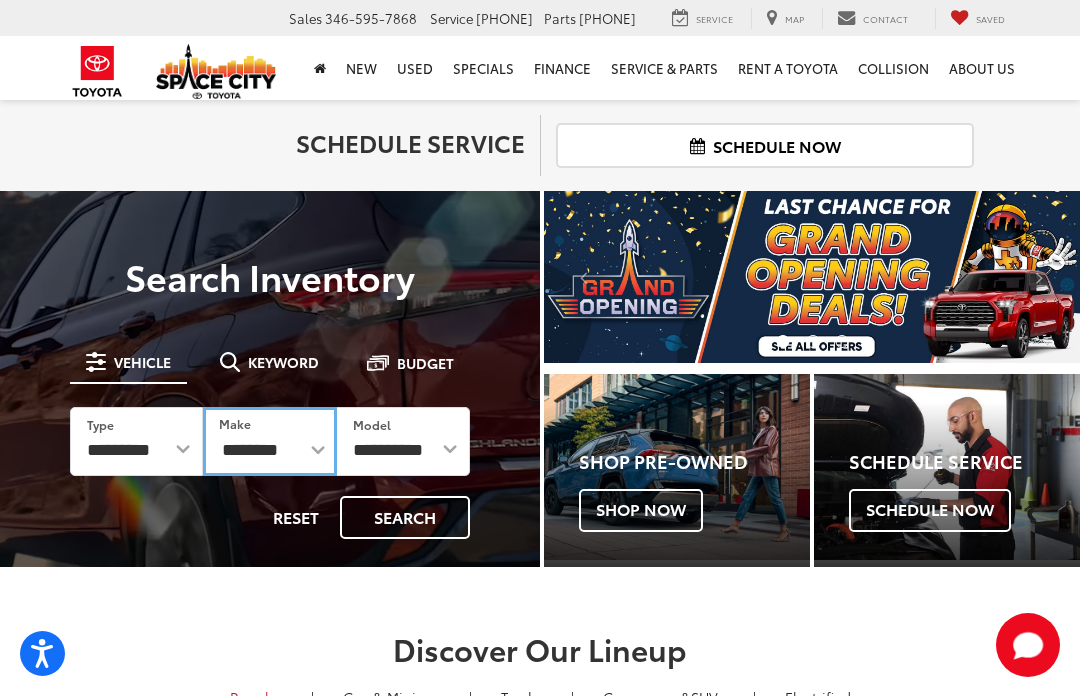 click on "******** ******" at bounding box center [269, 441] 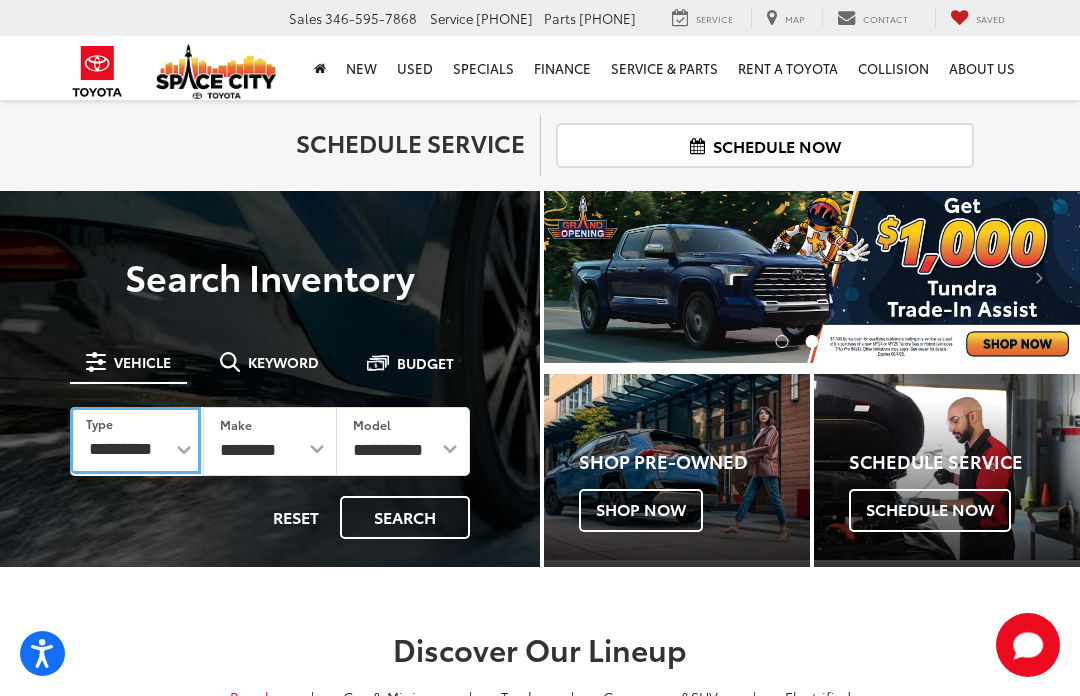 click on "***
***
****
*********" at bounding box center [135, 440] 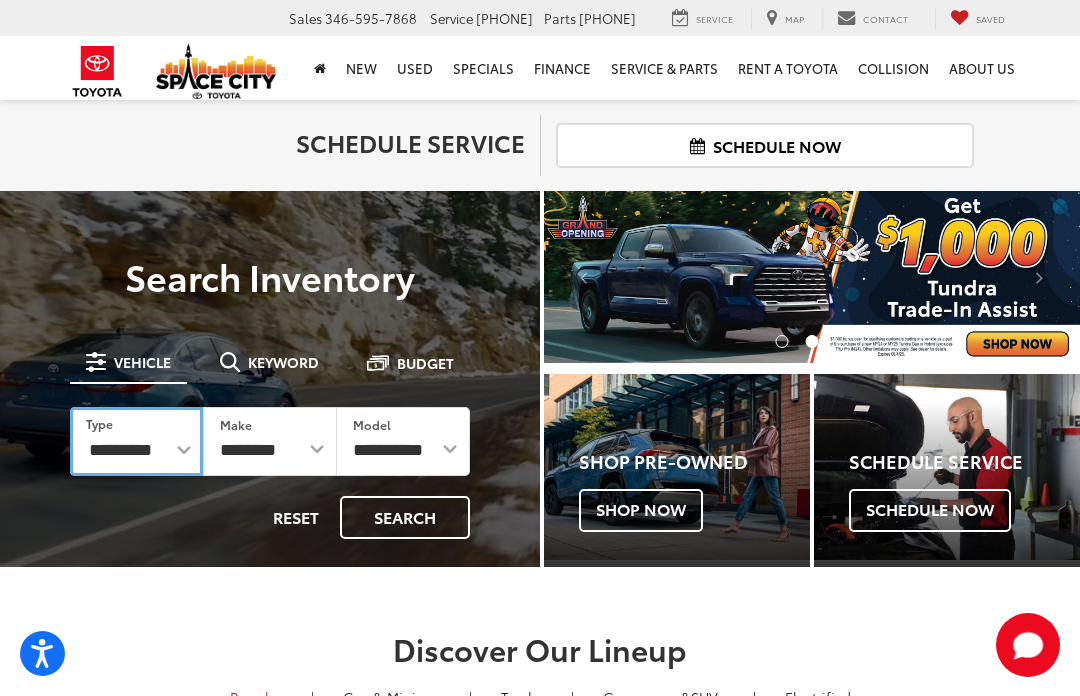 select on "******" 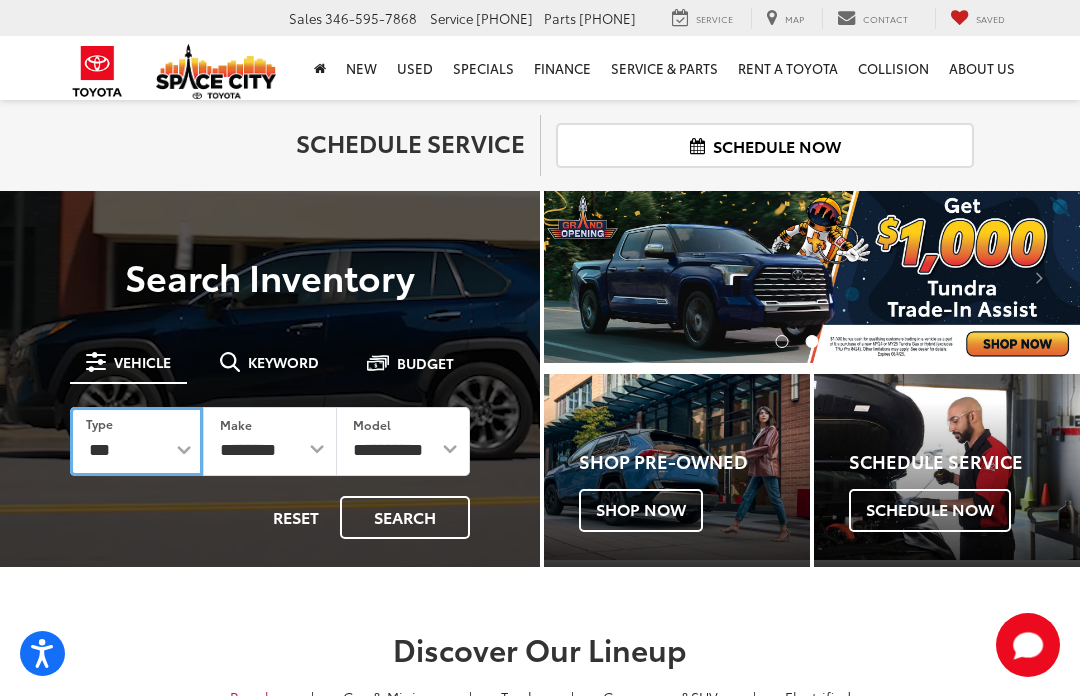select 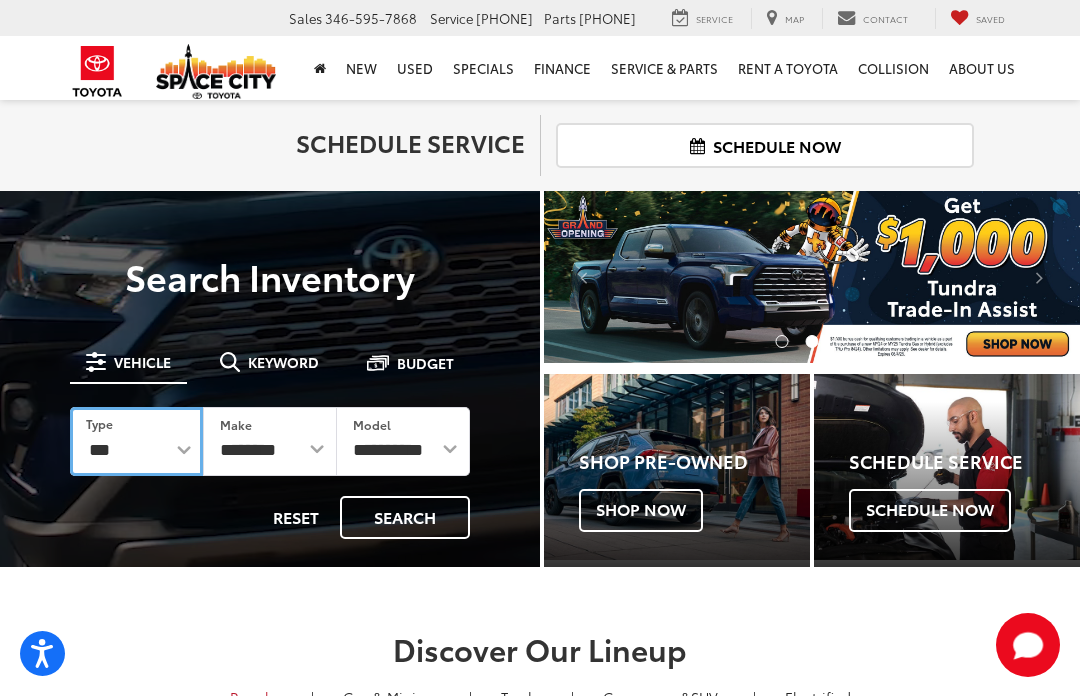 select 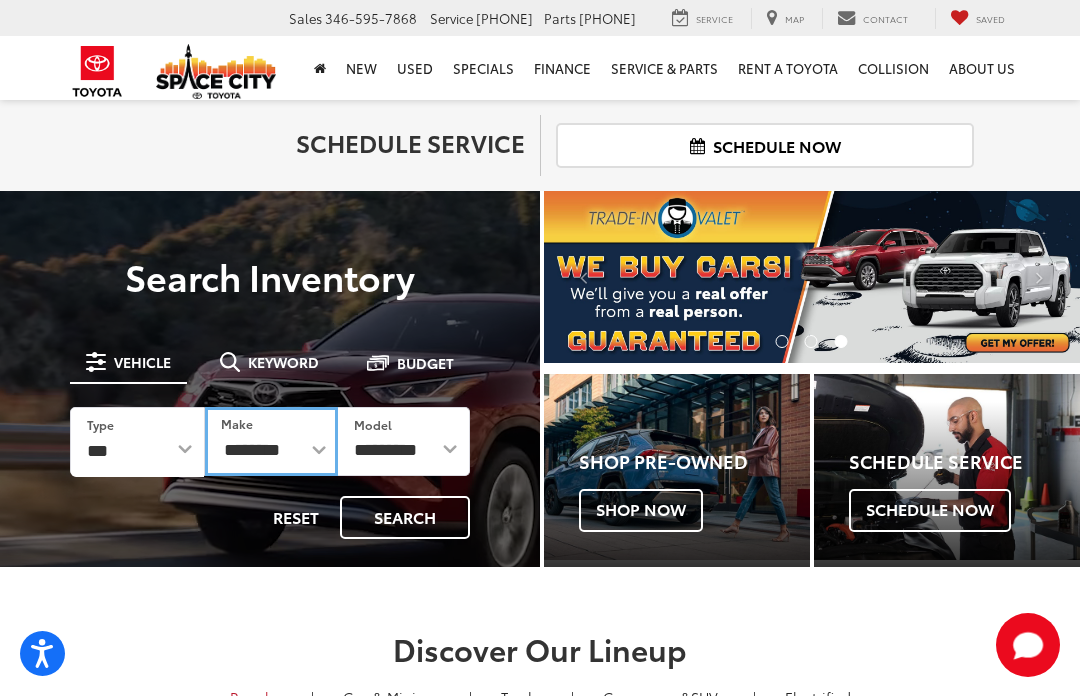 click on "**********" at bounding box center (271, 441) 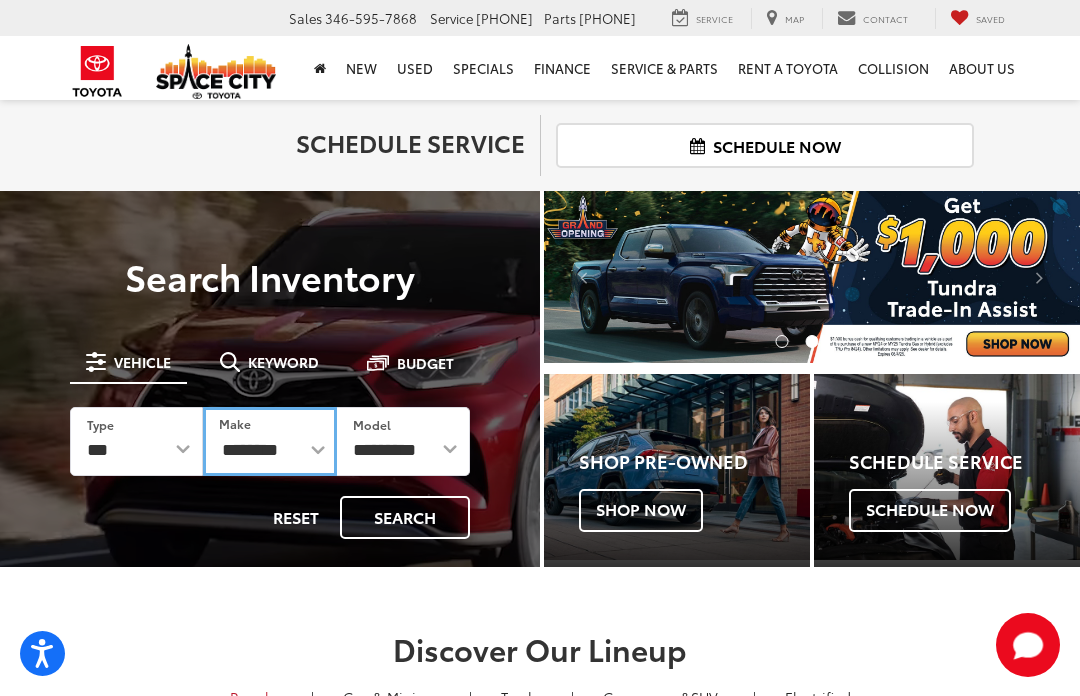 select on "******" 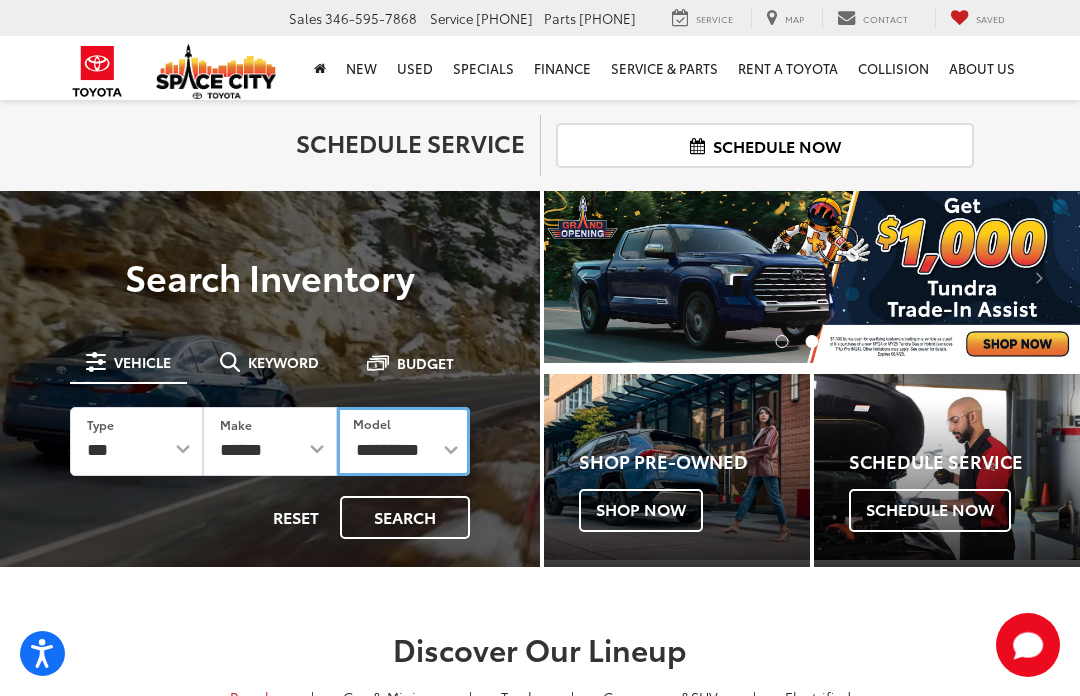 click on "**********" at bounding box center [403, 441] 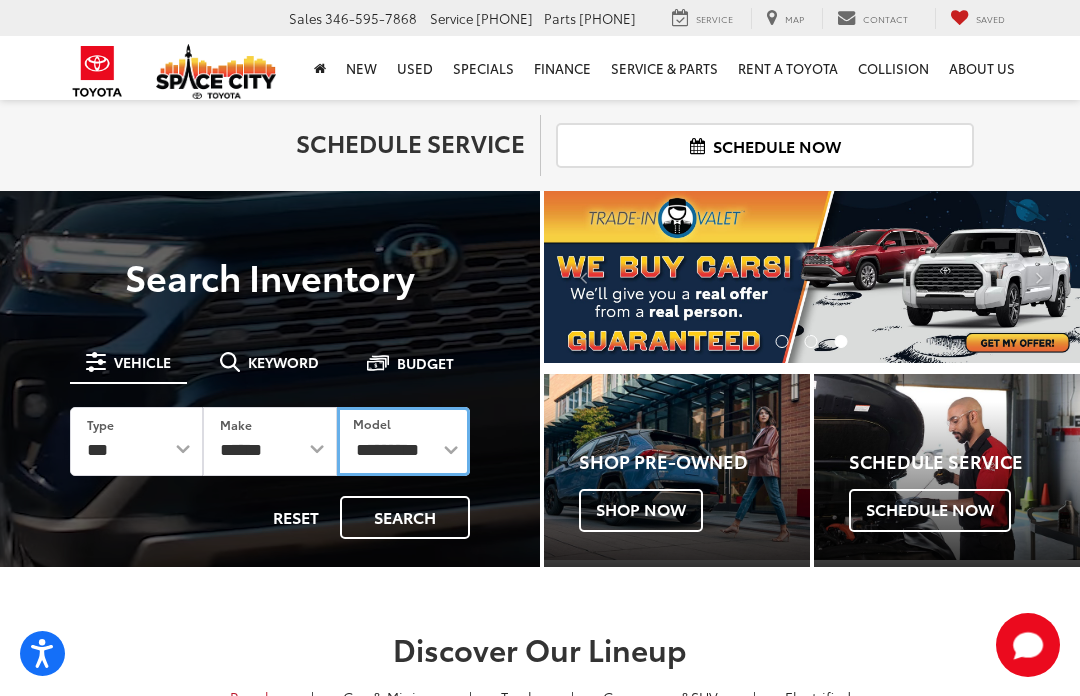 select on "**********" 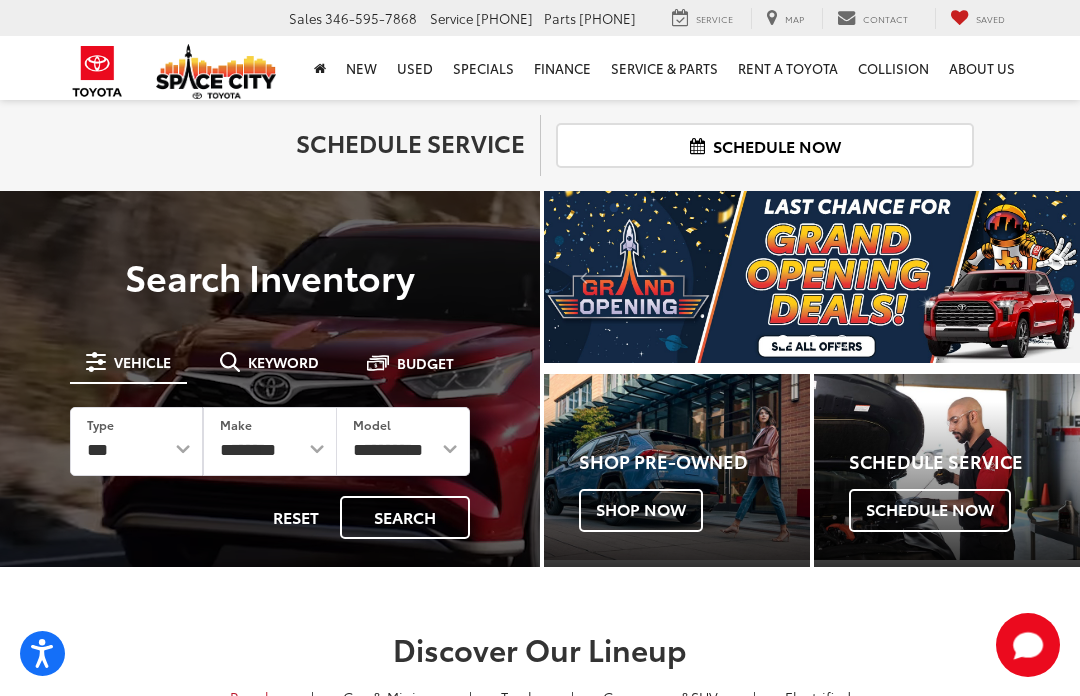 click on "Search" at bounding box center [405, 517] 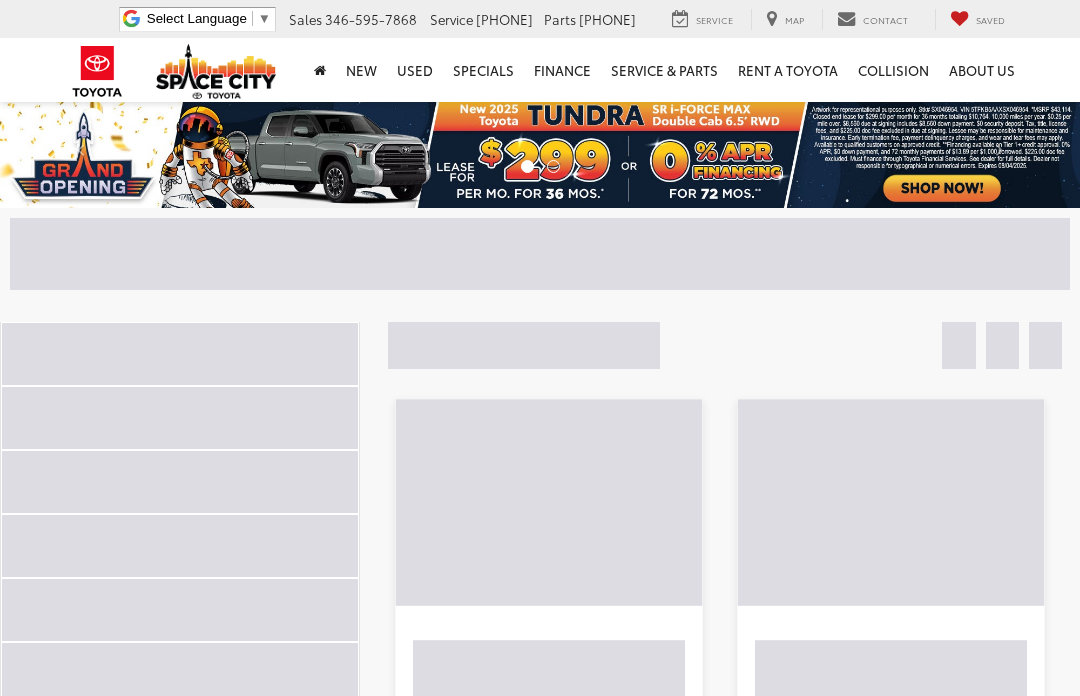 scroll, scrollTop: 0, scrollLeft: 0, axis: both 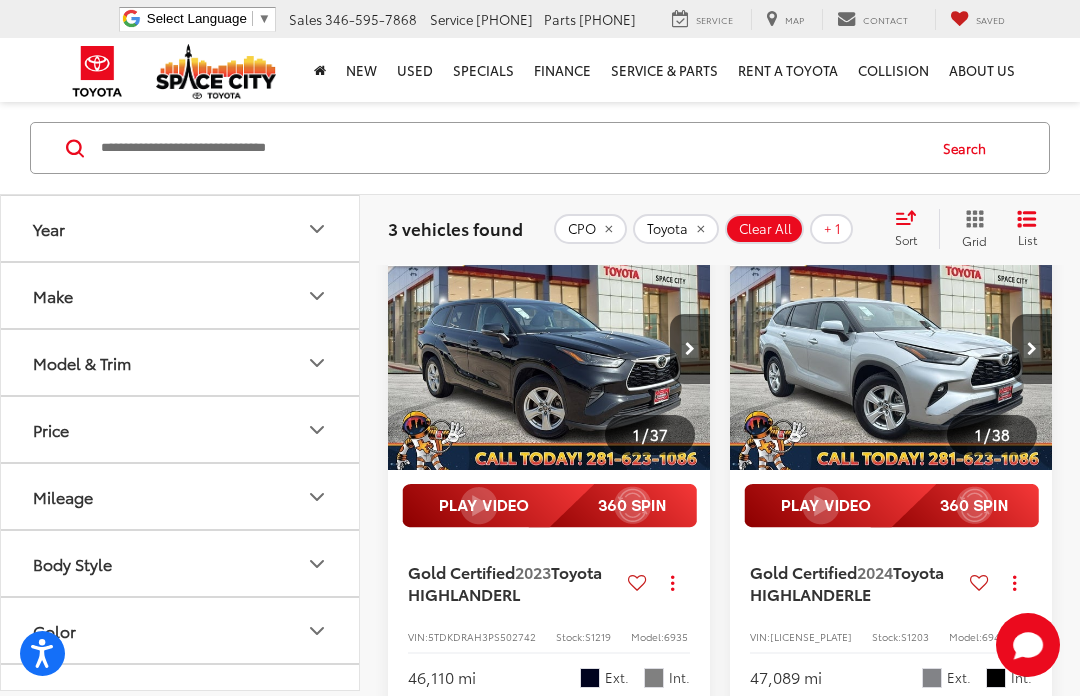 click at bounding box center (891, 350) 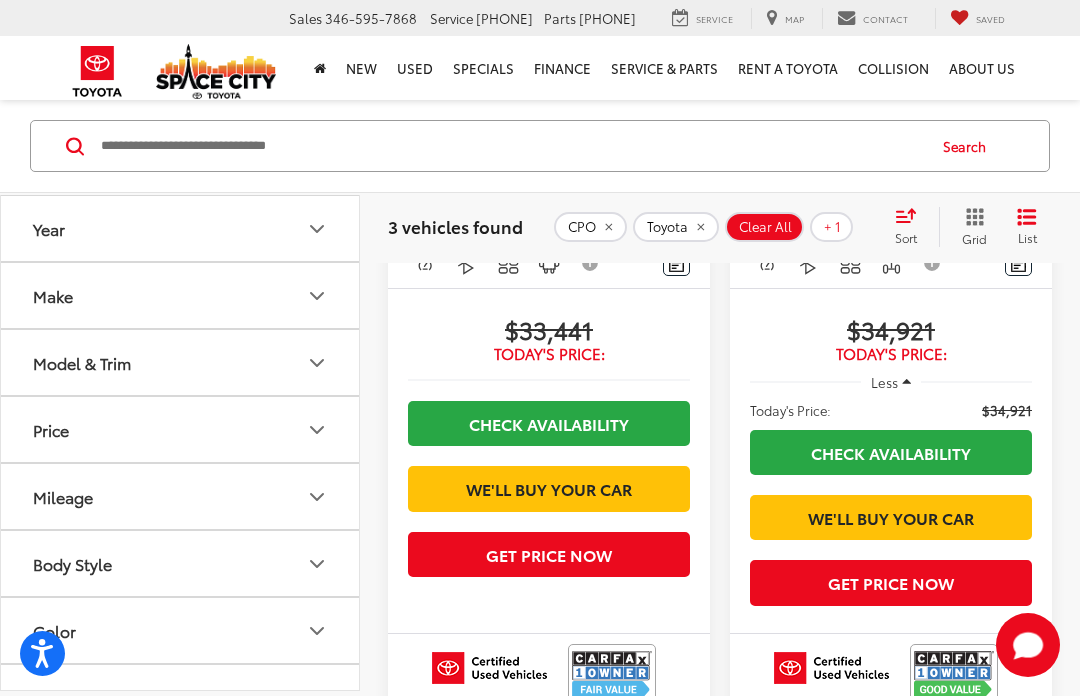 scroll, scrollTop: 591, scrollLeft: 0, axis: vertical 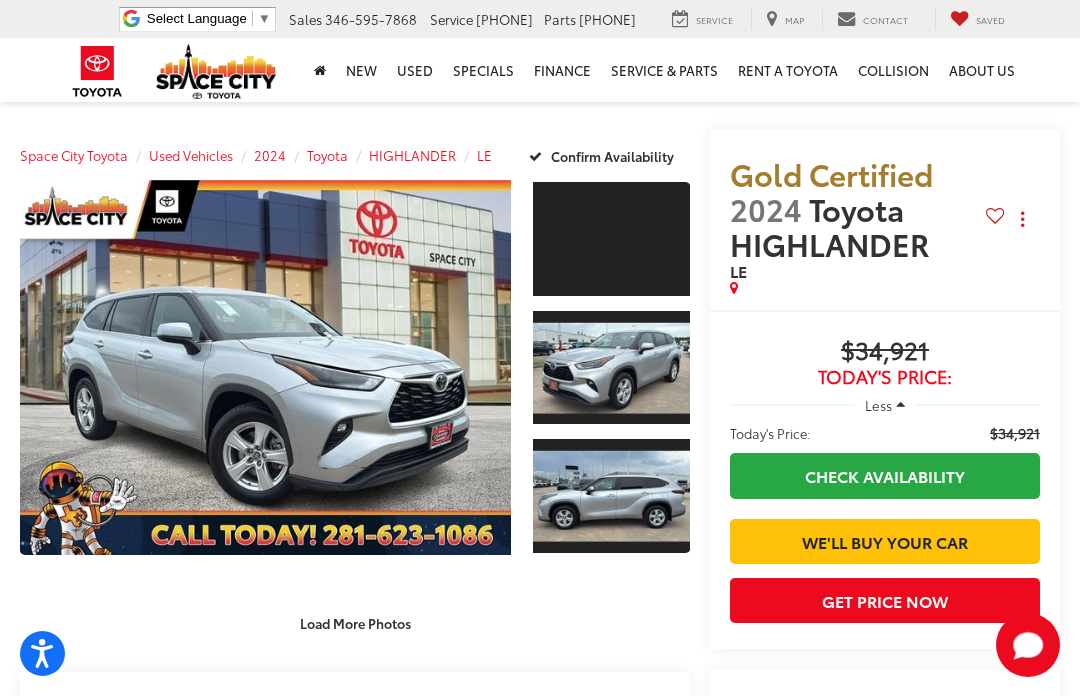 click at bounding box center (265, 367) 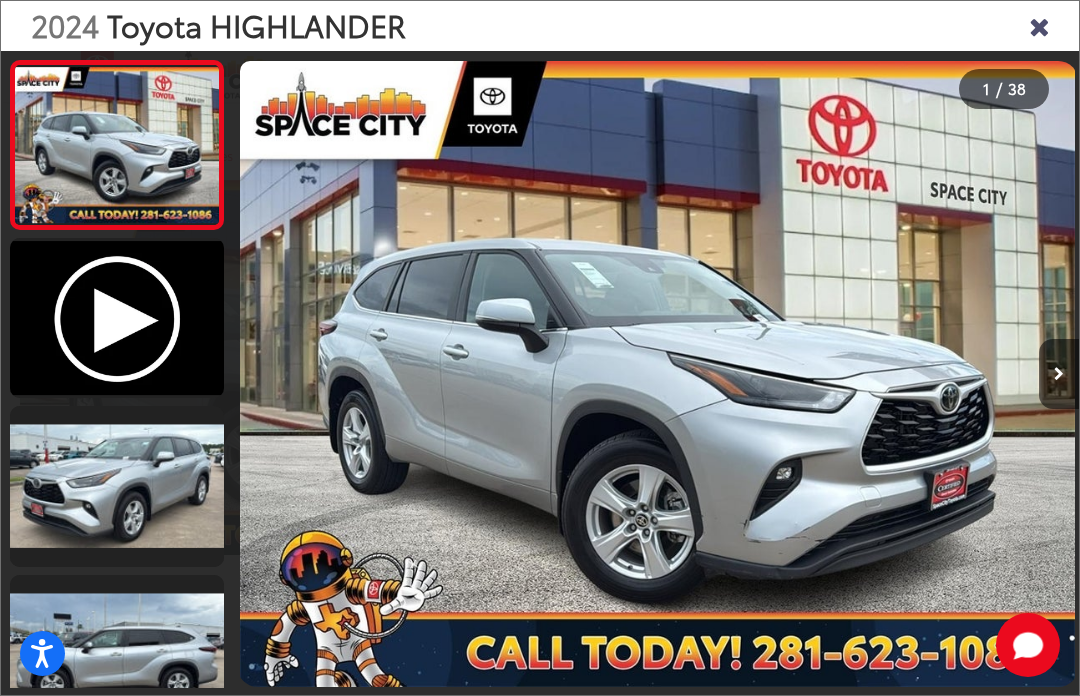 click at bounding box center (1059, 374) 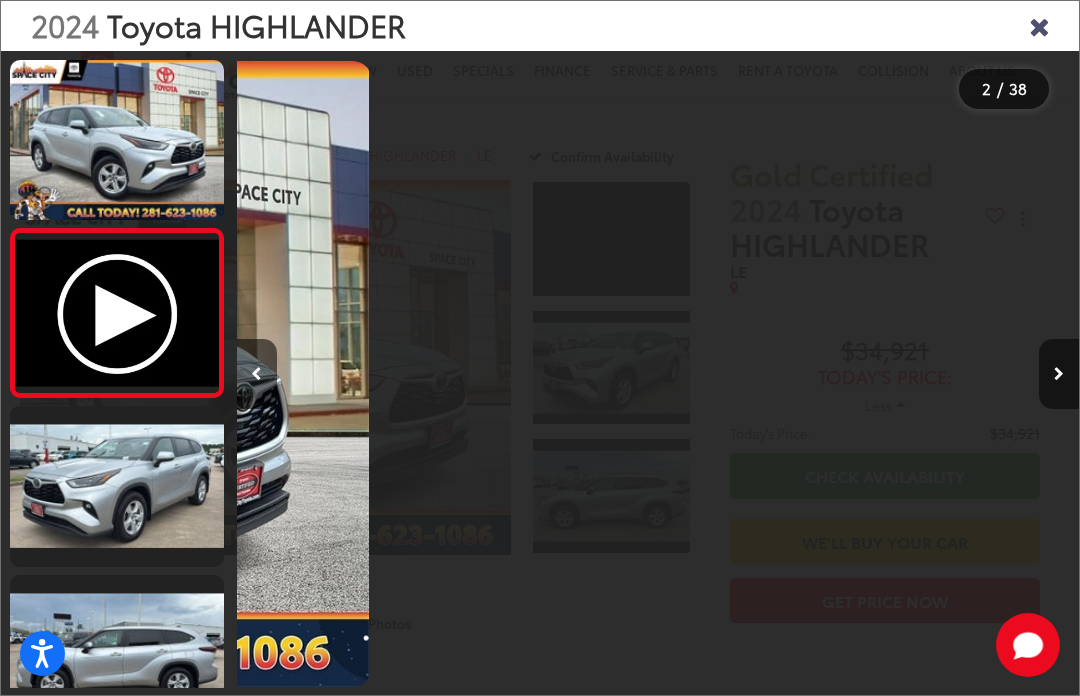 scroll, scrollTop: 0, scrollLeft: 842, axis: horizontal 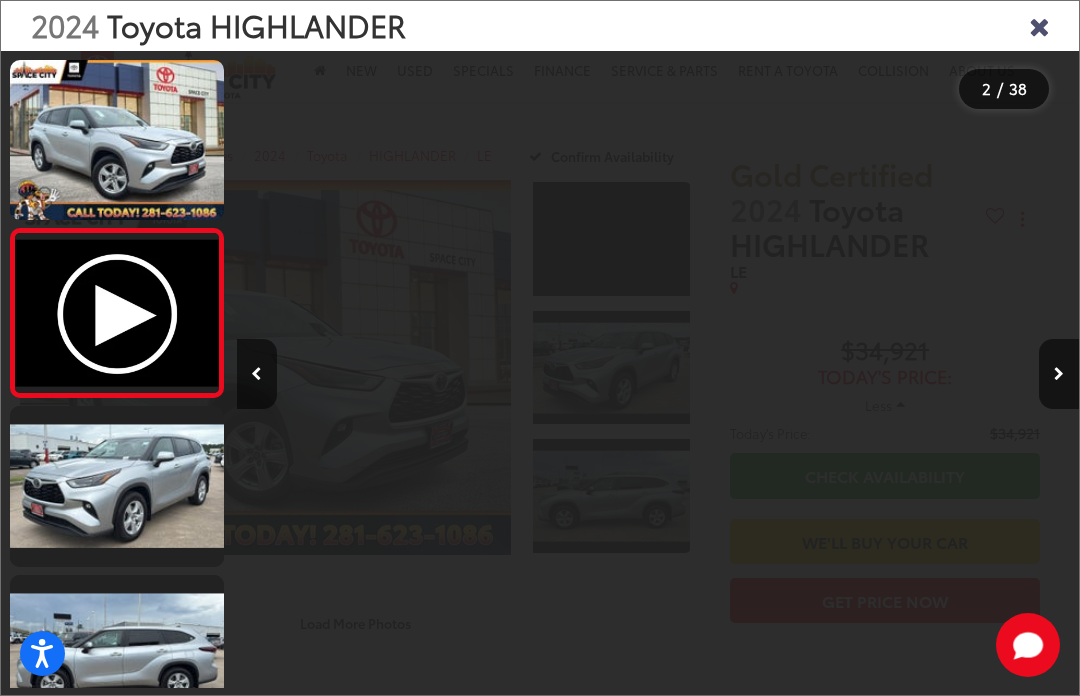 click at bounding box center [1059, 374] 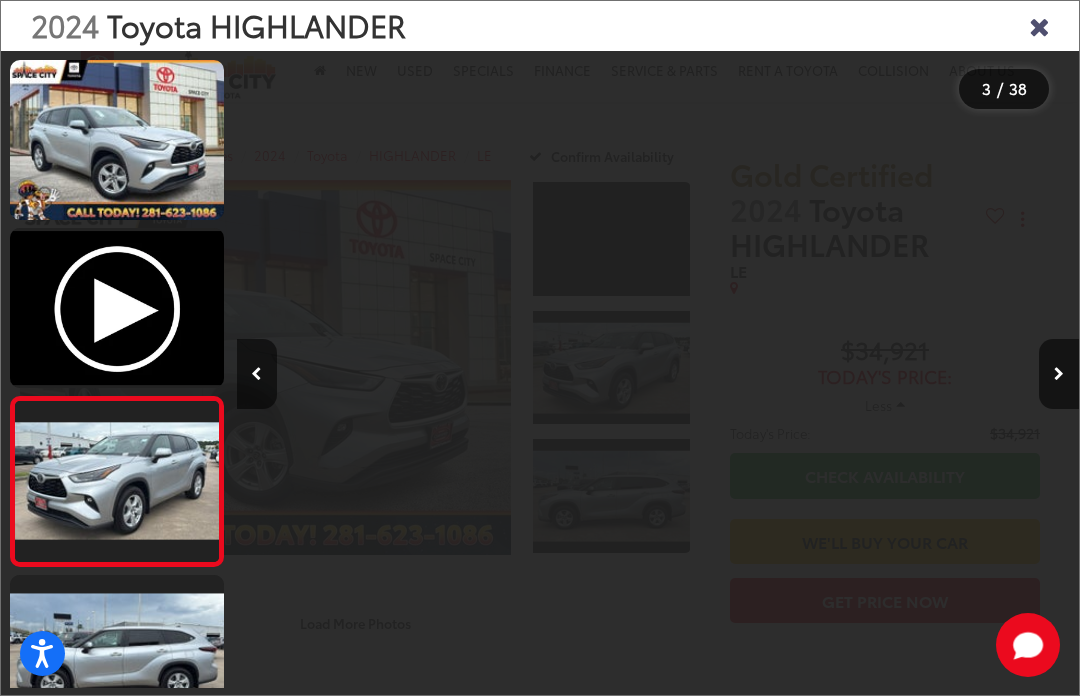 scroll, scrollTop: 152, scrollLeft: 0, axis: vertical 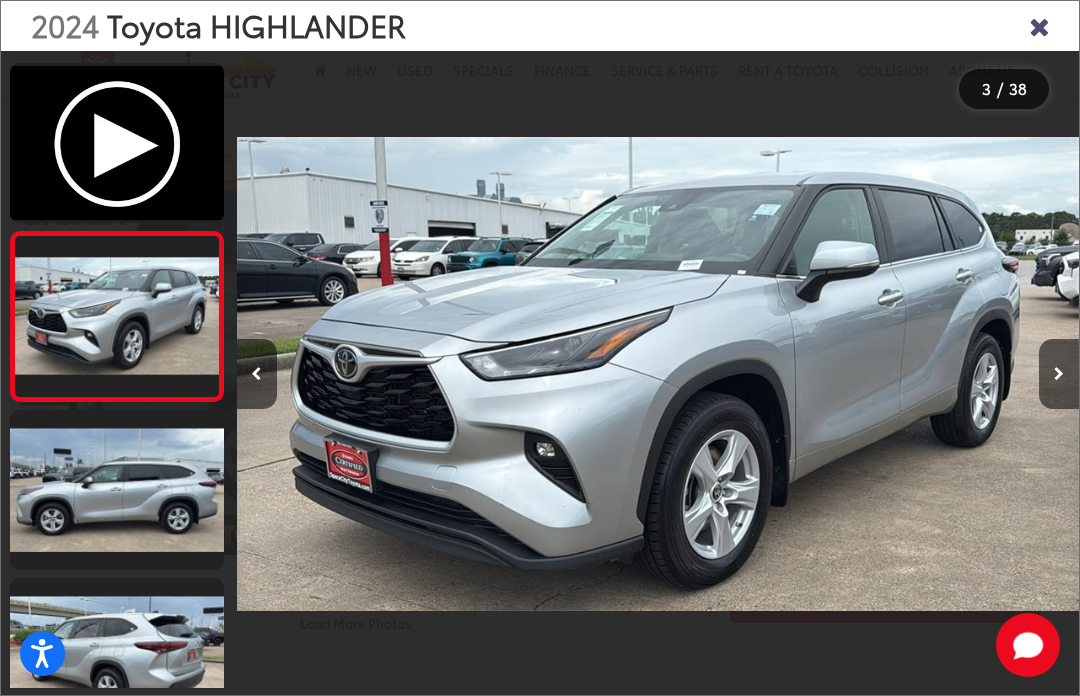 click at bounding box center (1059, 374) 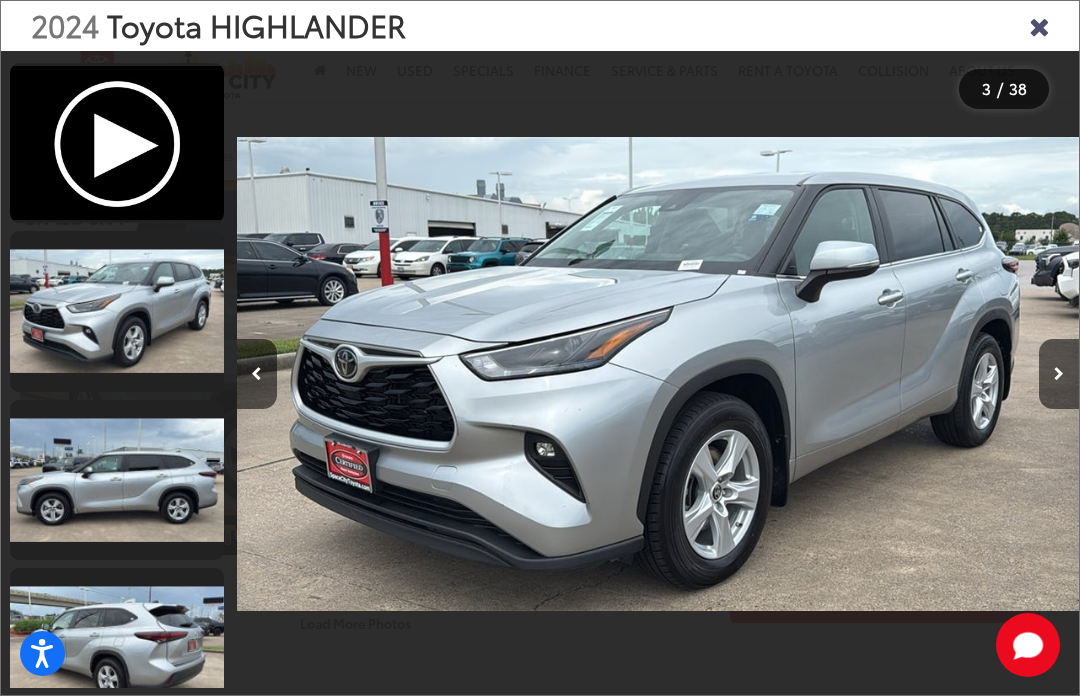 scroll, scrollTop: 0, scrollLeft: 2020, axis: horizontal 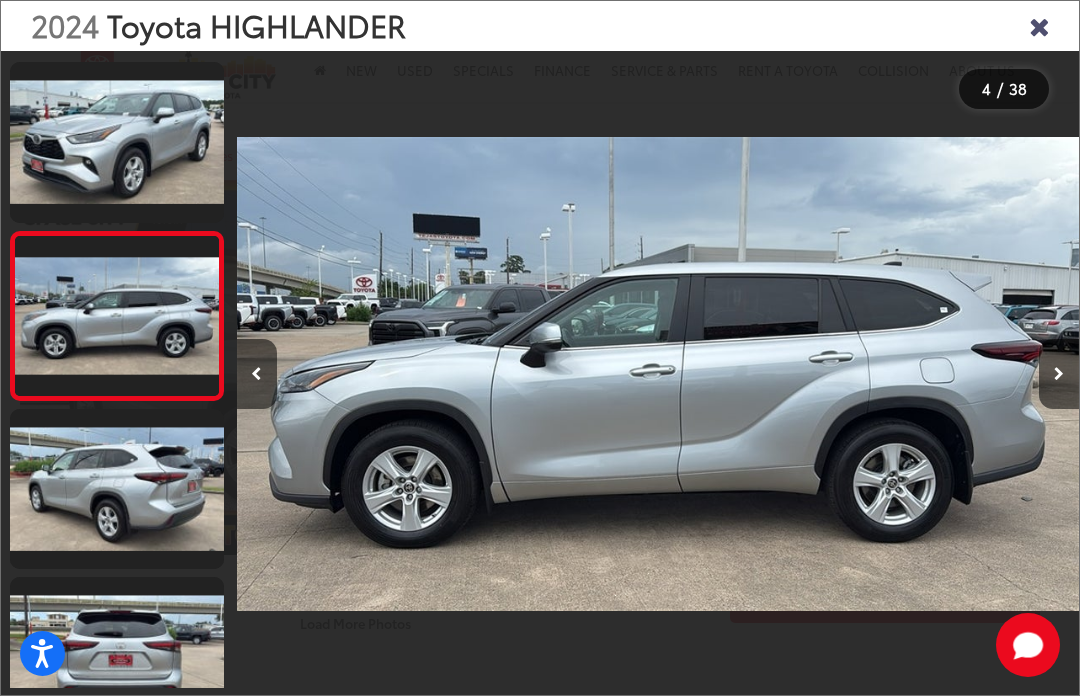 click at bounding box center [1059, 374] 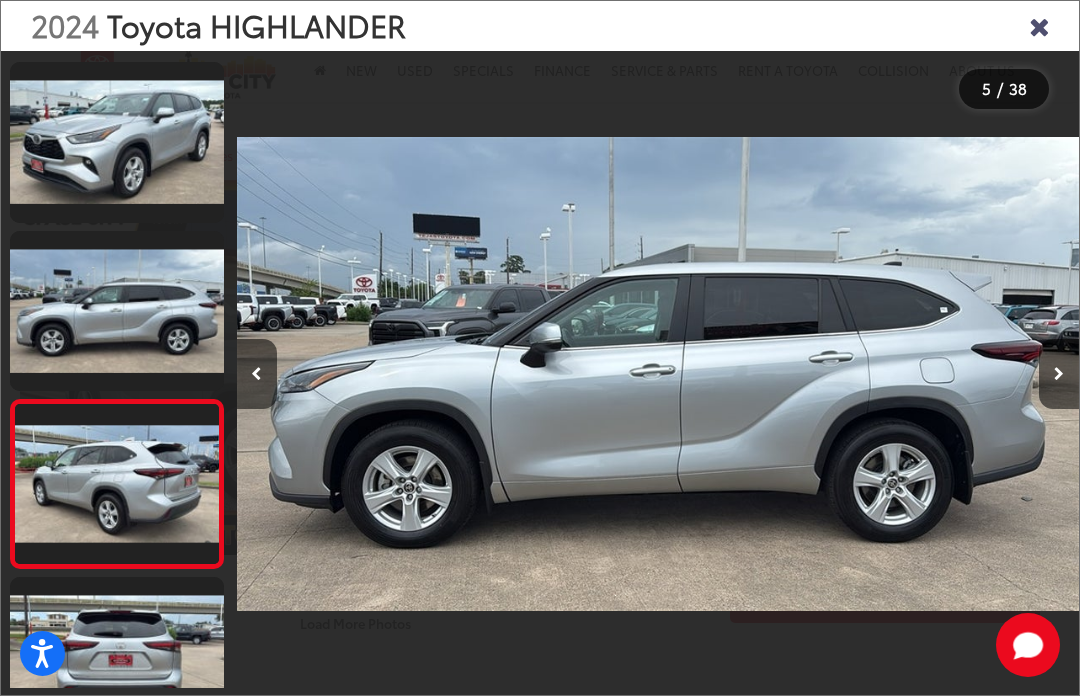 scroll, scrollTop: 0, scrollLeft: 3370, axis: horizontal 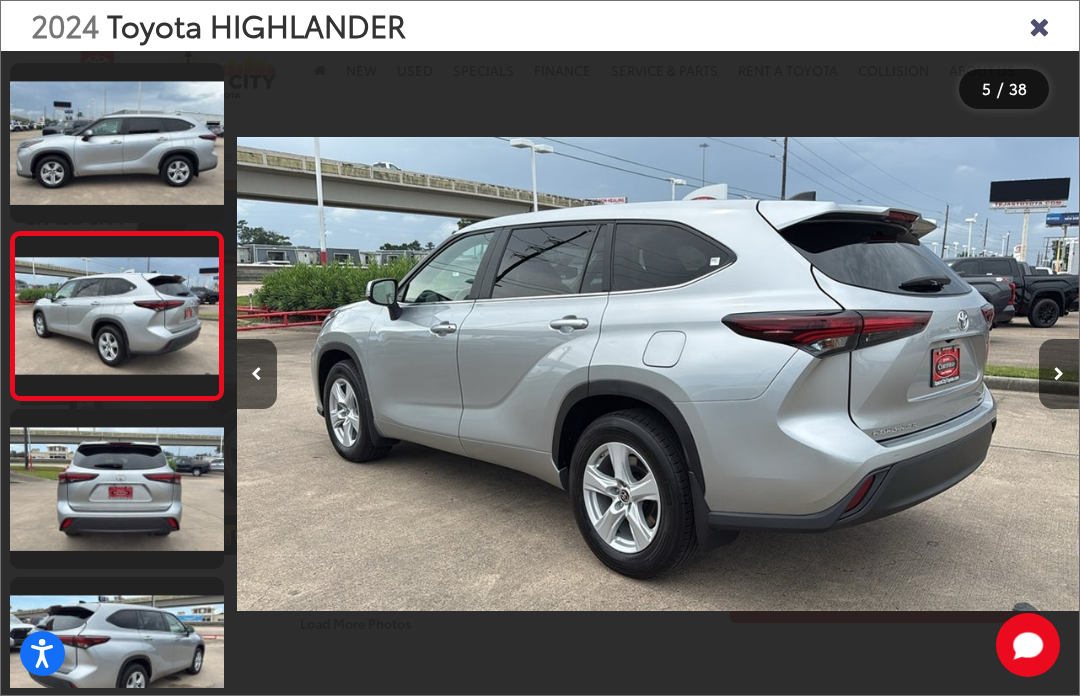 click at bounding box center [1059, 374] 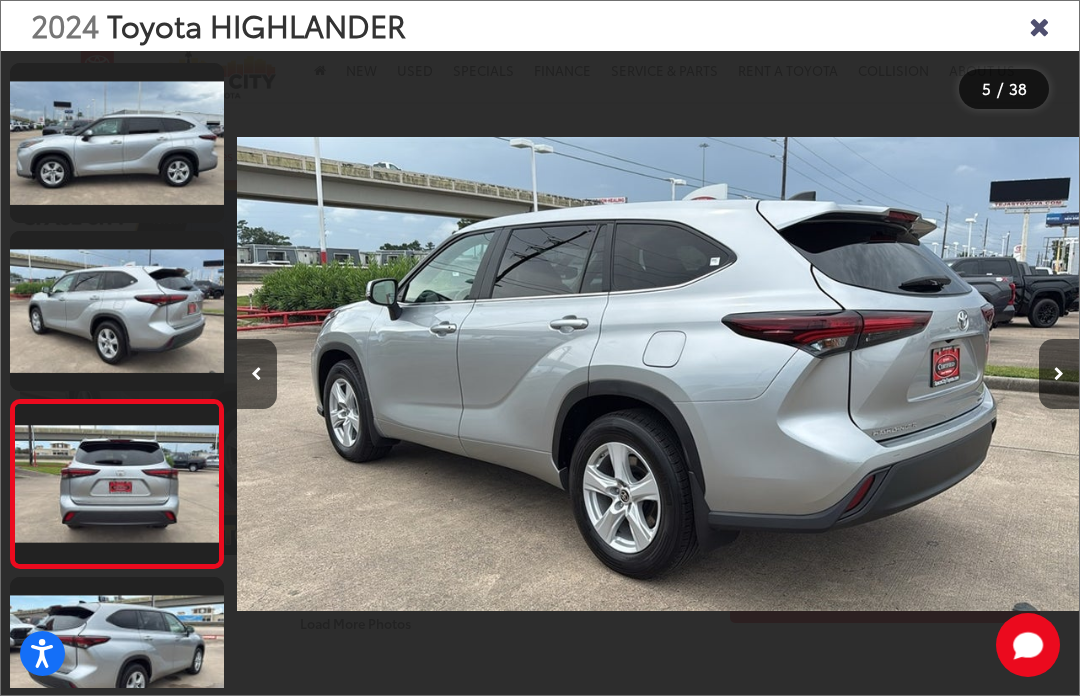 scroll, scrollTop: 0, scrollLeft: 4079, axis: horizontal 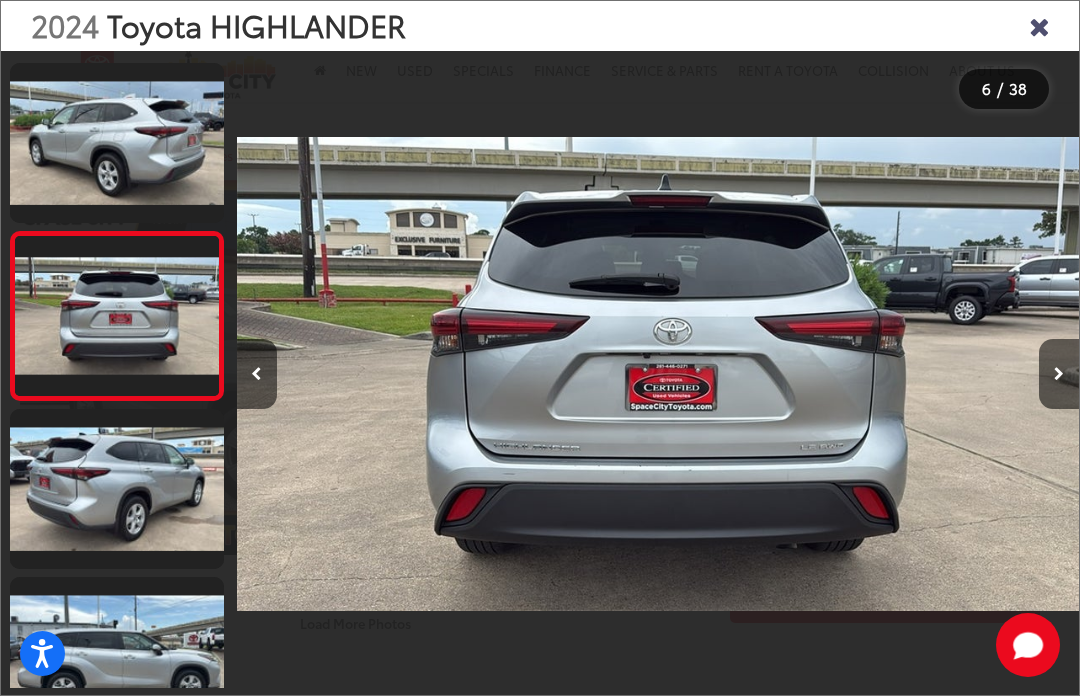 click at bounding box center [257, 374] 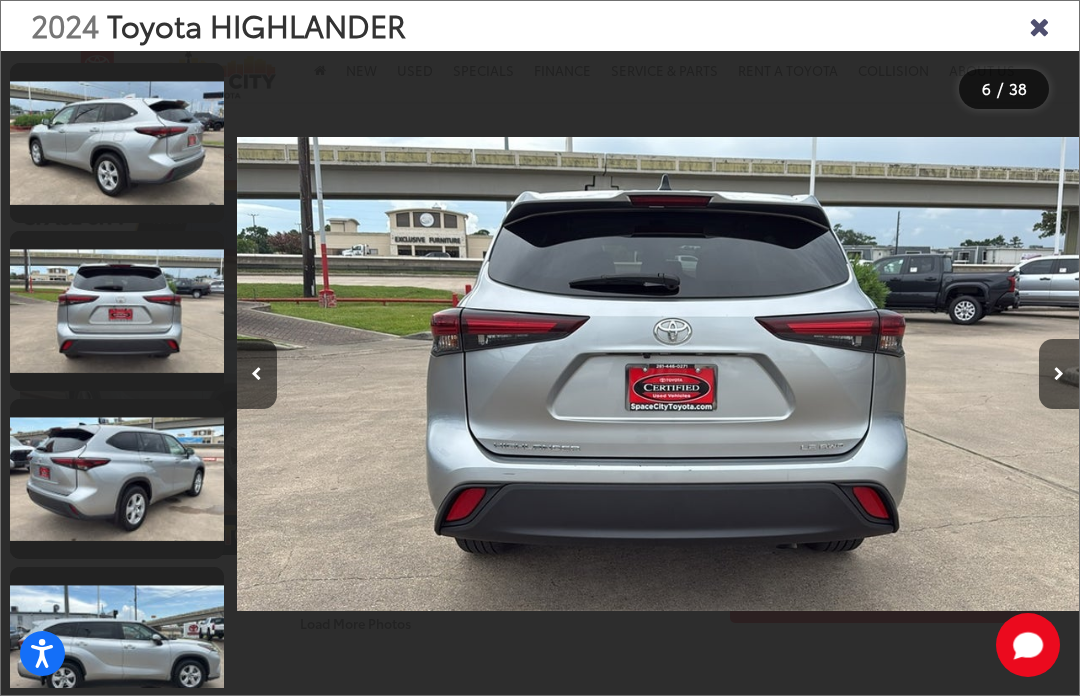 scroll, scrollTop: 0, scrollLeft: 3955, axis: horizontal 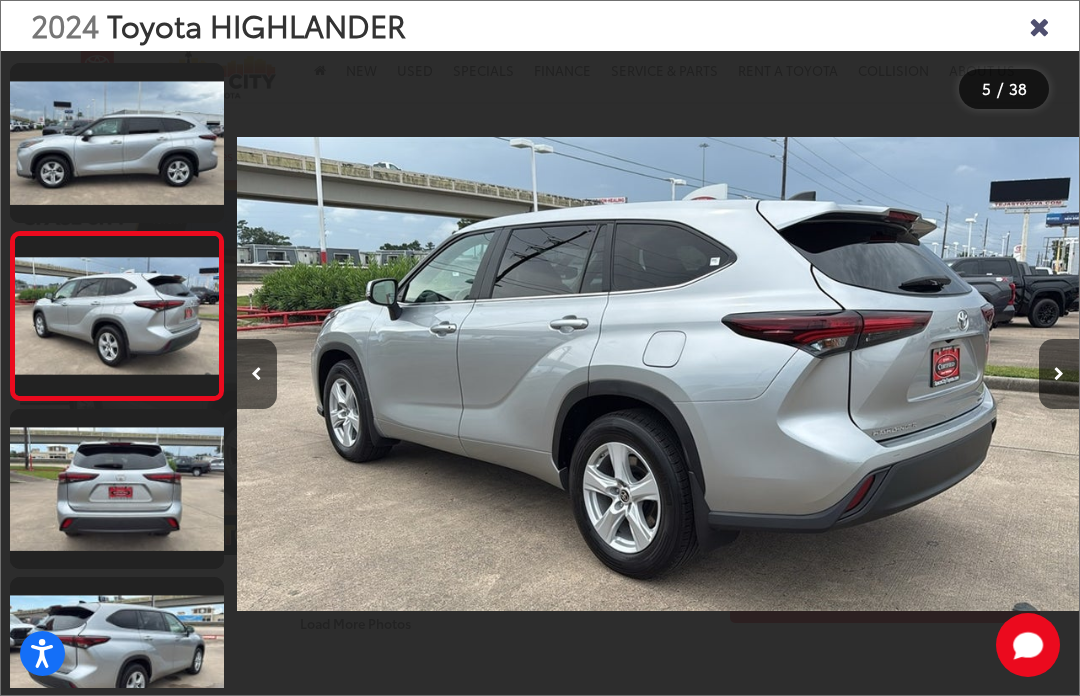 click at bounding box center (1059, 374) 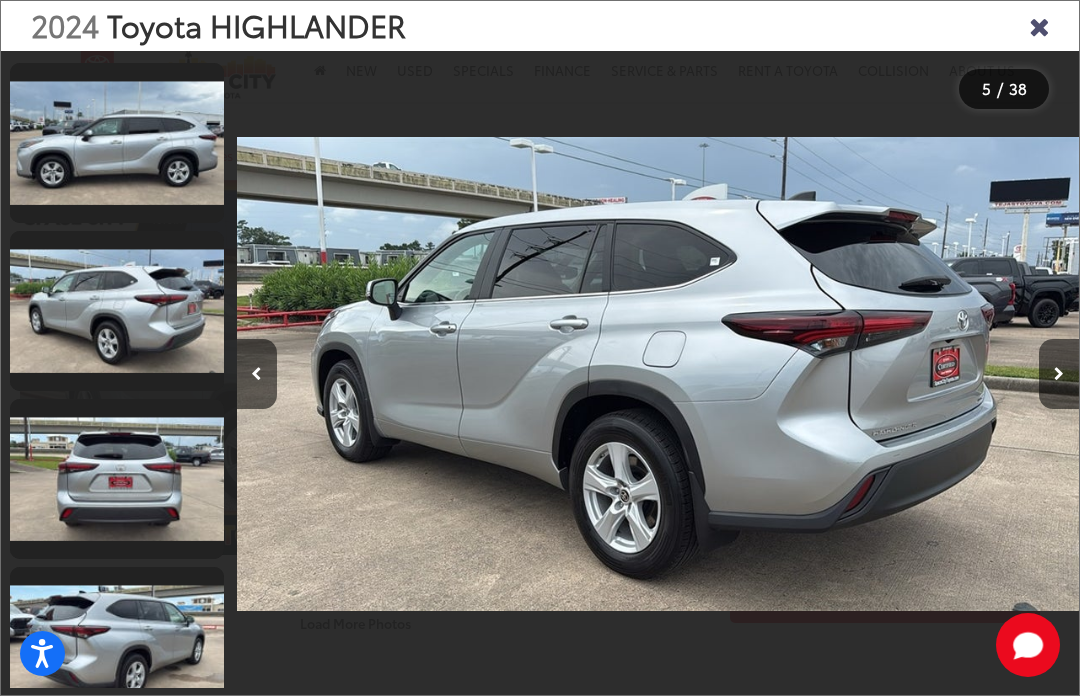 scroll, scrollTop: 0, scrollLeft: 4058, axis: horizontal 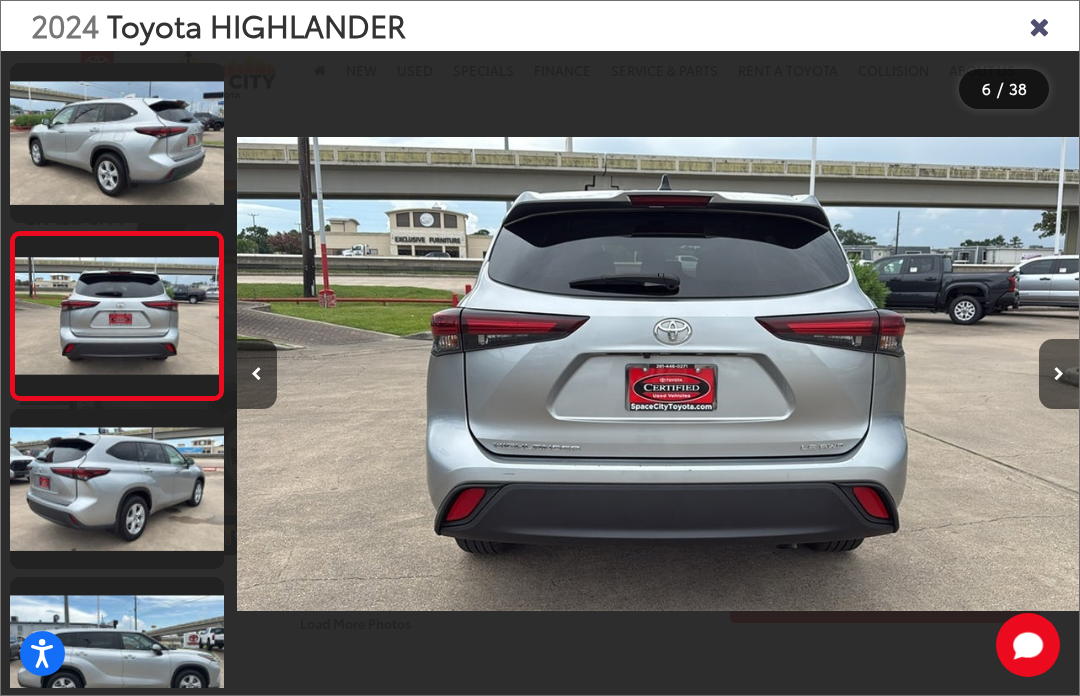 click at bounding box center (1059, 374) 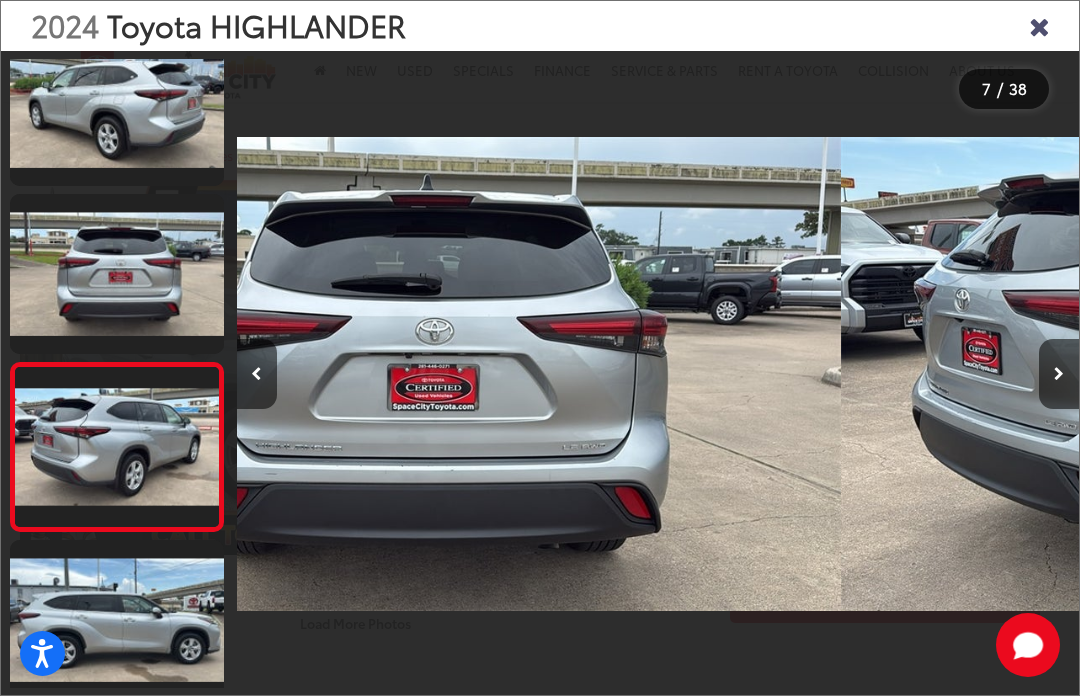 scroll, scrollTop: 803, scrollLeft: 0, axis: vertical 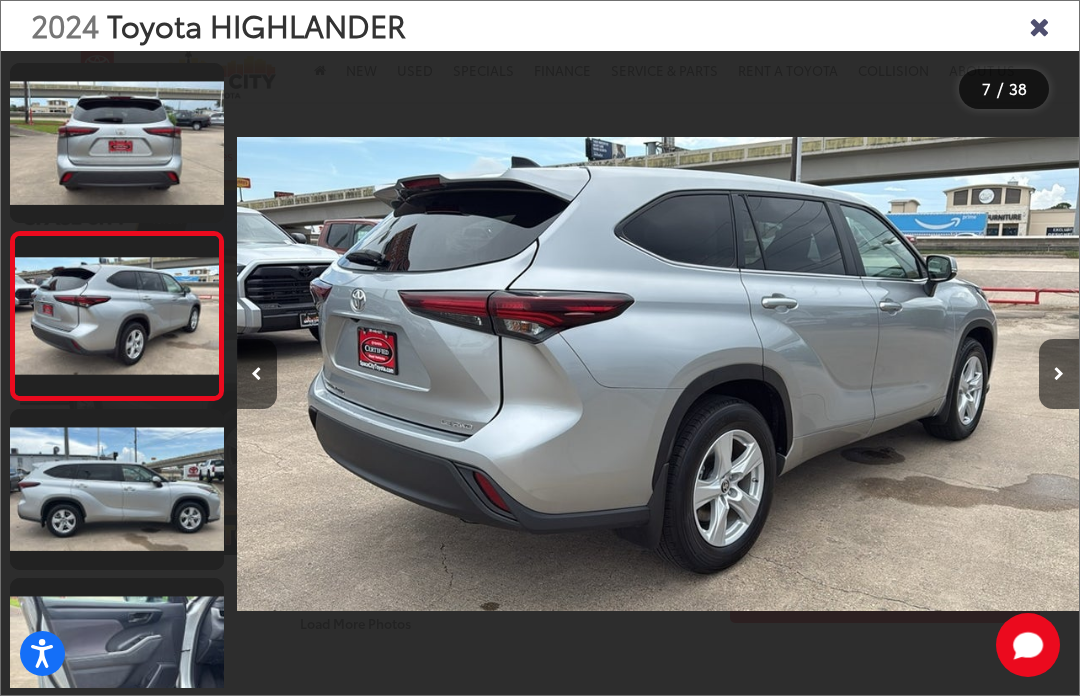 click at bounding box center [1059, 374] 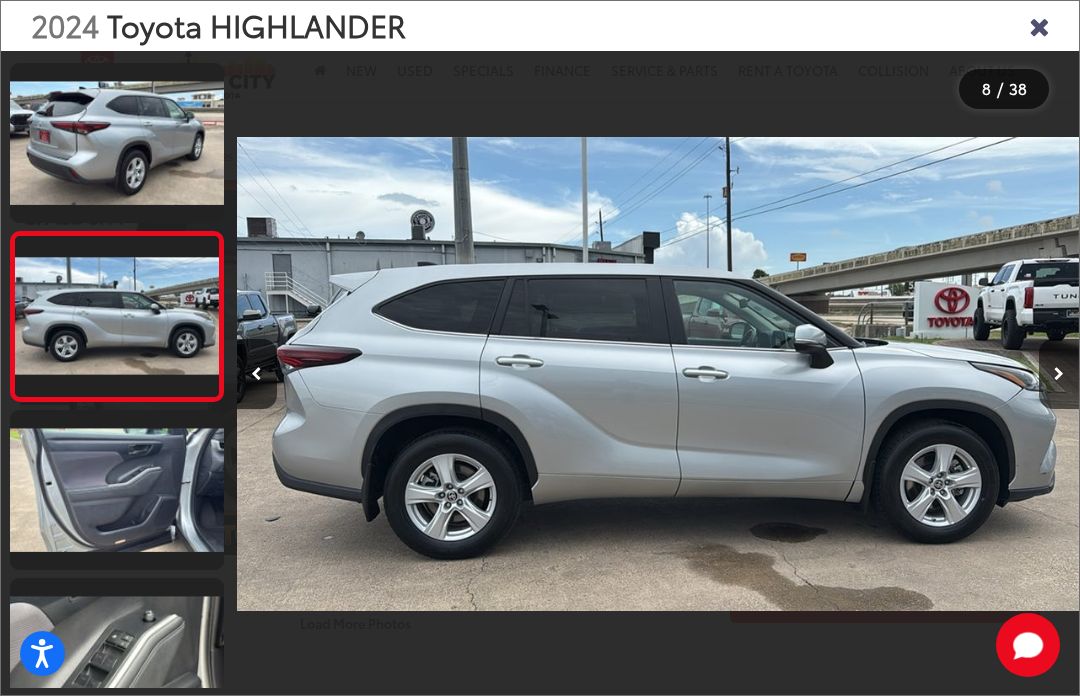 click at bounding box center [1059, 374] 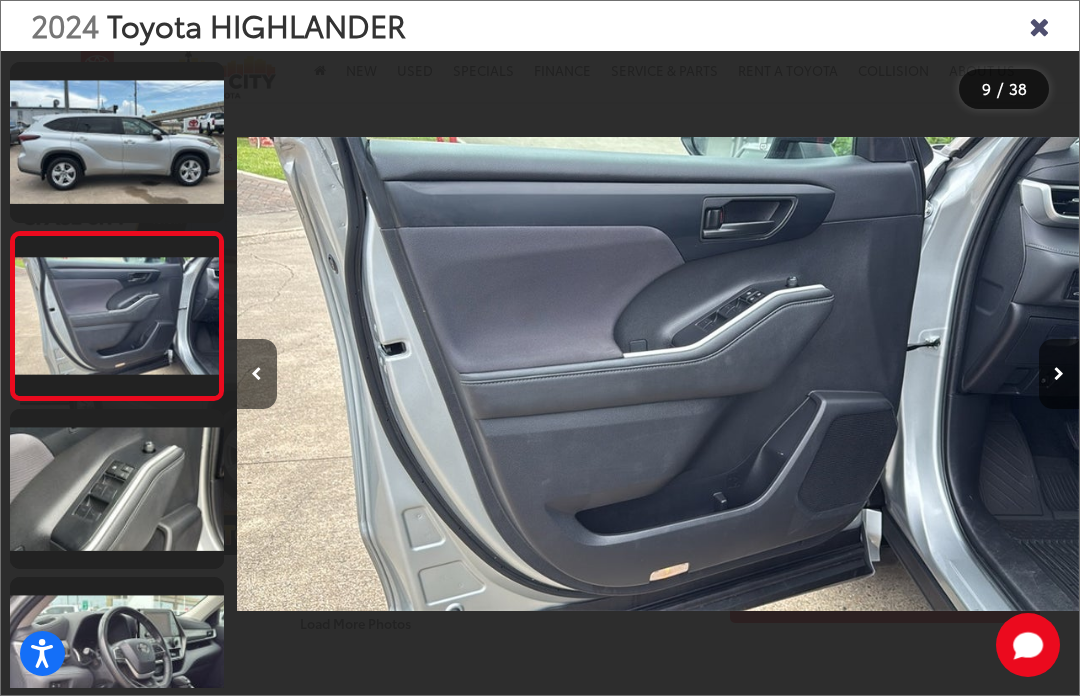 click at bounding box center (1059, 374) 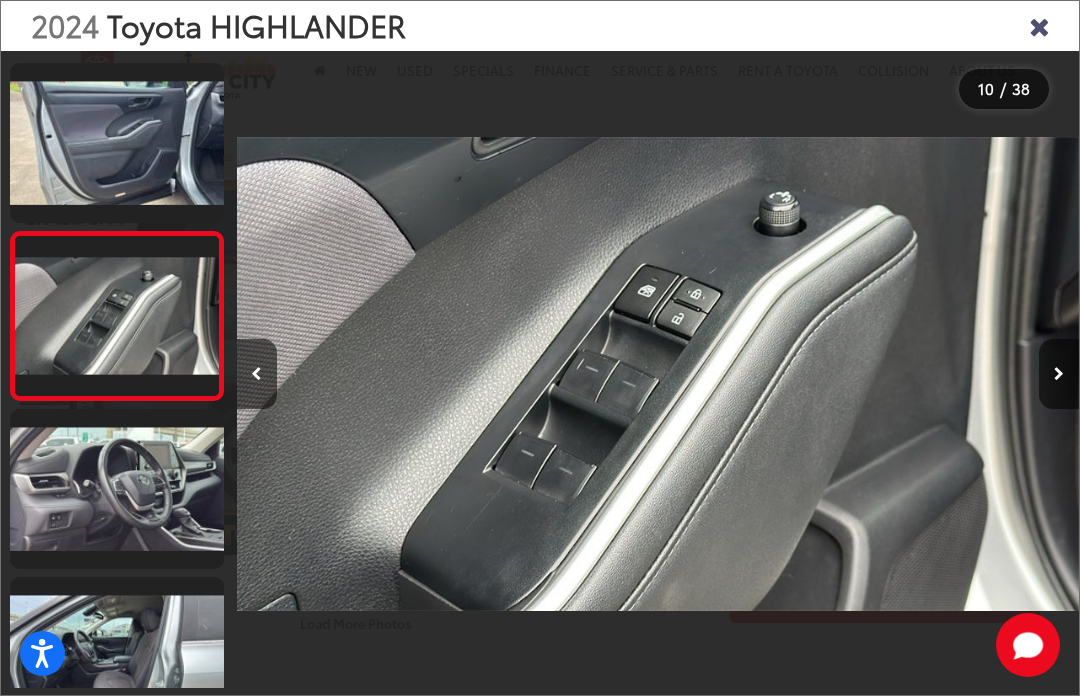 click at bounding box center [1059, 374] 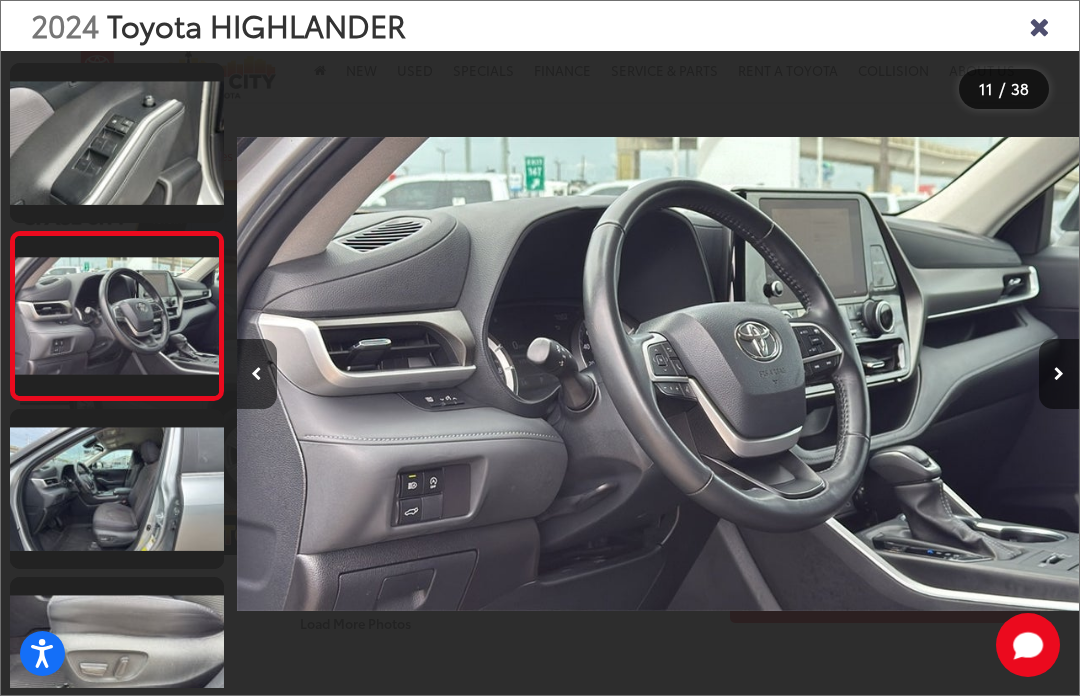 click at bounding box center (1059, 374) 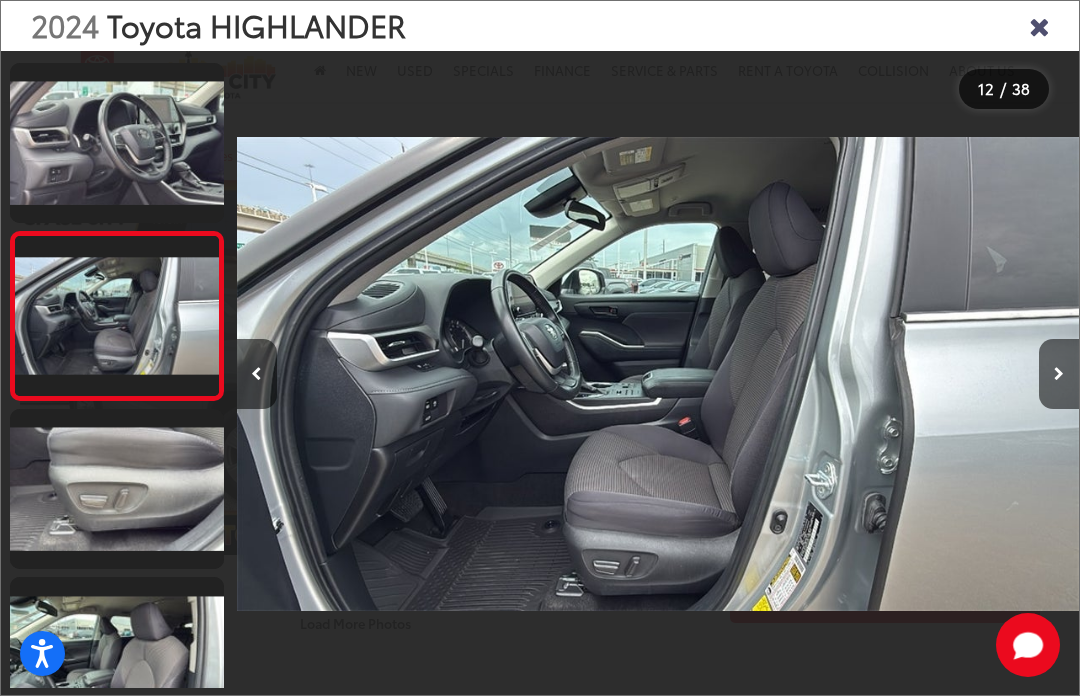 click at bounding box center [1059, 374] 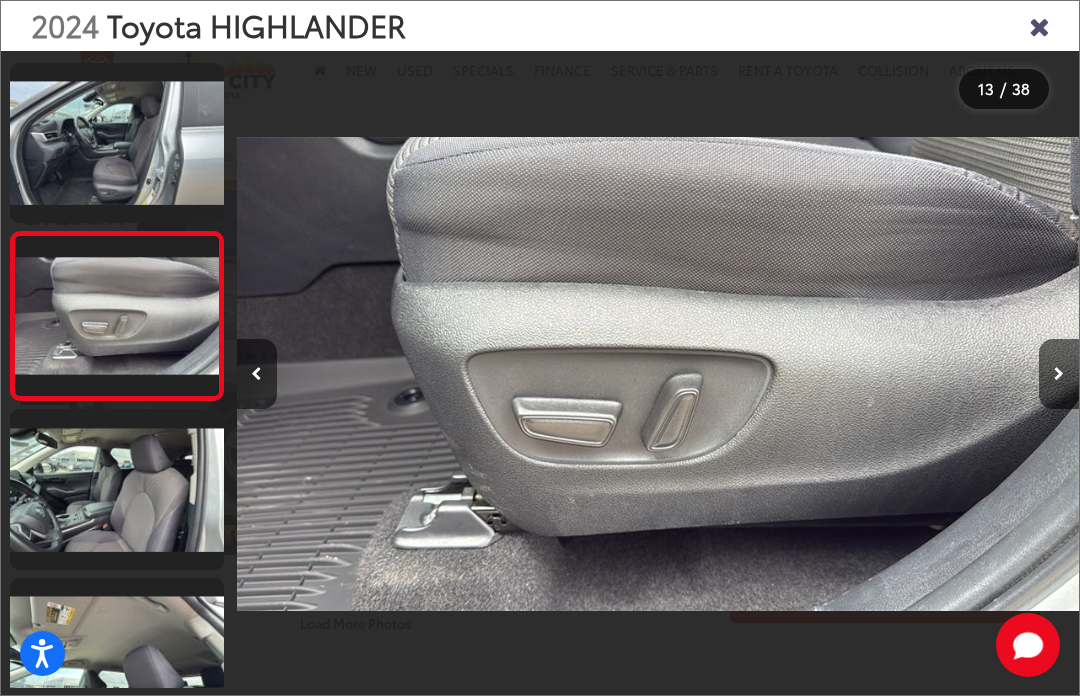 click at bounding box center (1059, 374) 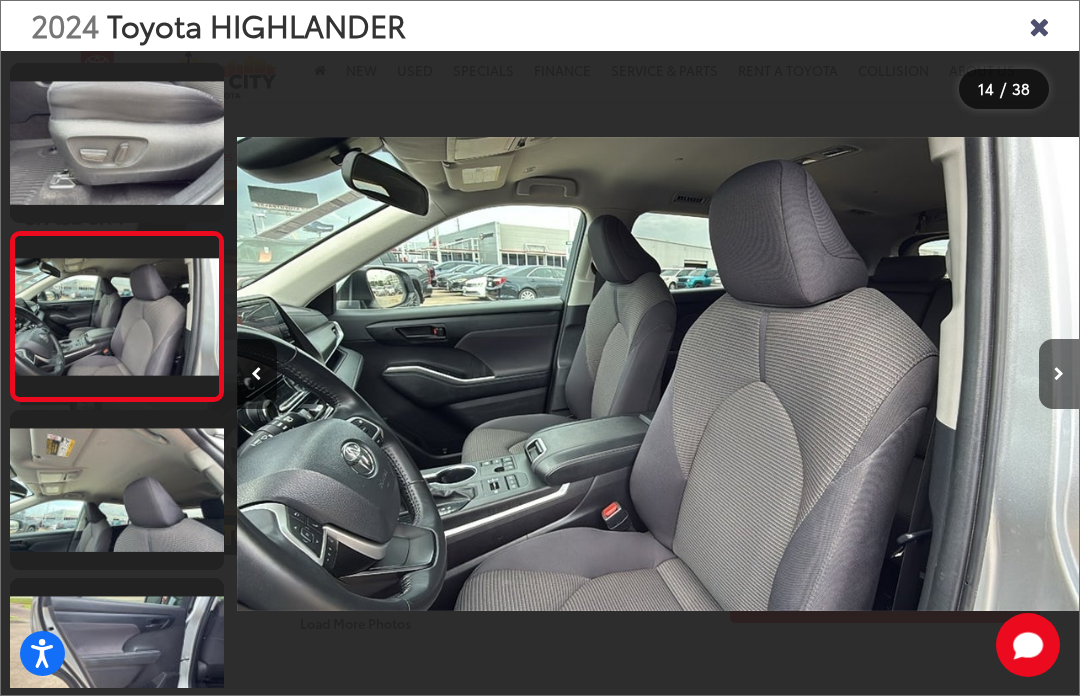 click at bounding box center (1059, 374) 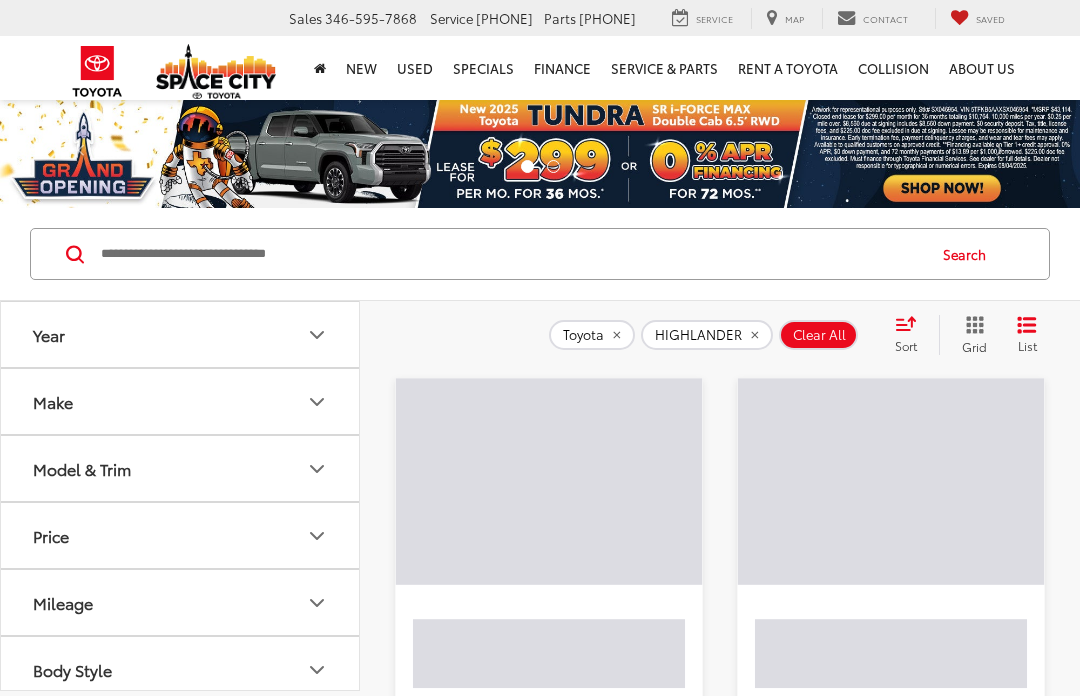 scroll, scrollTop: 0, scrollLeft: 0, axis: both 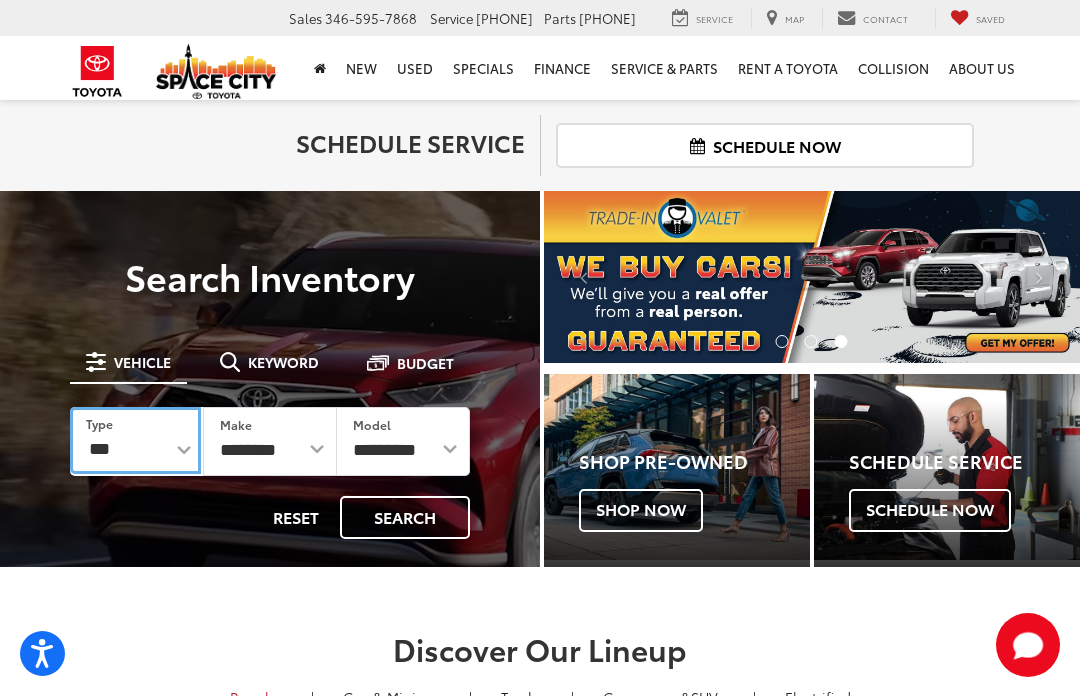 click on "***
***
****
*********" at bounding box center [135, 440] 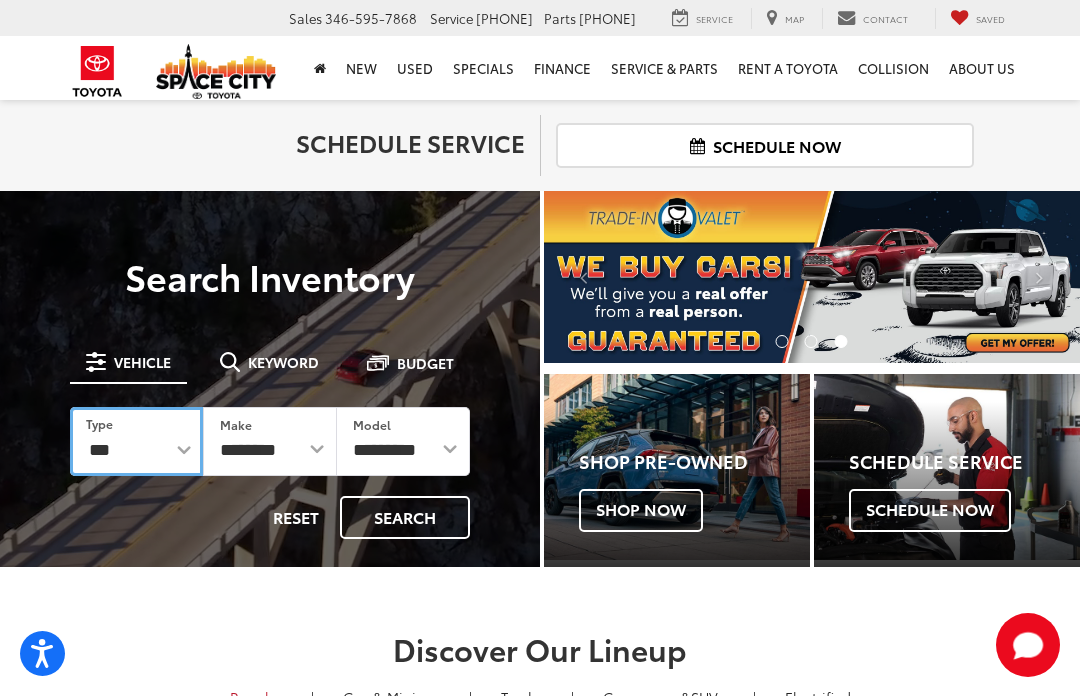 select on "******" 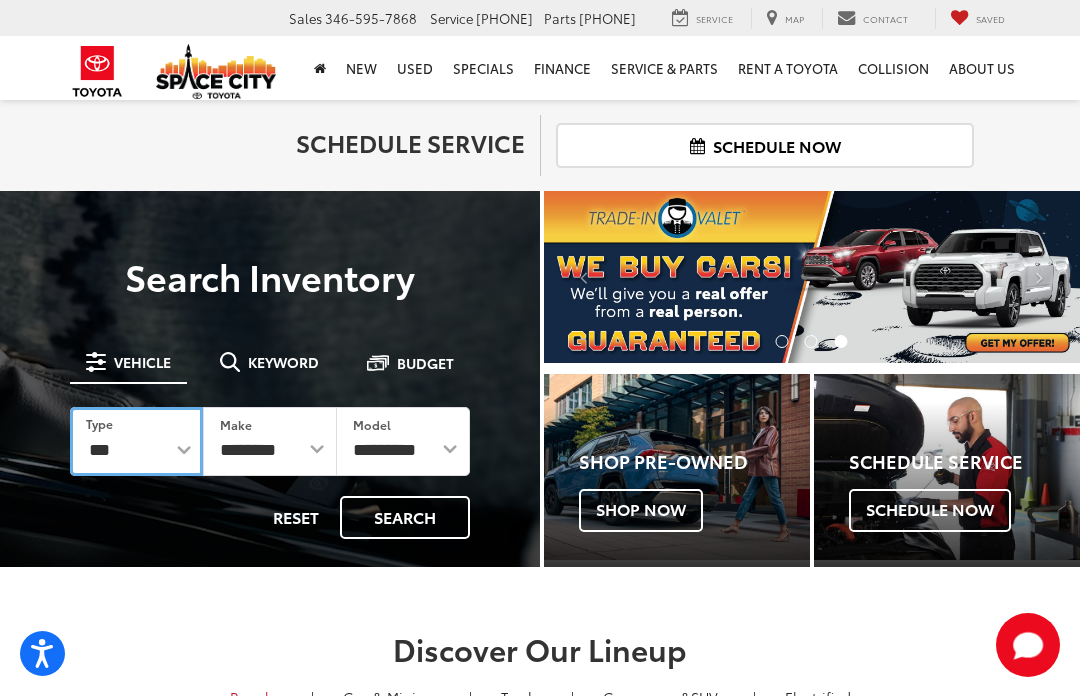 select 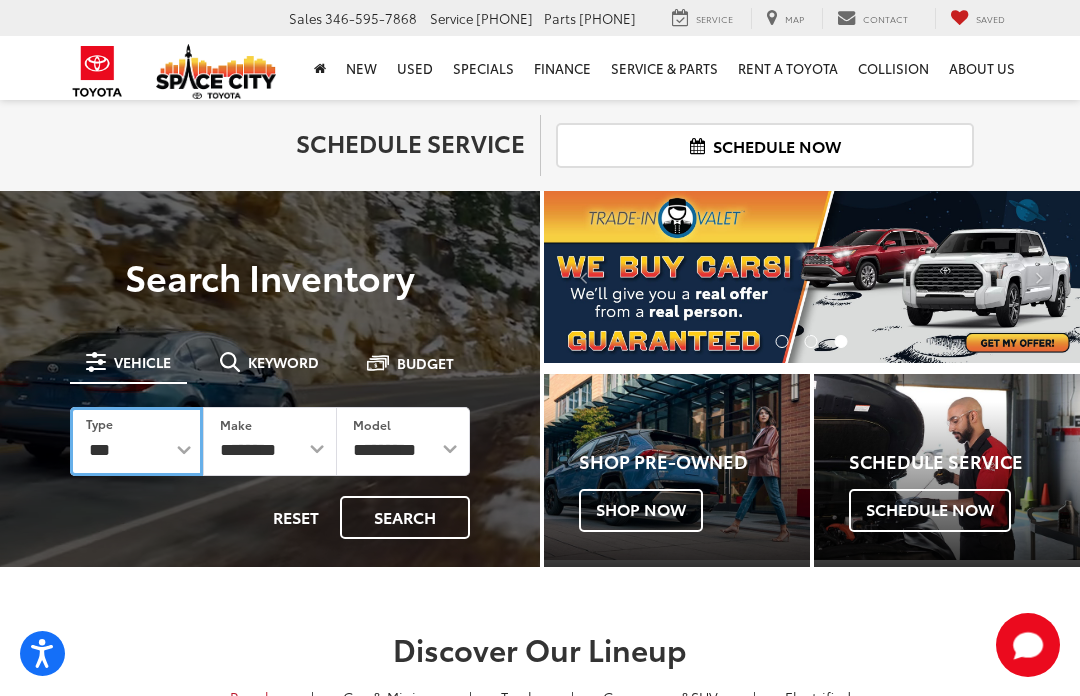 select 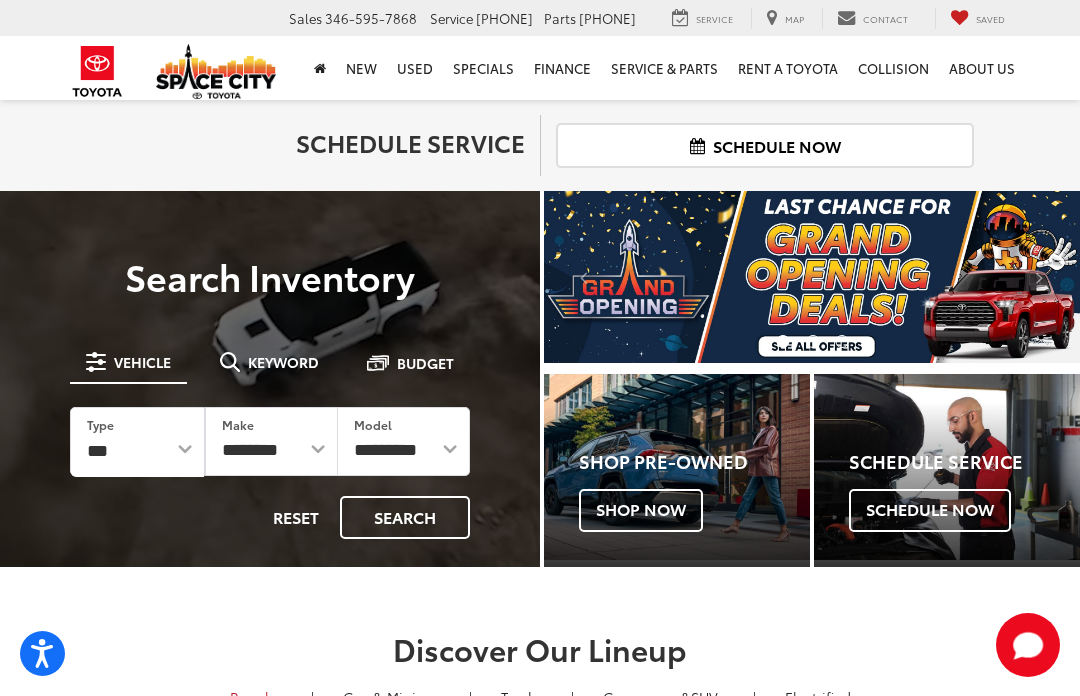 click on "Search" at bounding box center [405, 517] 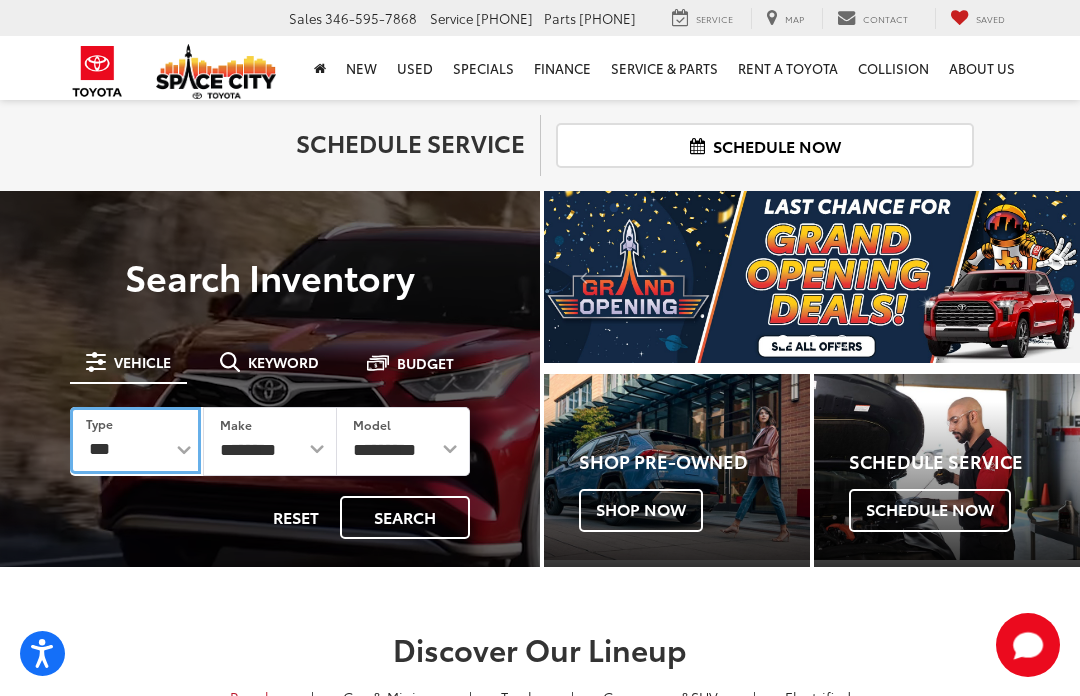 click on "***
***
****
*********" at bounding box center [135, 440] 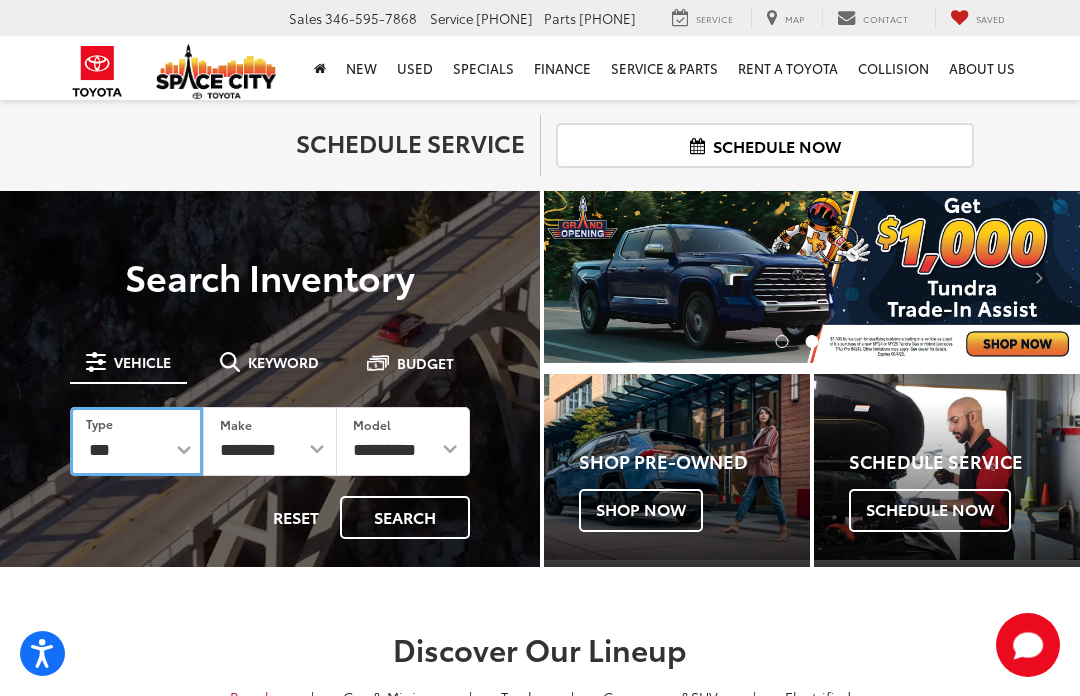select on "********" 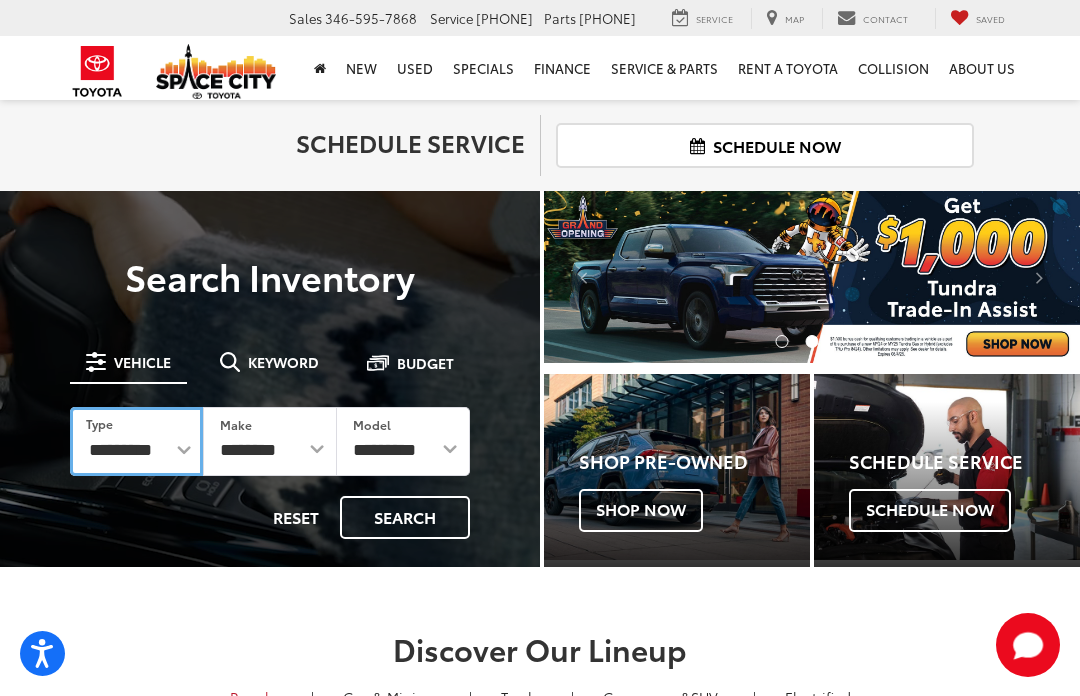 select on "******" 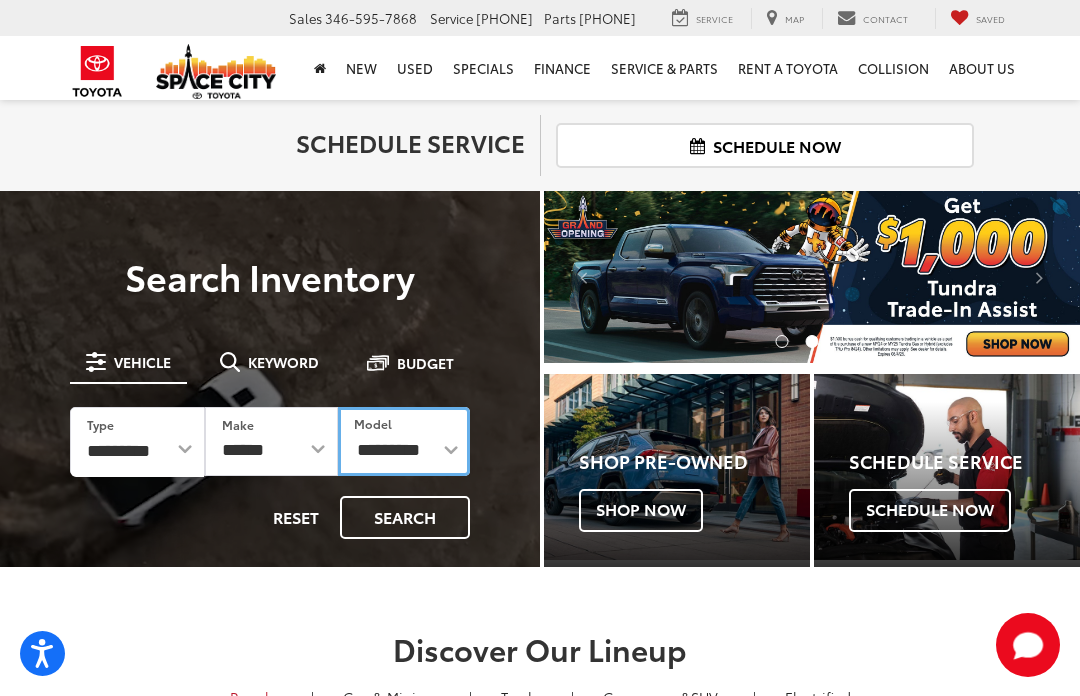 click on "**********" at bounding box center (404, 441) 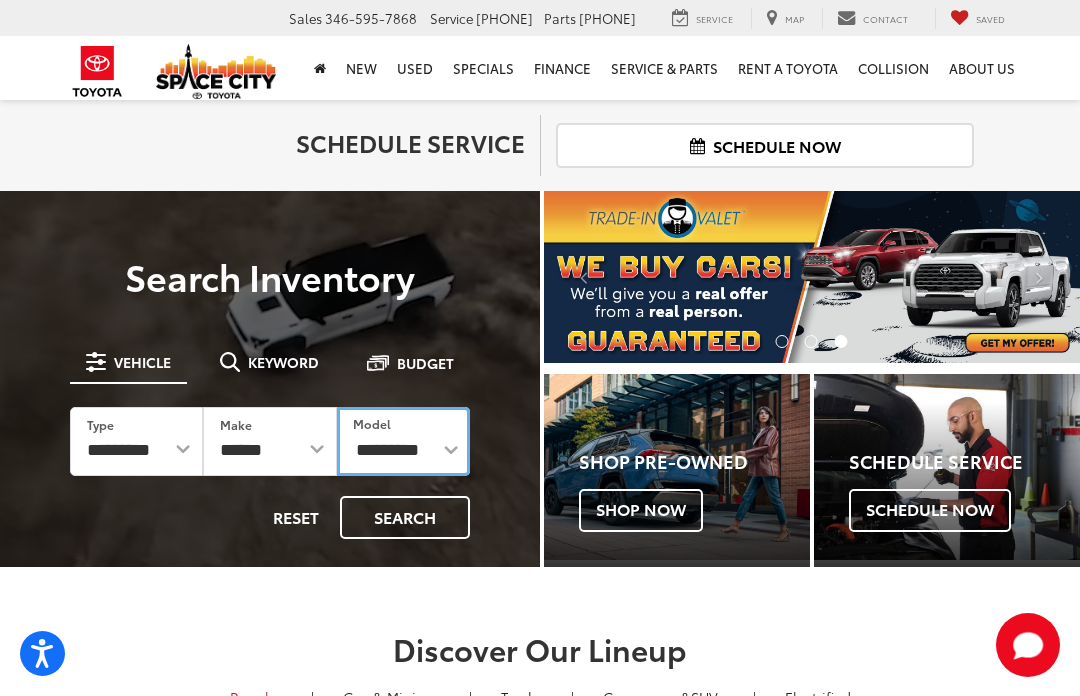 select on "**********" 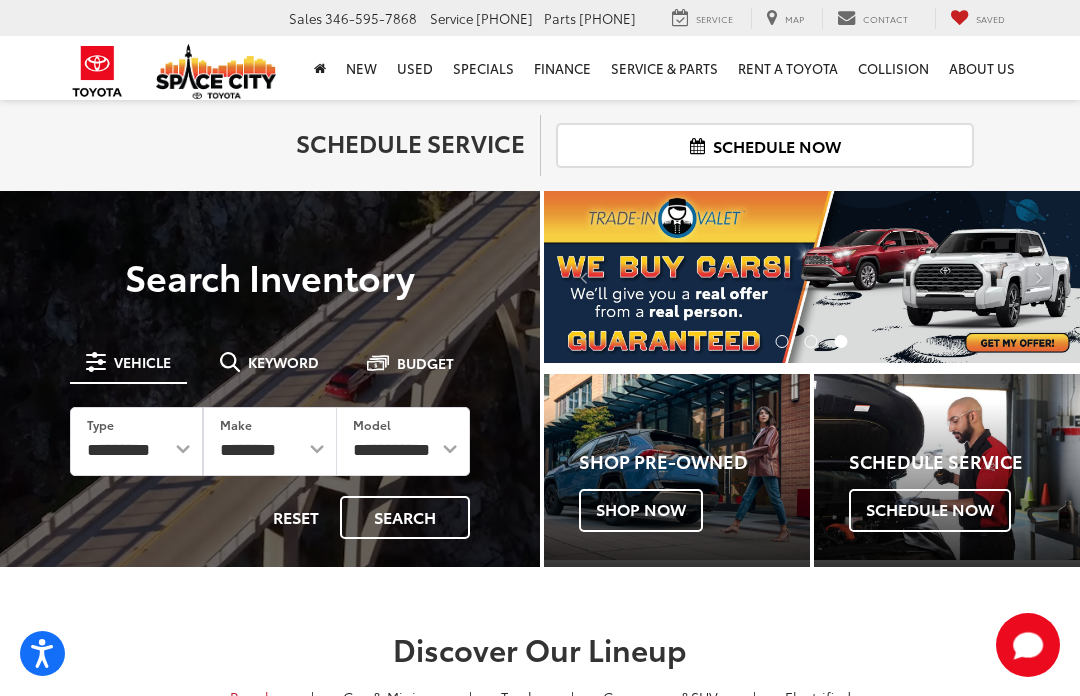 click on "Search" at bounding box center (405, 517) 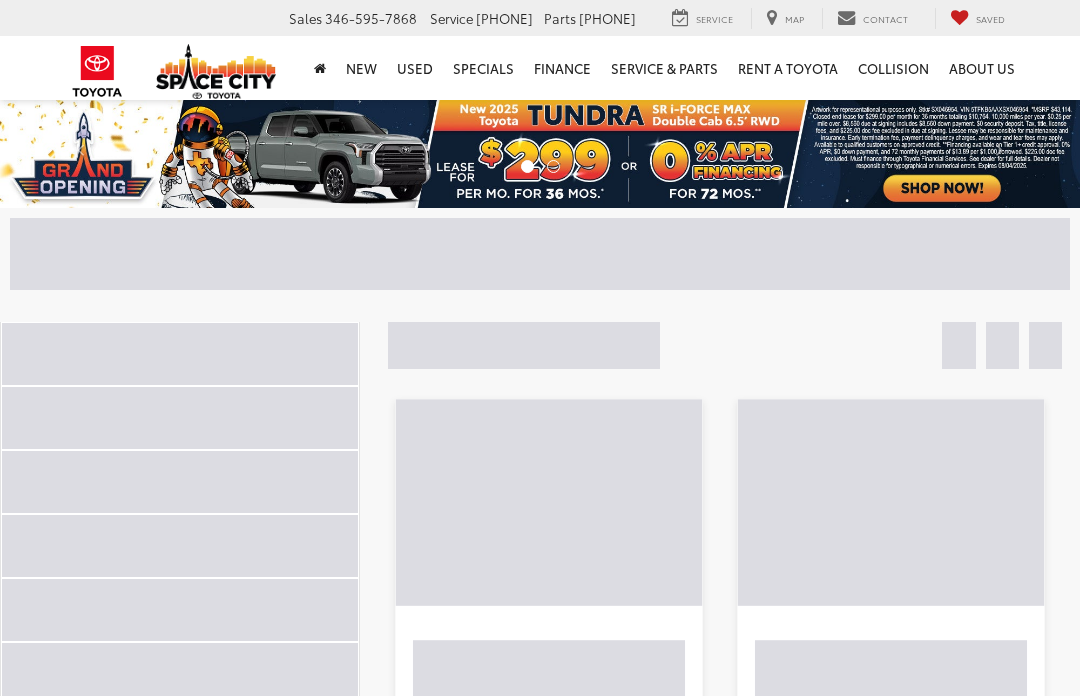 scroll, scrollTop: 0, scrollLeft: 0, axis: both 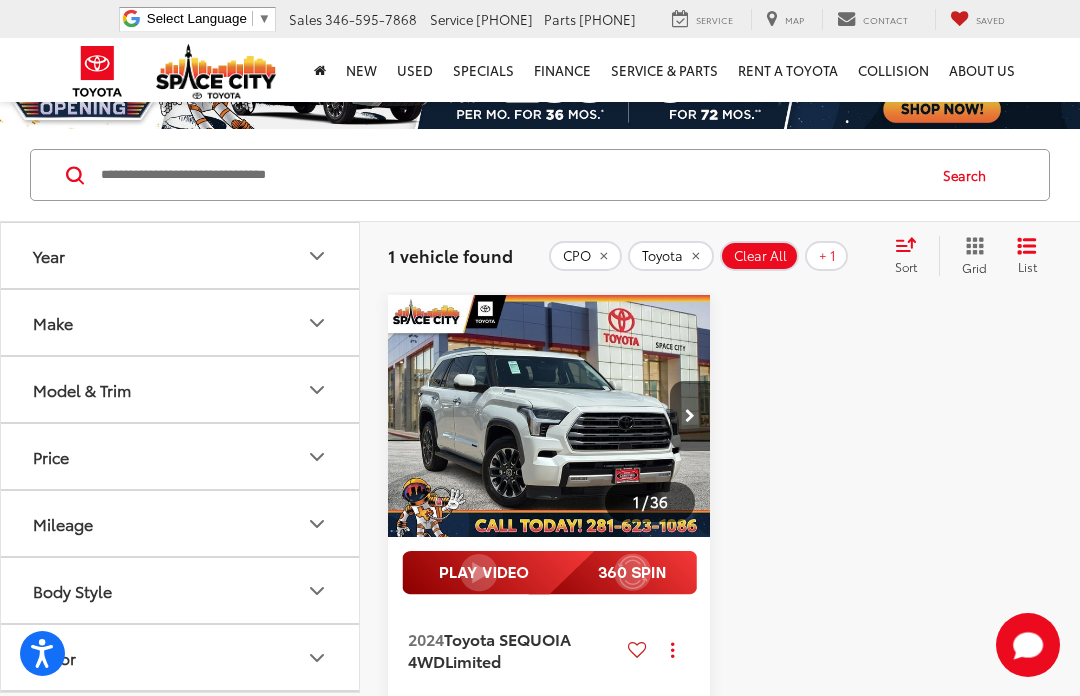 click at bounding box center (549, 417) 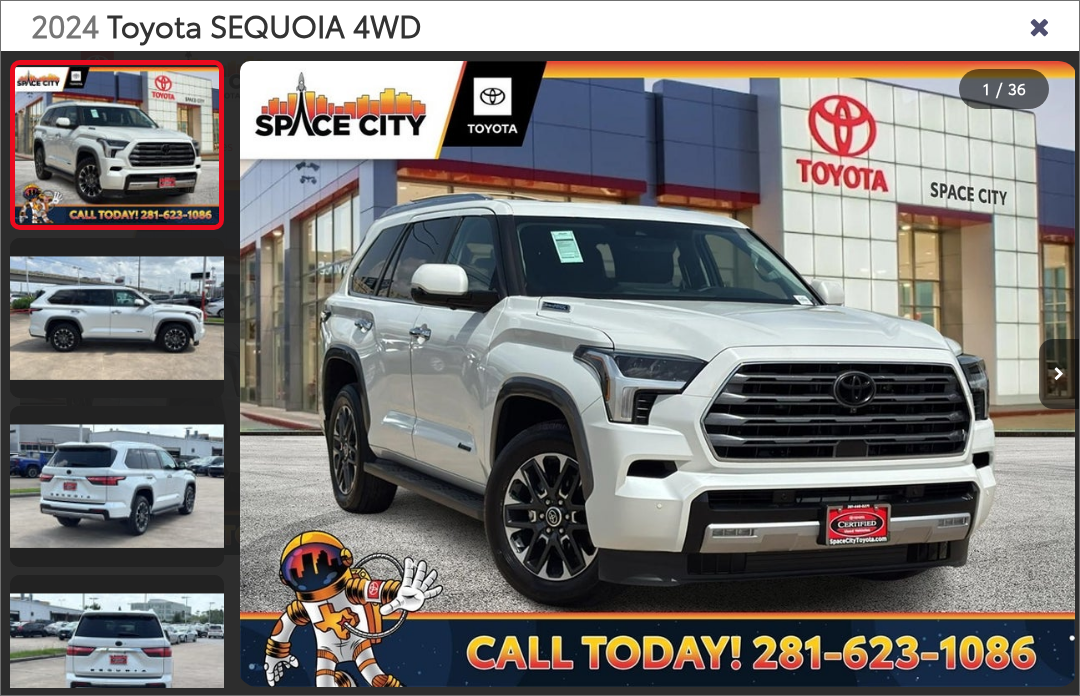 scroll, scrollTop: 0, scrollLeft: 0, axis: both 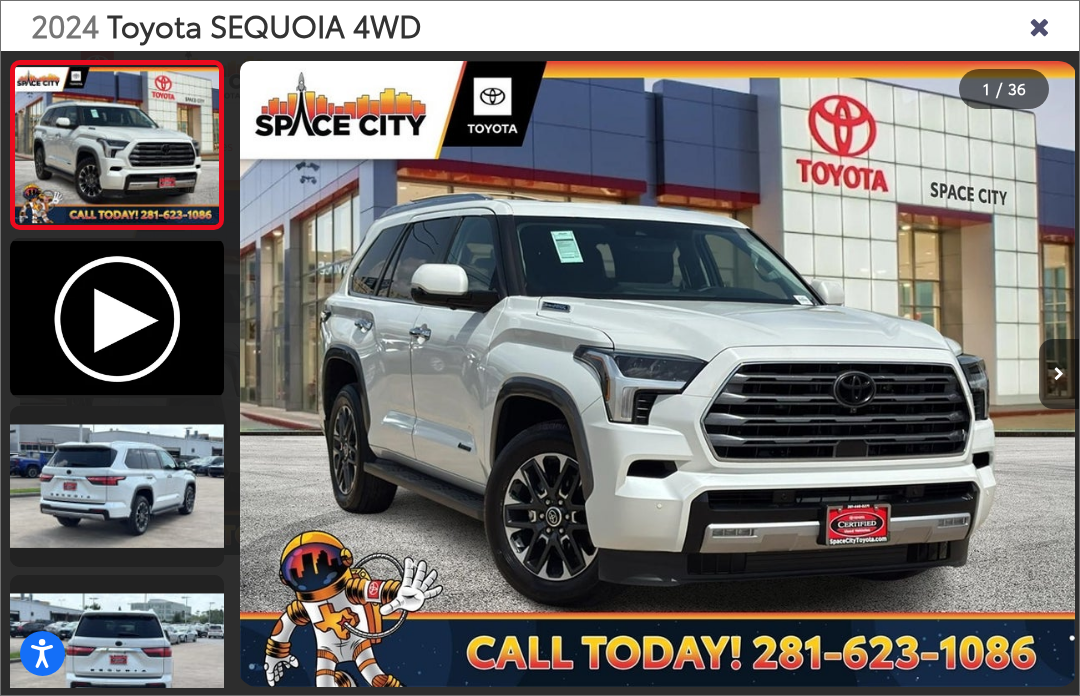 click at bounding box center [1059, 374] 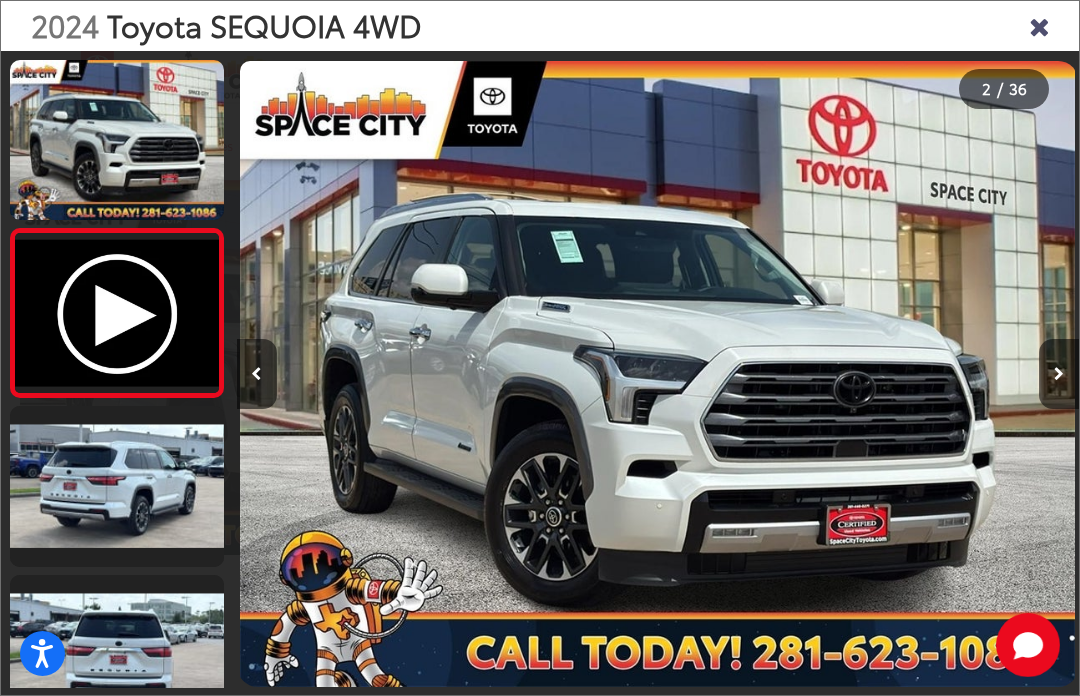 scroll, scrollTop: 0, scrollLeft: 842, axis: horizontal 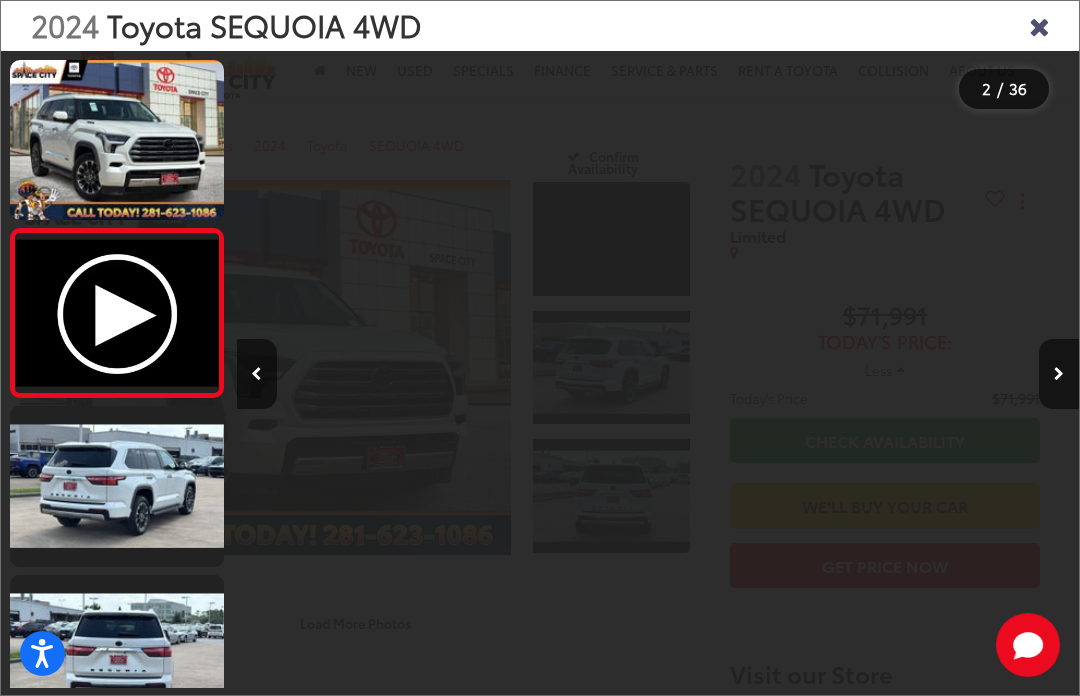 click at bounding box center (1059, 374) 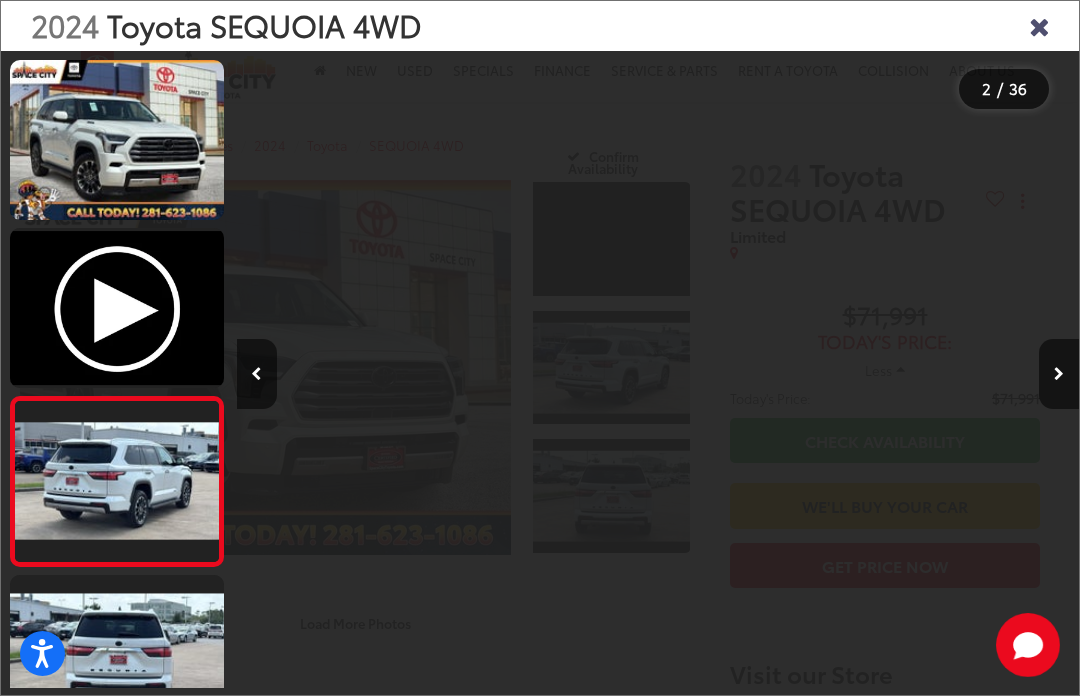 scroll, scrollTop: 0, scrollLeft: 1516, axis: horizontal 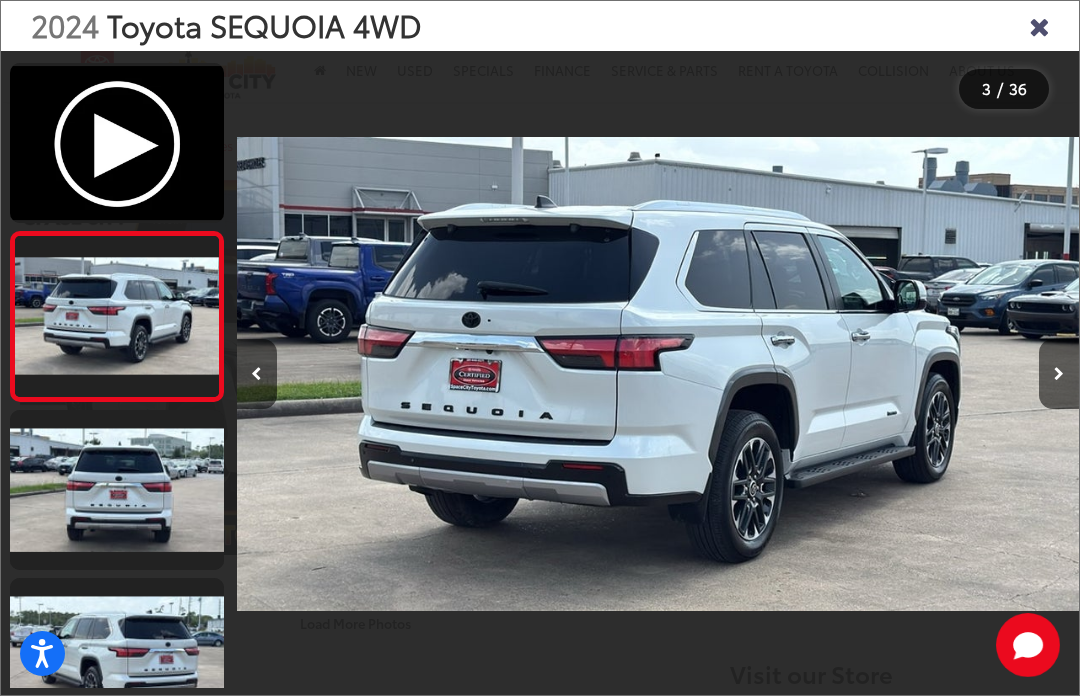 click at bounding box center (1059, 374) 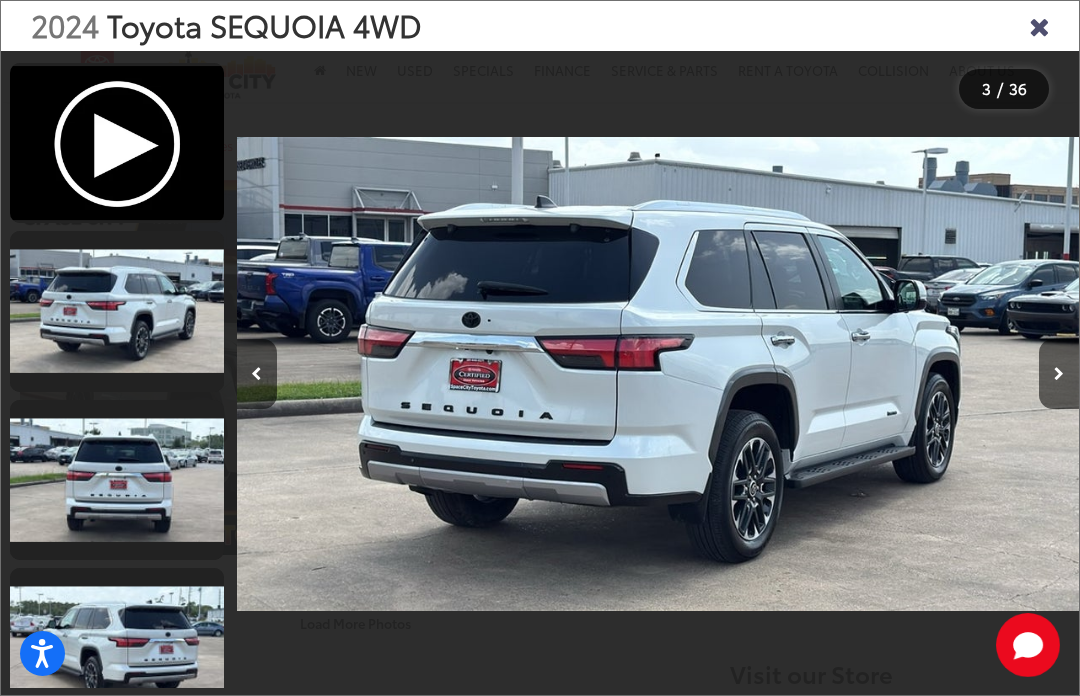 scroll, scrollTop: 0, scrollLeft: 1859, axis: horizontal 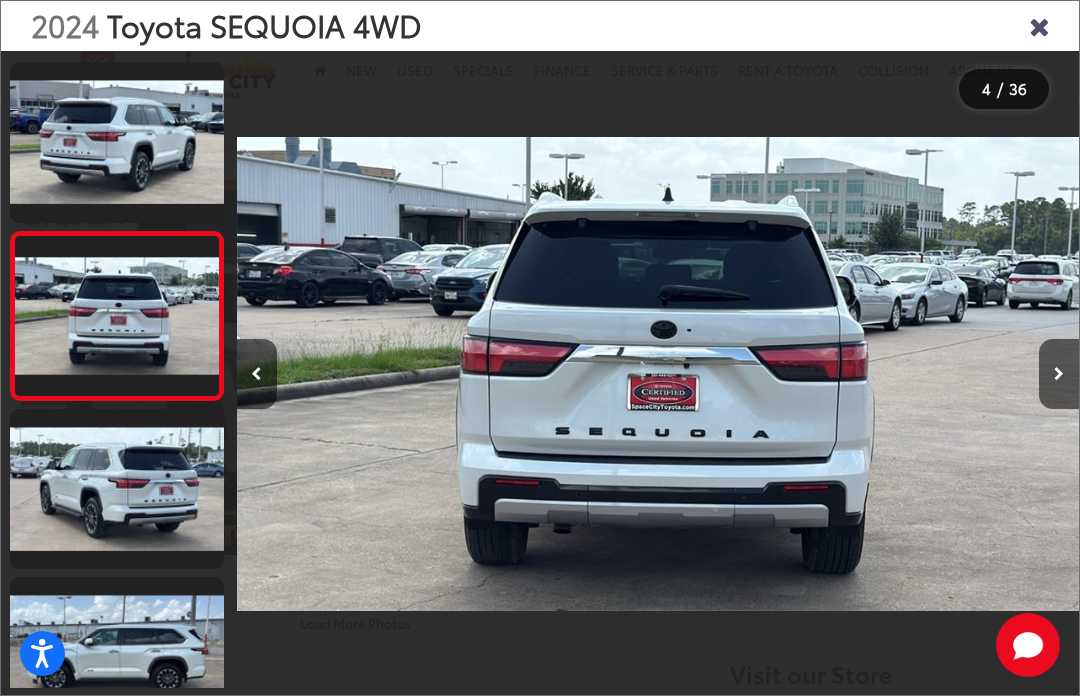 click at bounding box center [1059, 374] 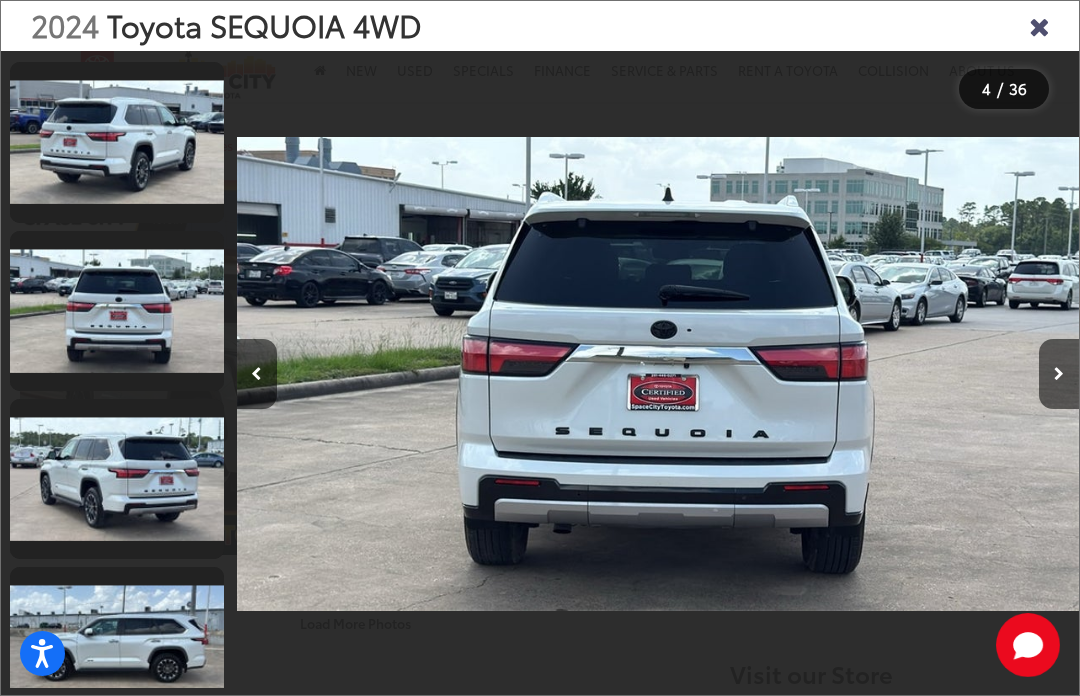 scroll, scrollTop: 0, scrollLeft: 2846, axis: horizontal 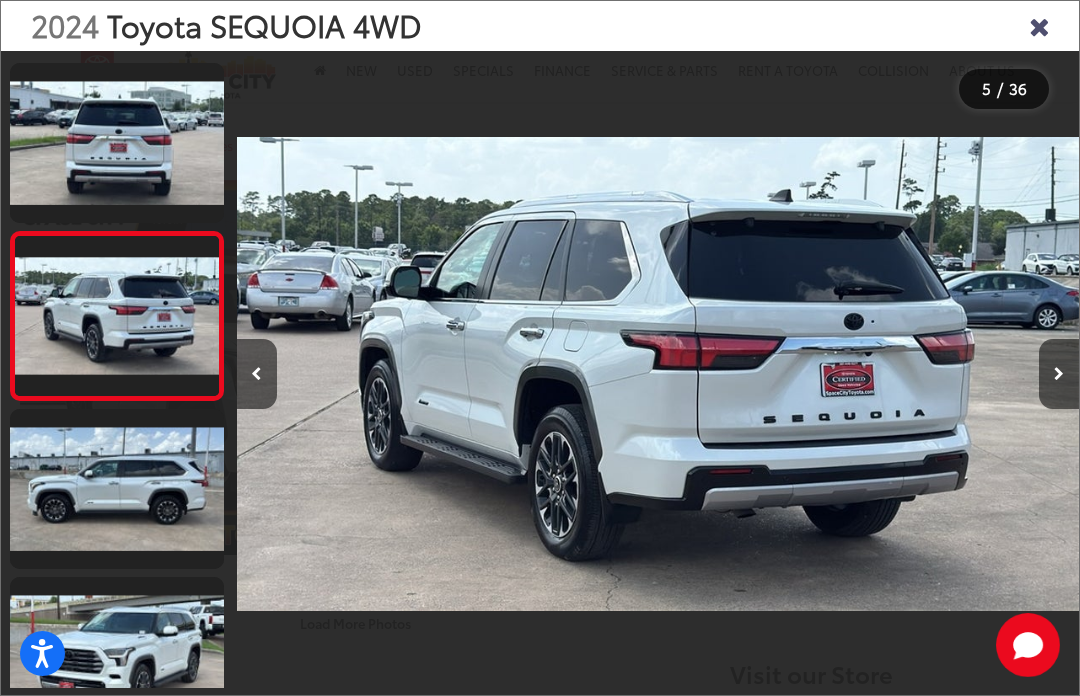 click at bounding box center (1059, 374) 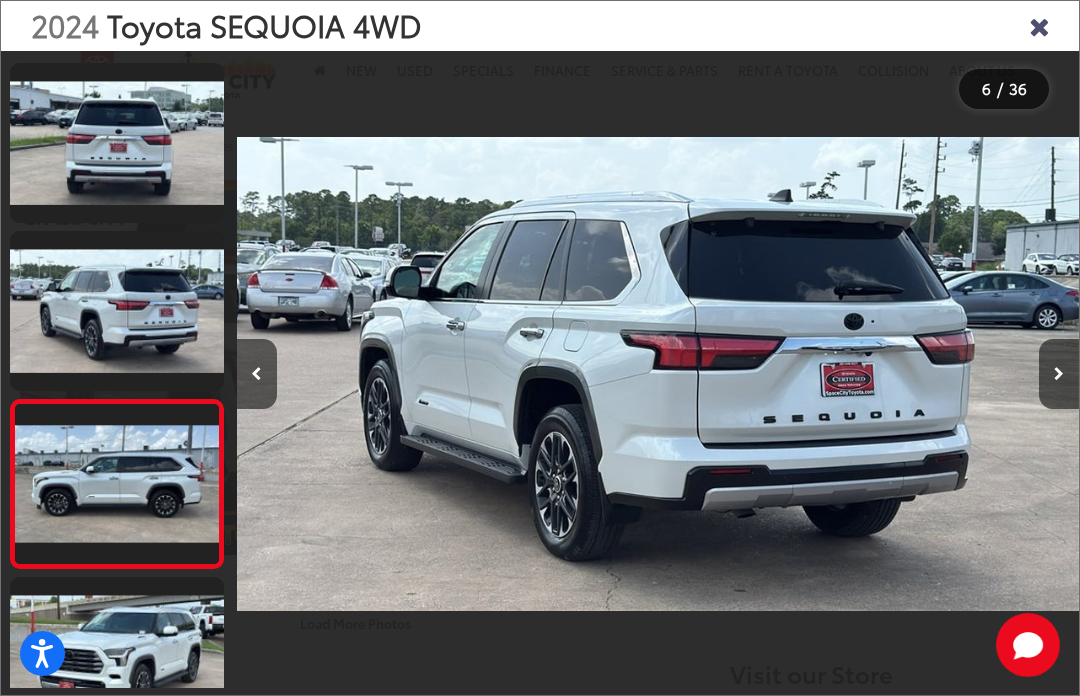 scroll, scrollTop: 647, scrollLeft: 0, axis: vertical 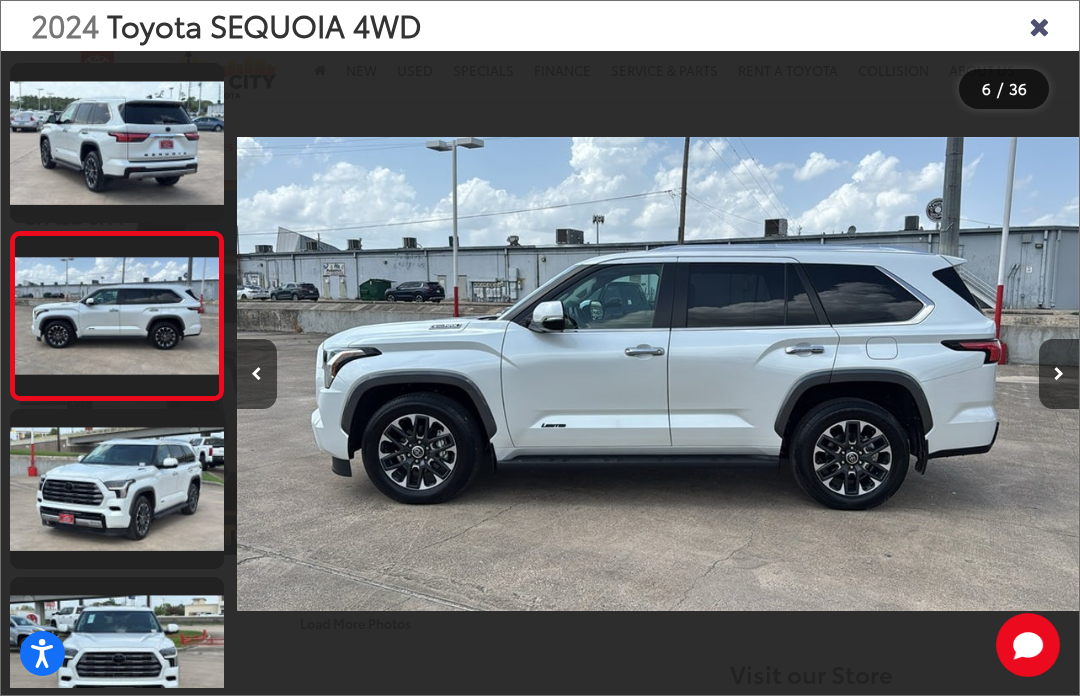click at bounding box center [1059, 374] 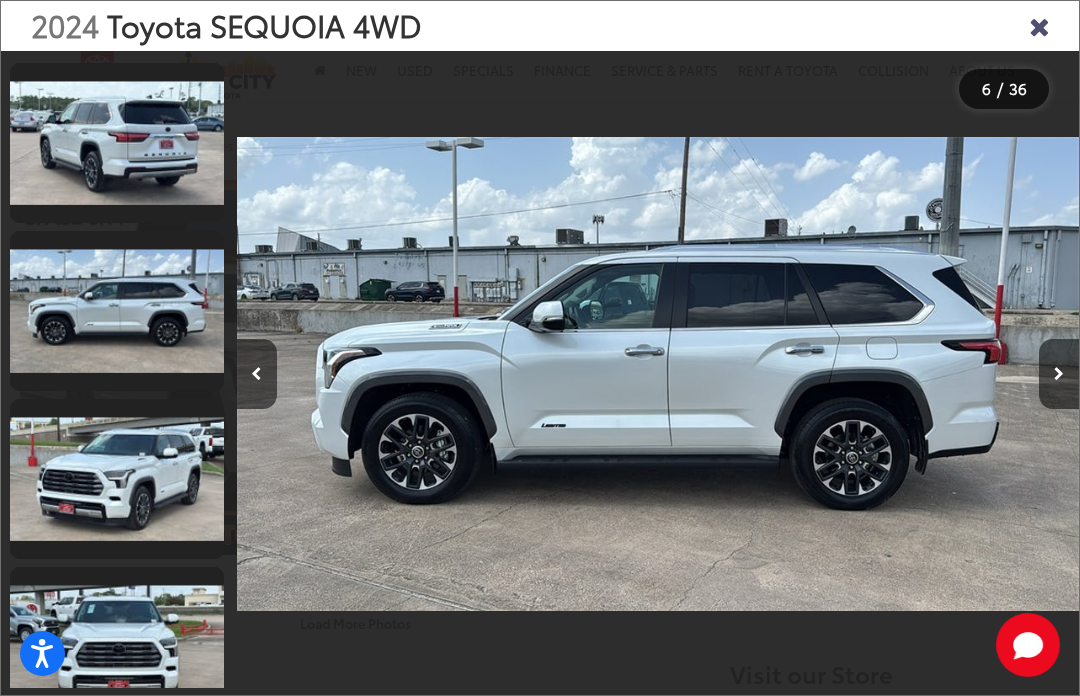 click at bounding box center (1059, 374) 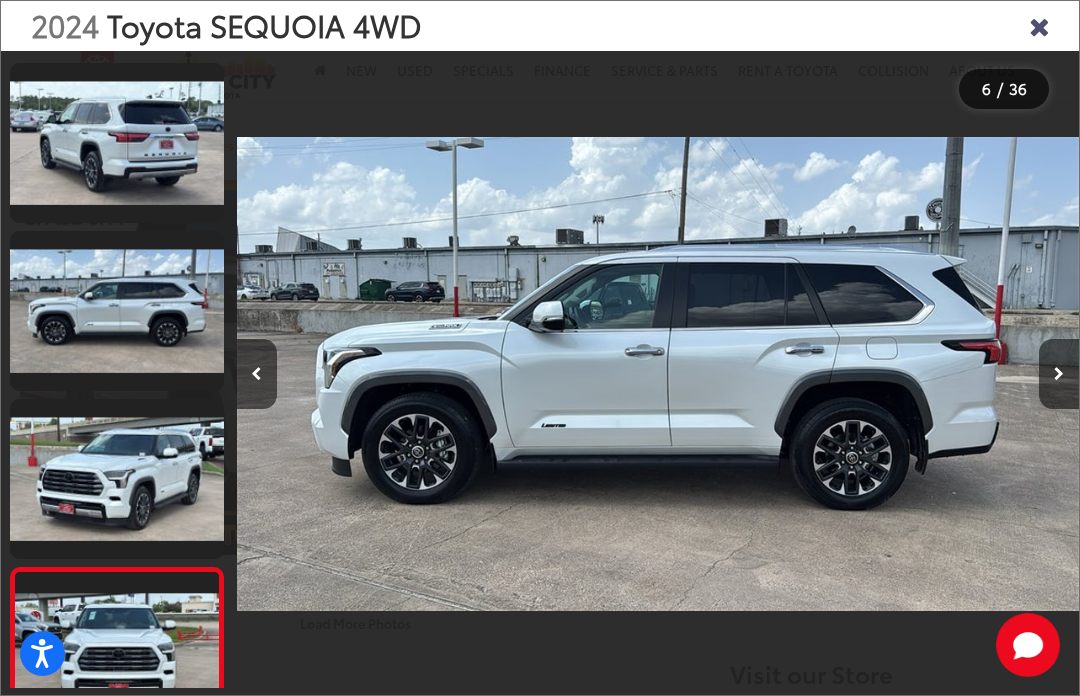 scroll, scrollTop: 0, scrollLeft: 4967, axis: horizontal 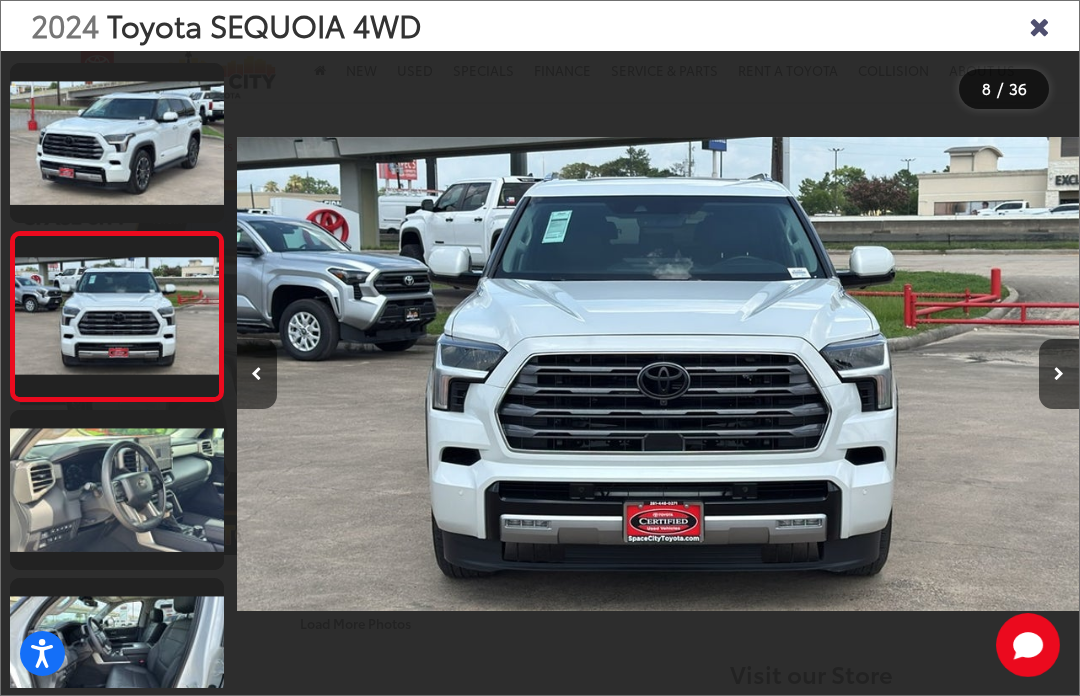 click at bounding box center [1059, 374] 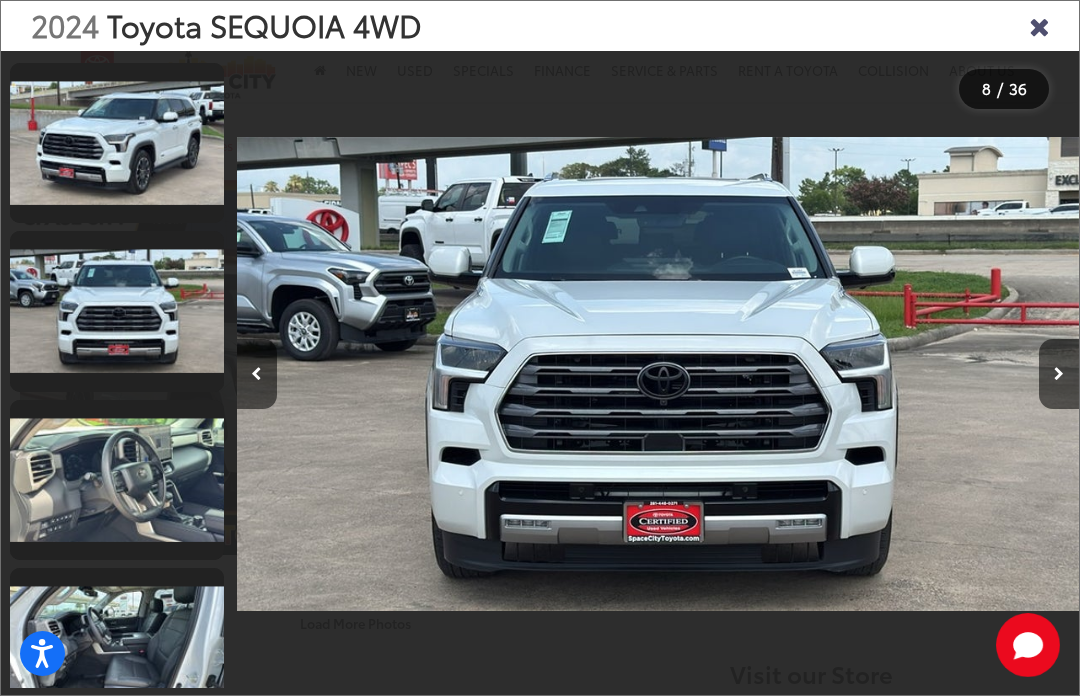 scroll, scrollTop: 1055, scrollLeft: 0, axis: vertical 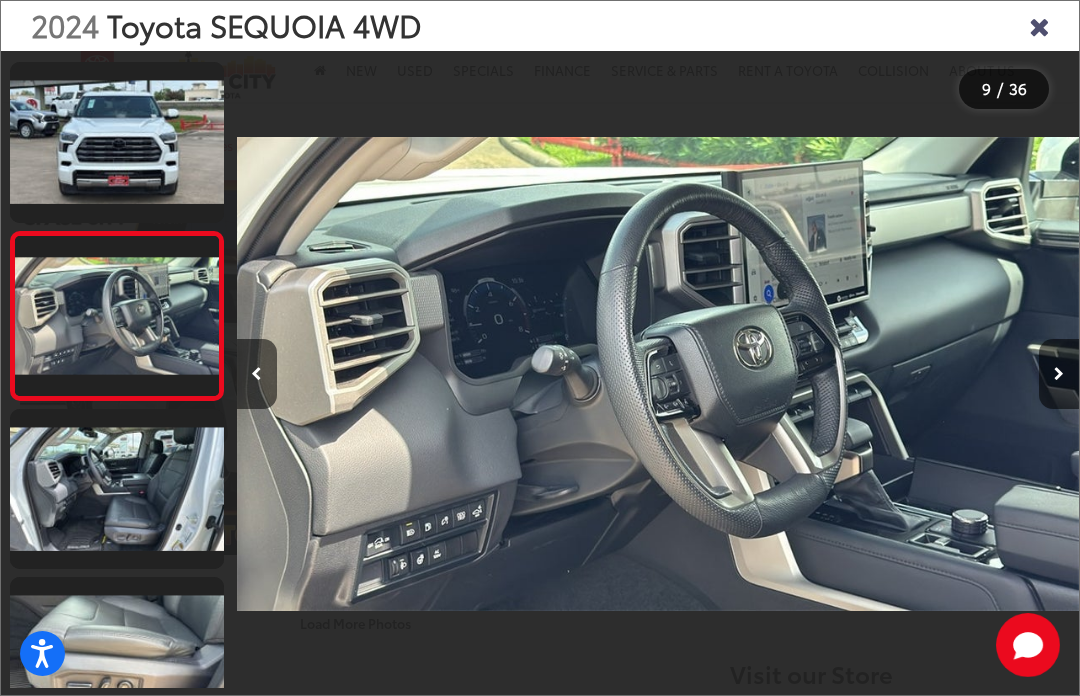 click at bounding box center (1059, 374) 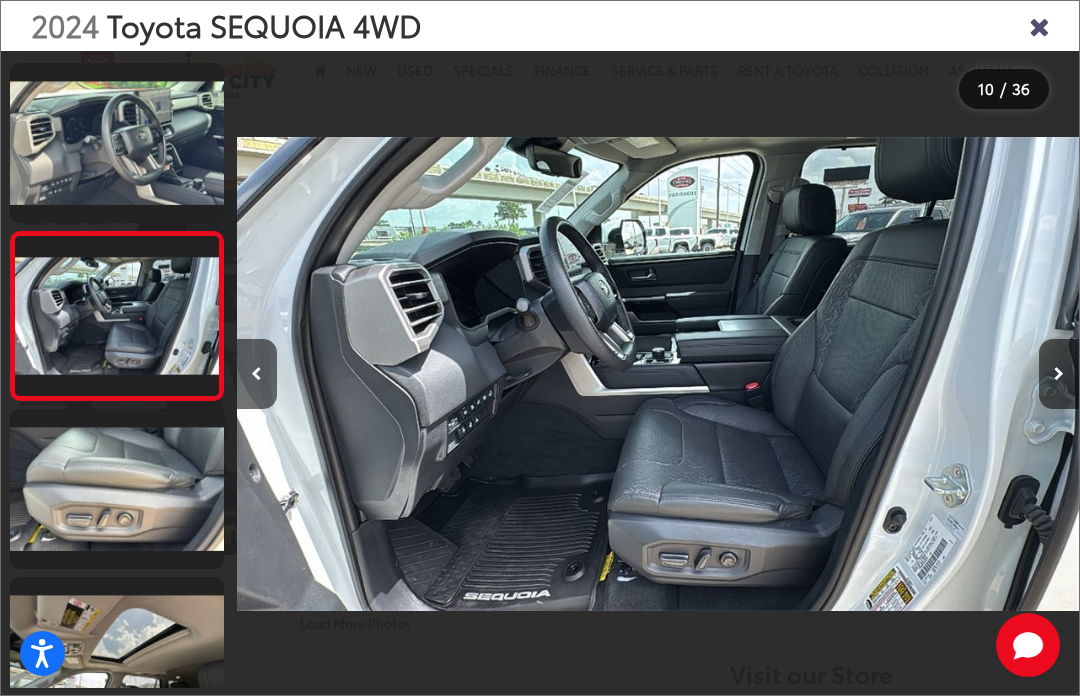 click at bounding box center [1059, 374] 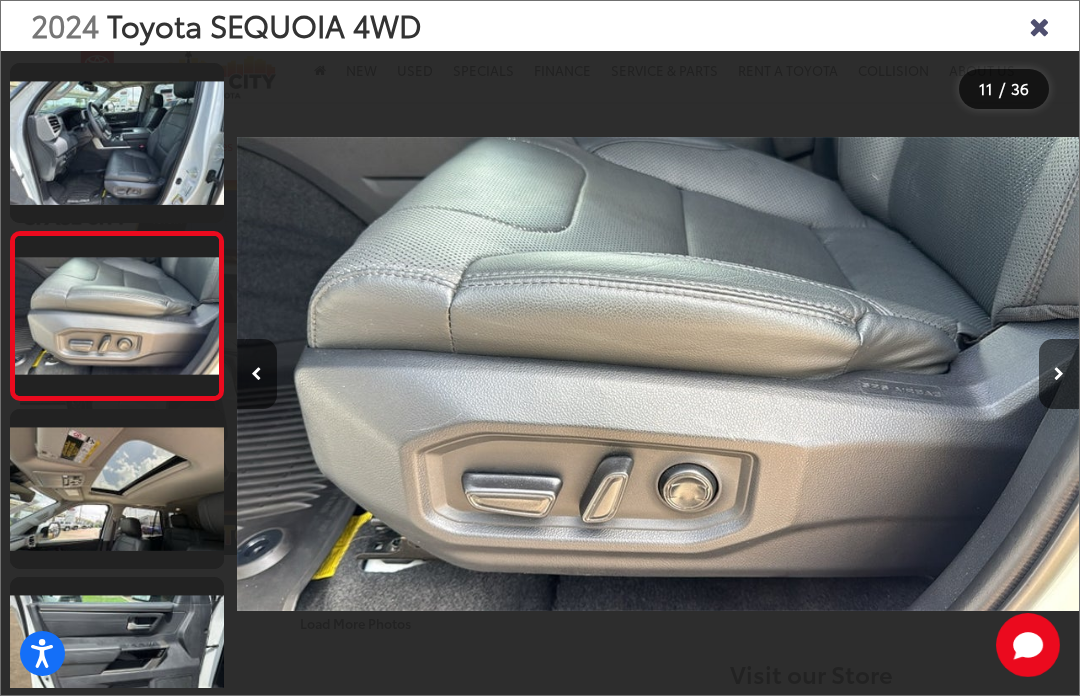 click at bounding box center [1059, 374] 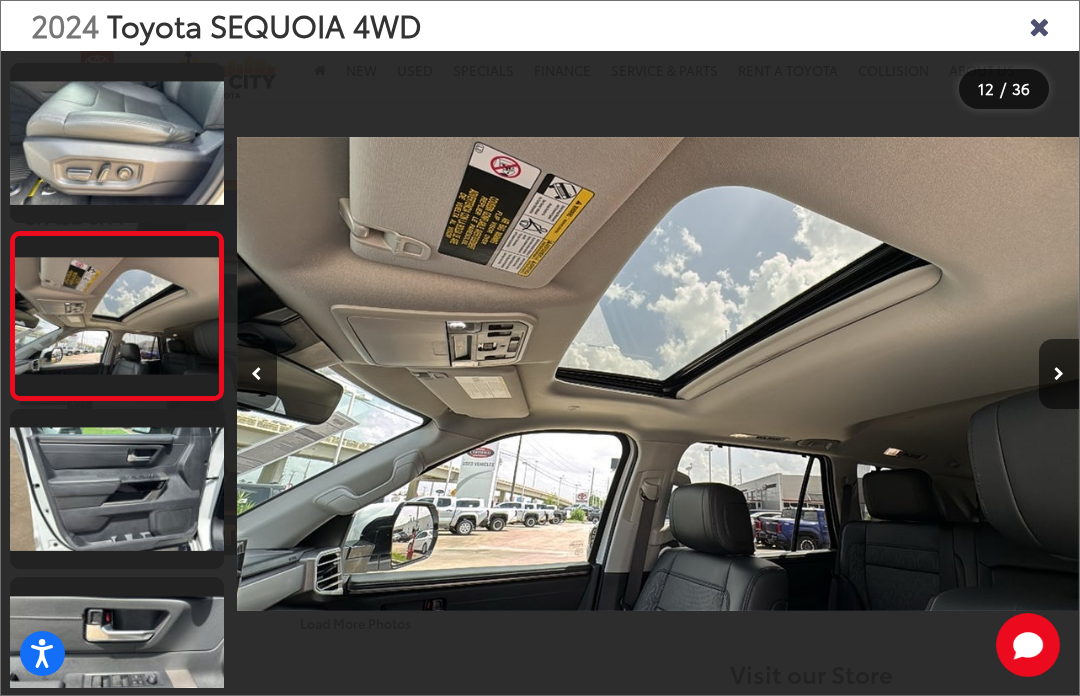 click at bounding box center [1059, 374] 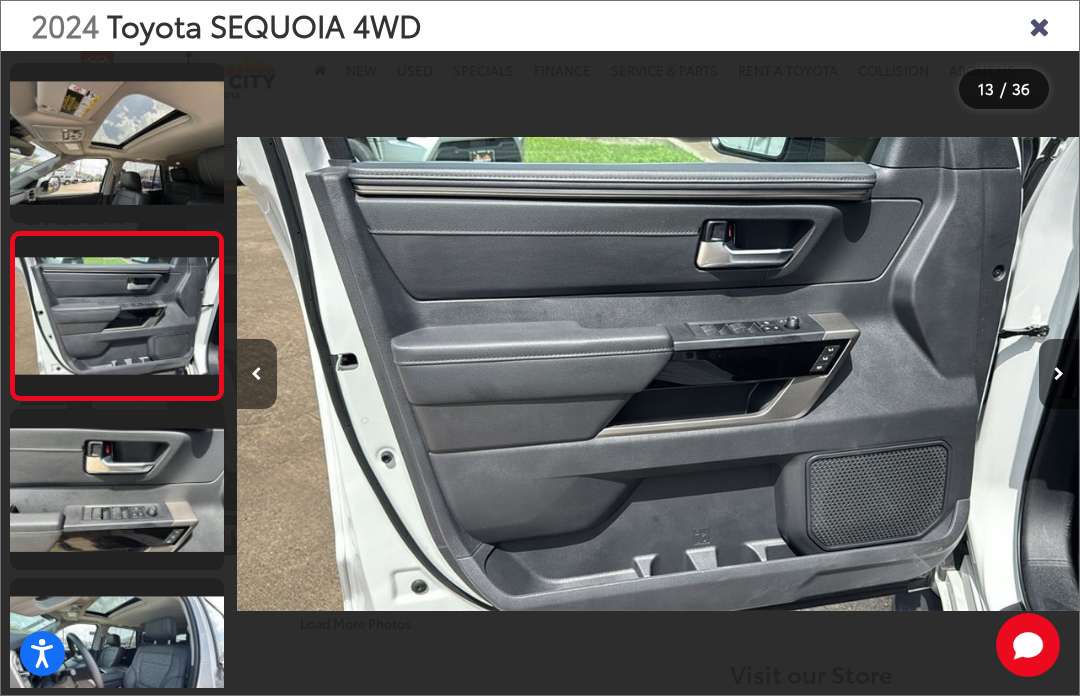 click at bounding box center [1059, 374] 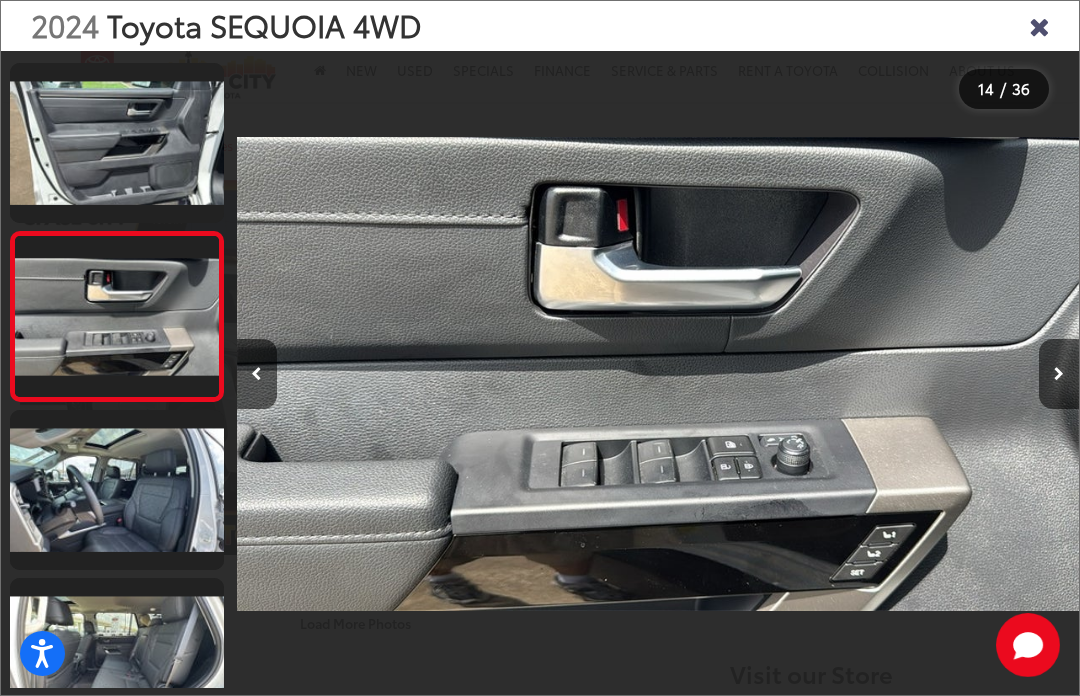 click at bounding box center [1059, 374] 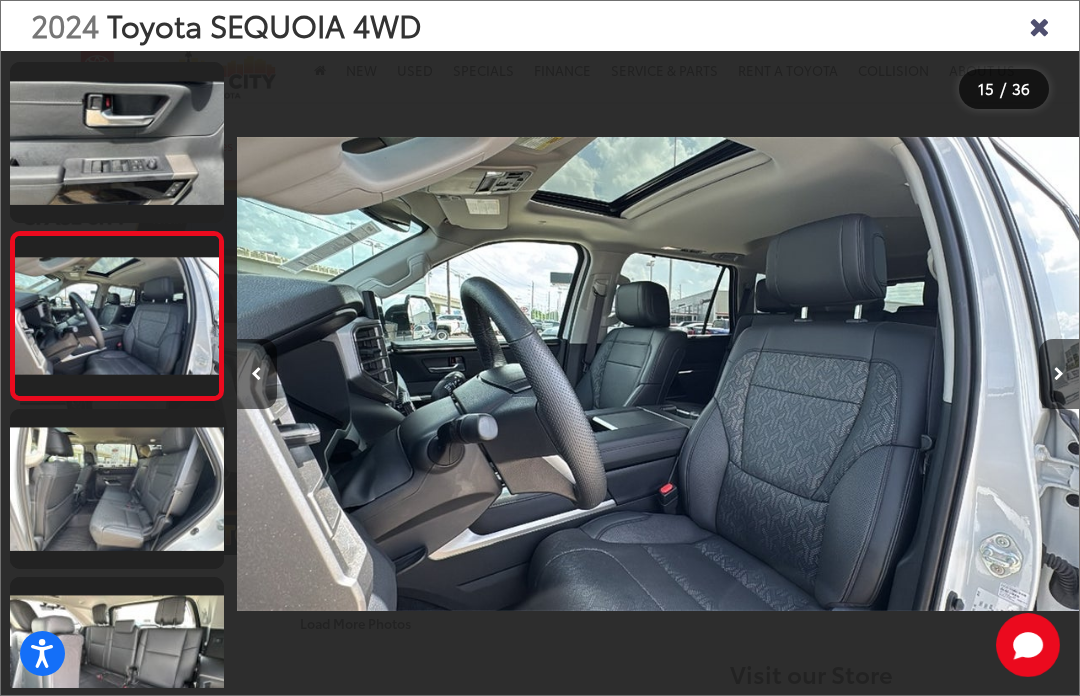 click at bounding box center [1059, 374] 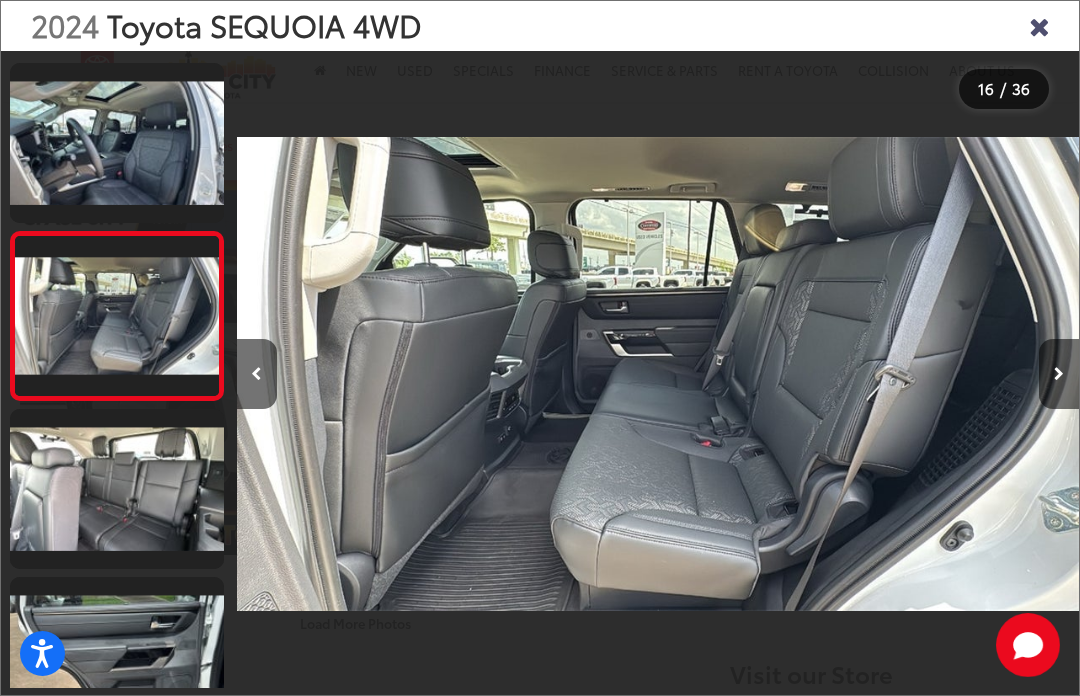 click at bounding box center [257, 374] 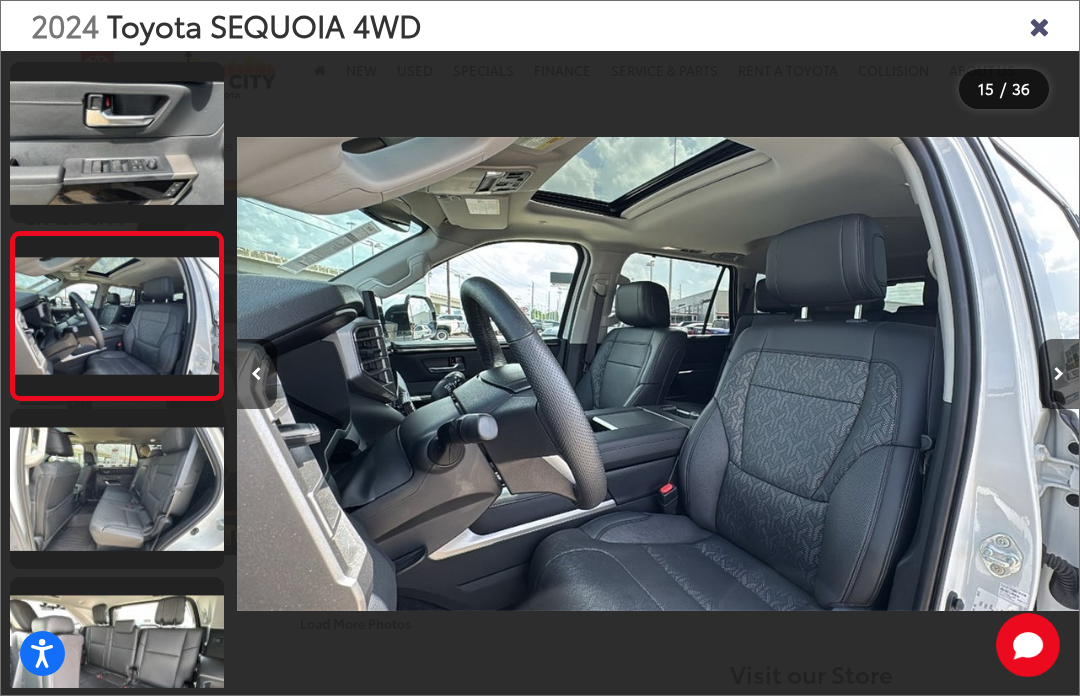 click at bounding box center [1059, 374] 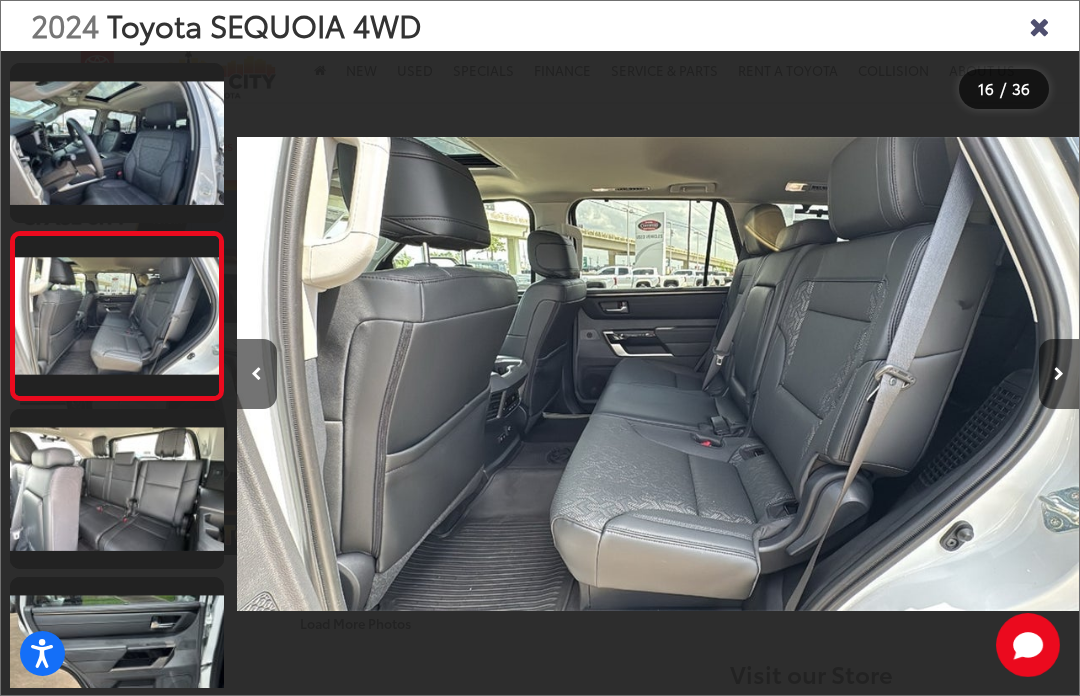 click at bounding box center (1059, 374) 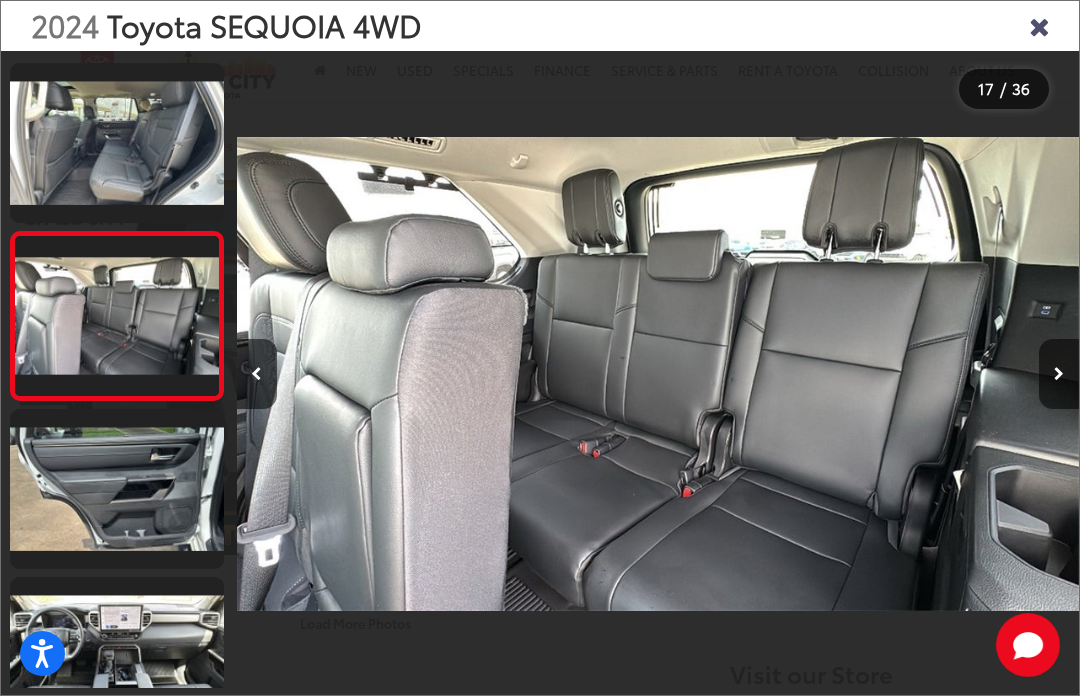 click at bounding box center [1059, 374] 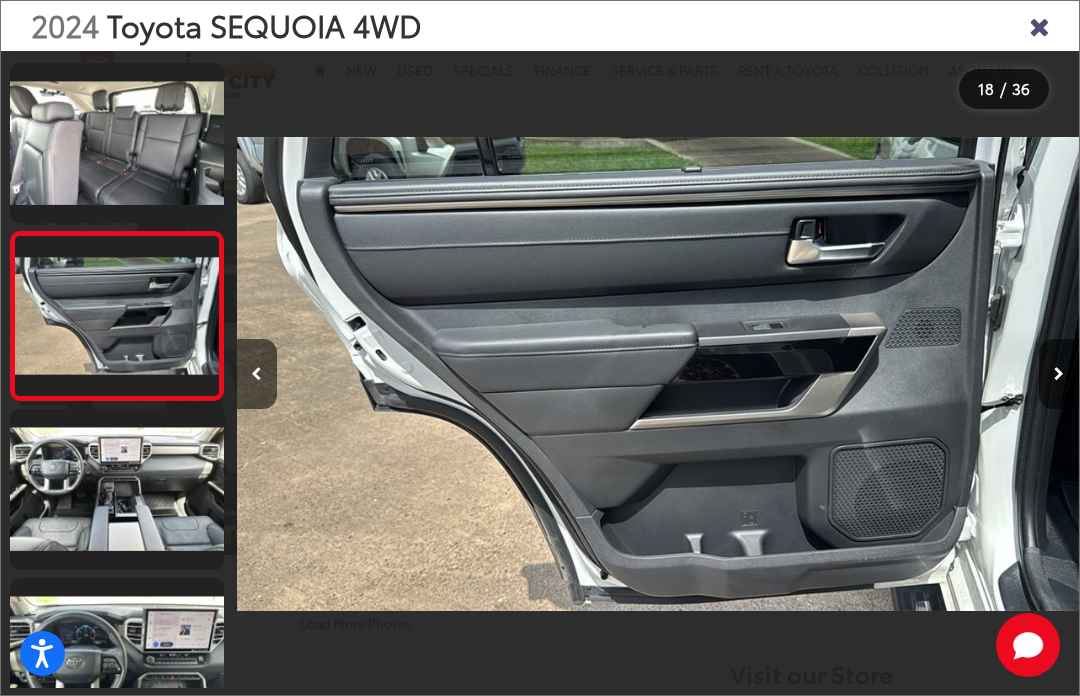 click at bounding box center (1059, 374) 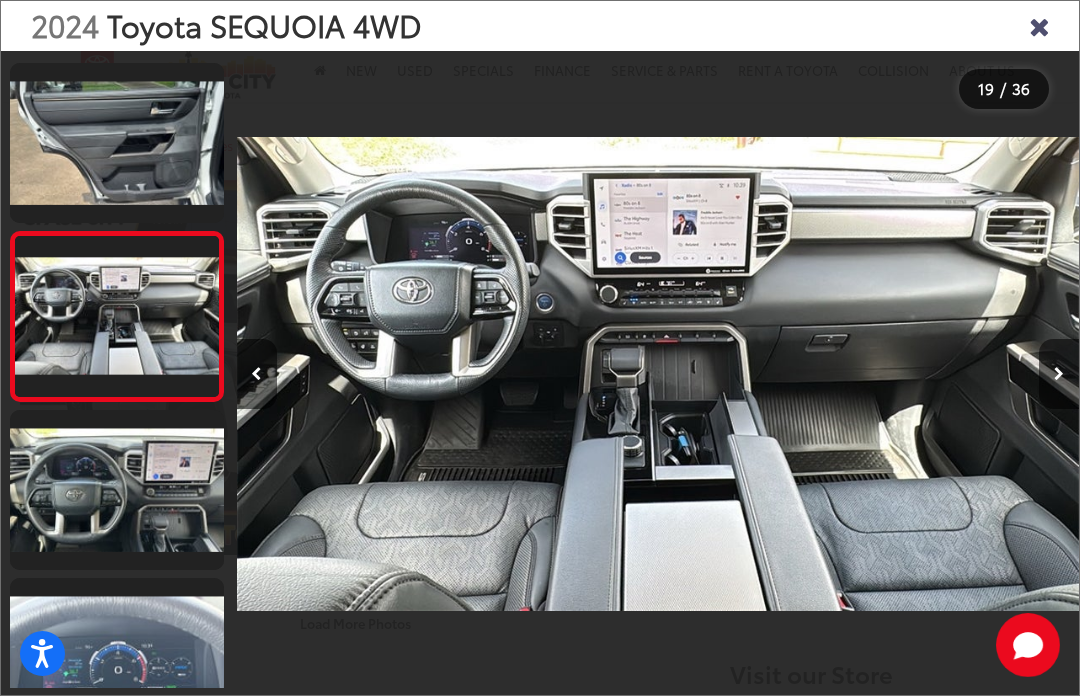 click at bounding box center [1059, 374] 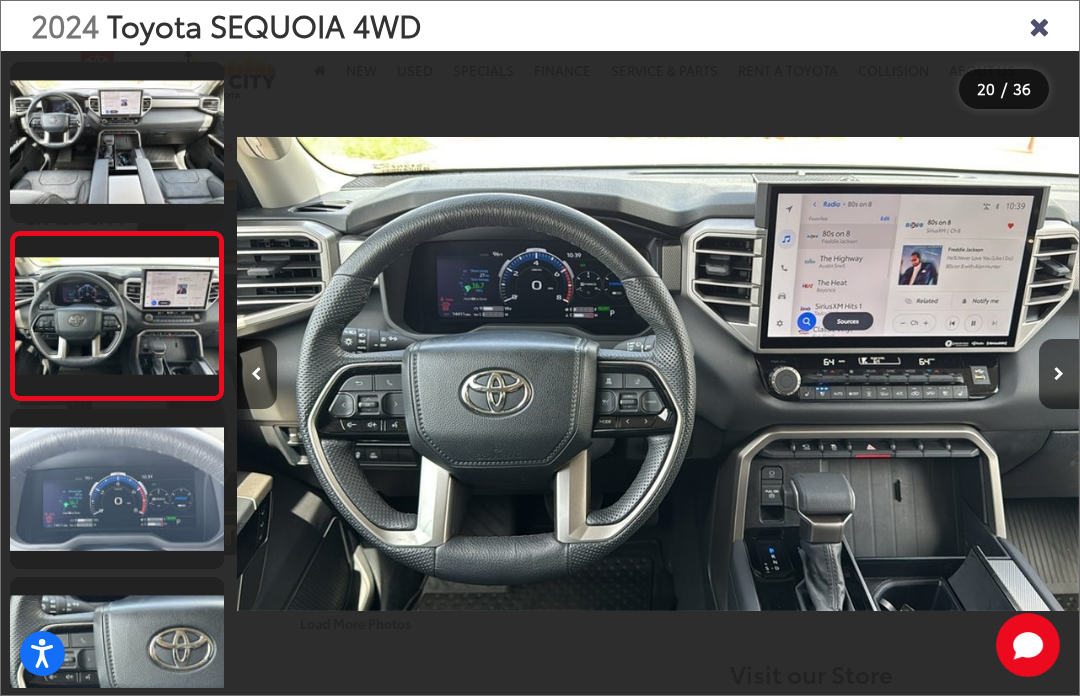 click at bounding box center [1059, 374] 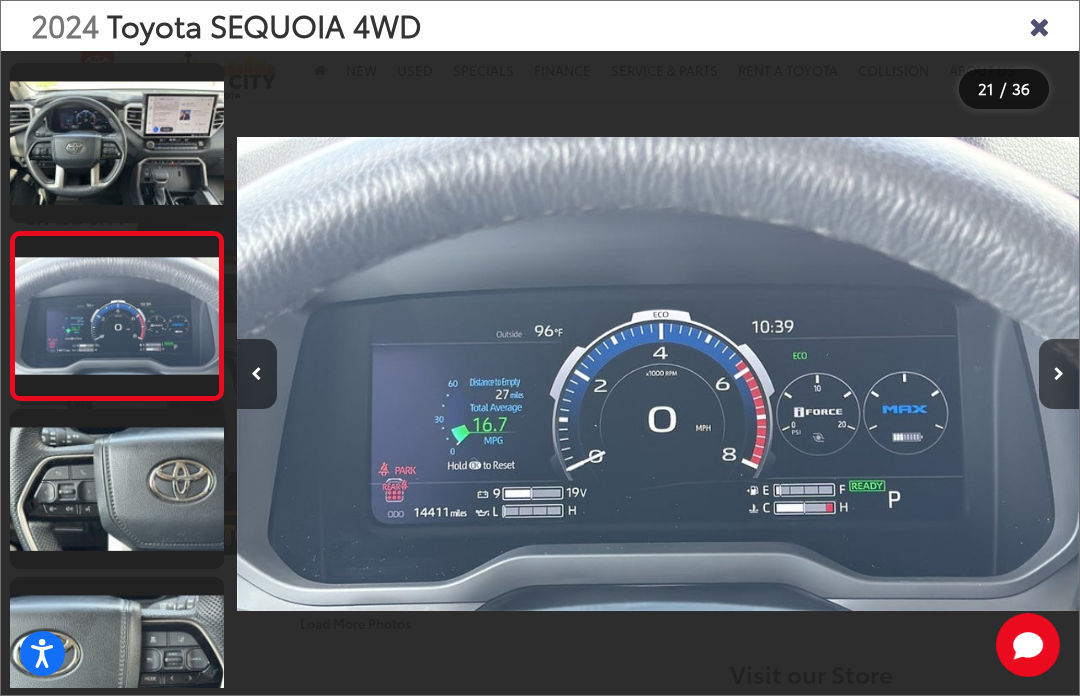 click at bounding box center [1059, 374] 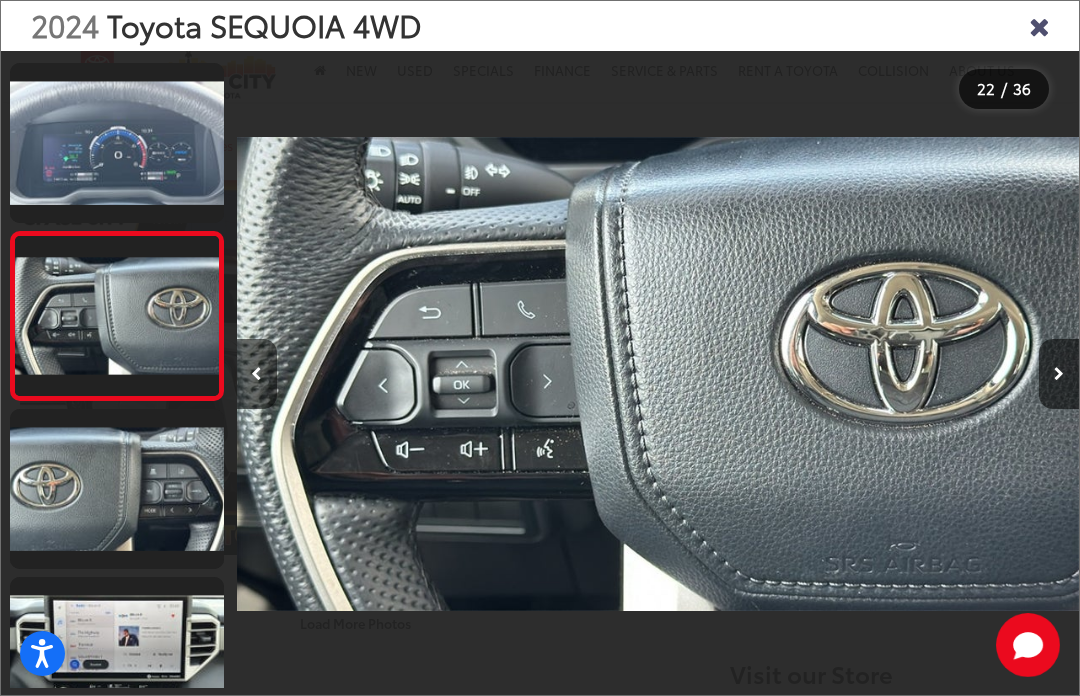 click at bounding box center [1059, 374] 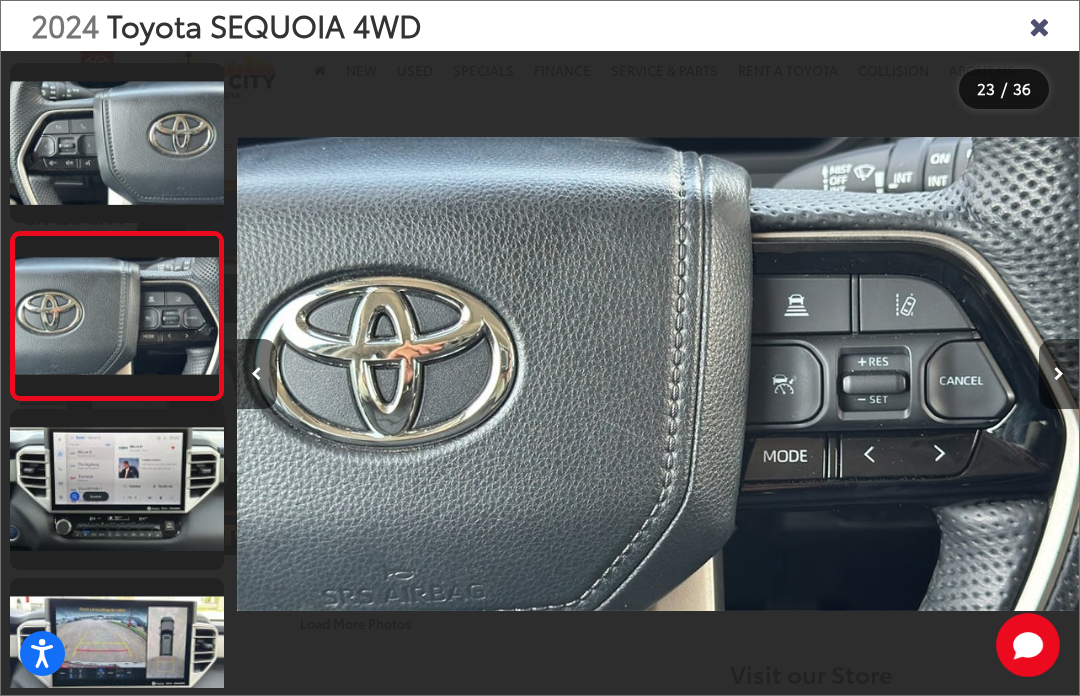 click at bounding box center (1039, 25) 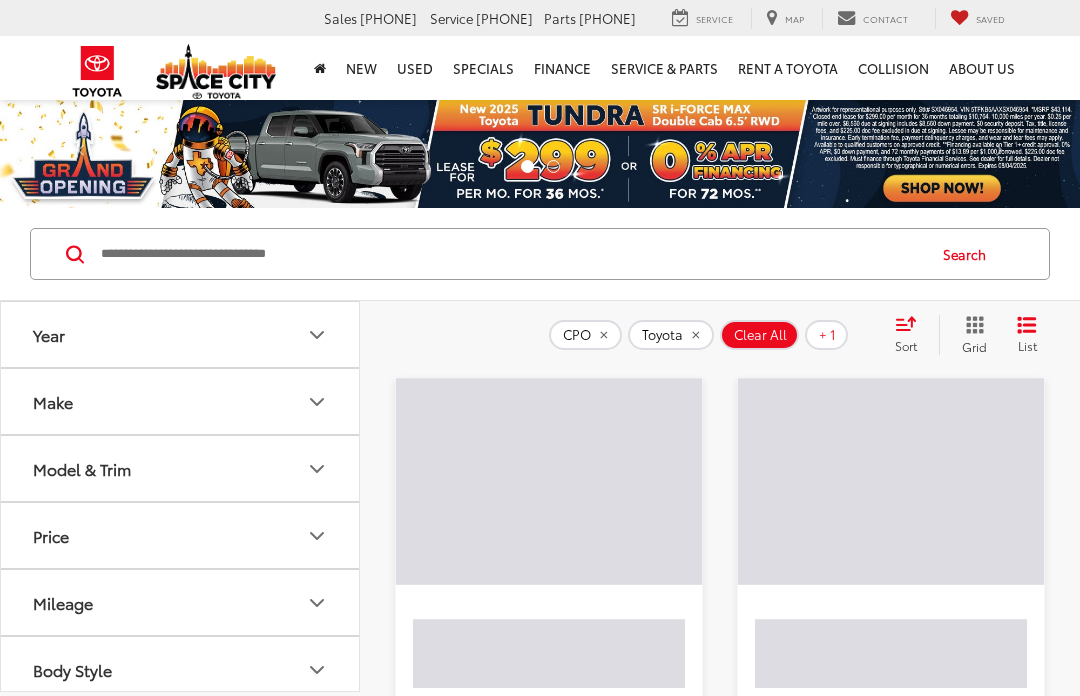 scroll, scrollTop: 1, scrollLeft: 0, axis: vertical 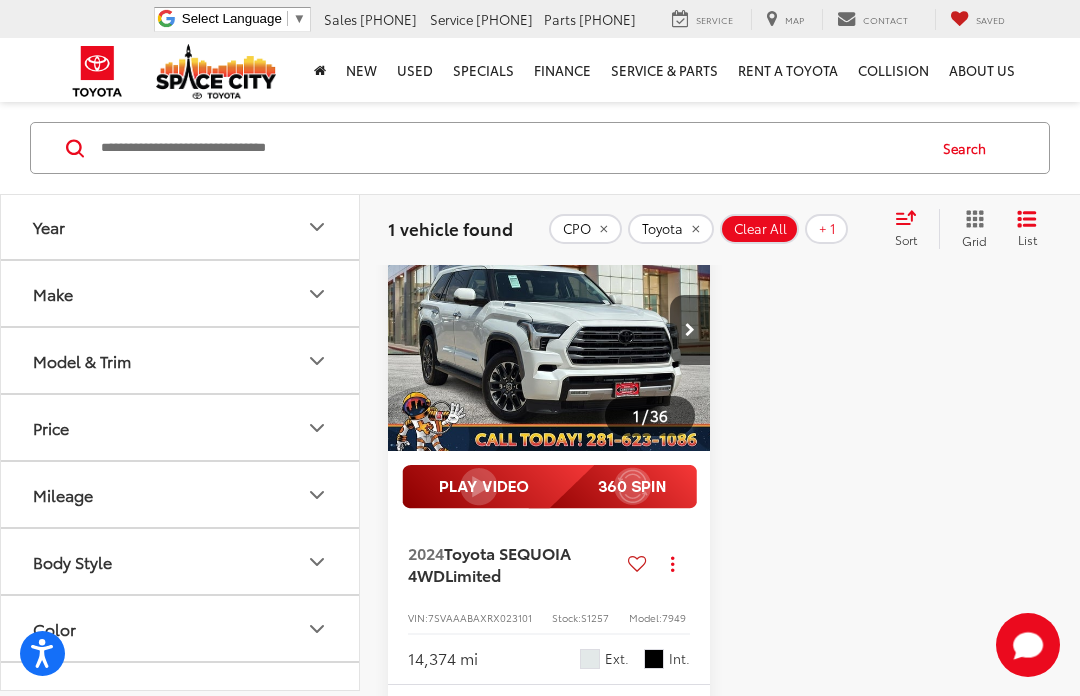 click at bounding box center (549, 331) 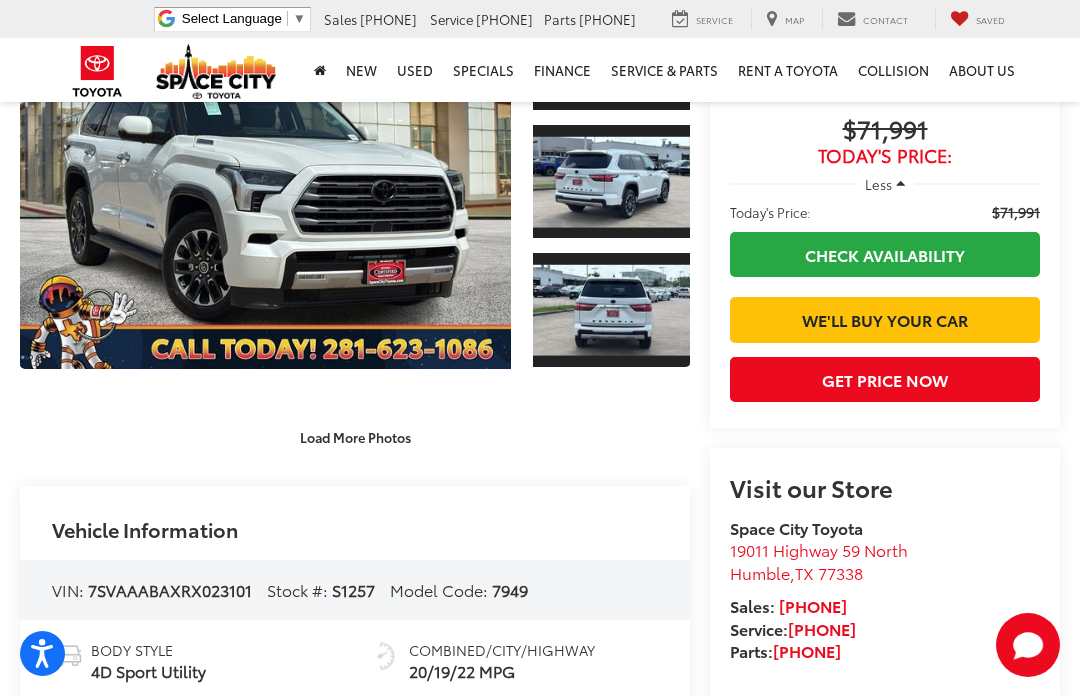 scroll, scrollTop: 385, scrollLeft: 0, axis: vertical 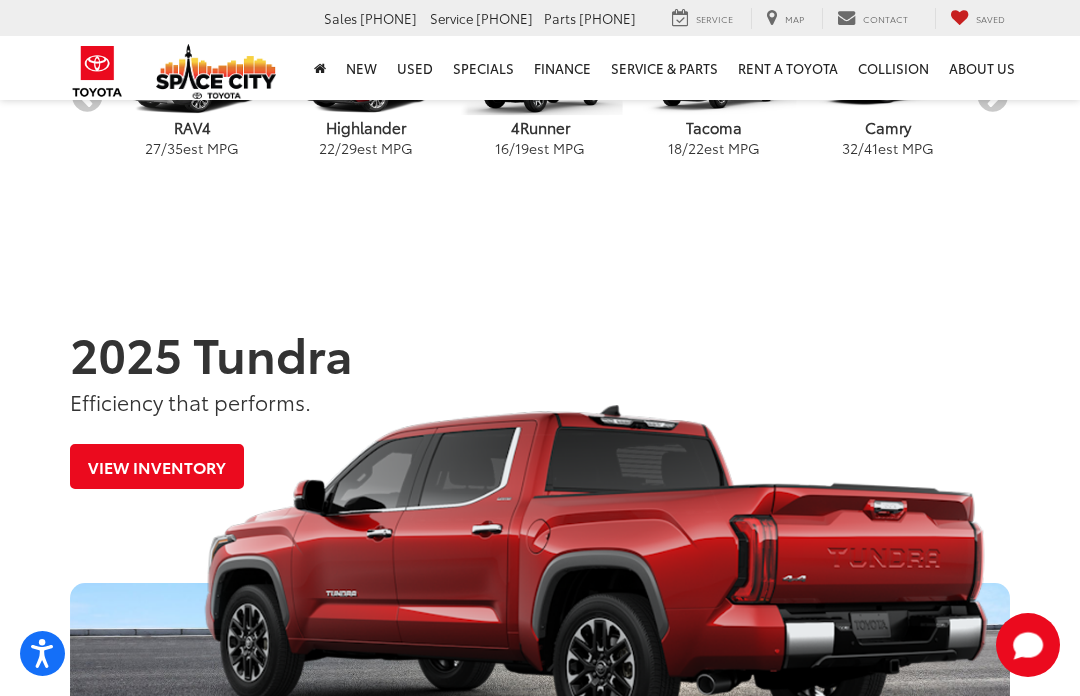 click on "View Inventory" at bounding box center (157, 466) 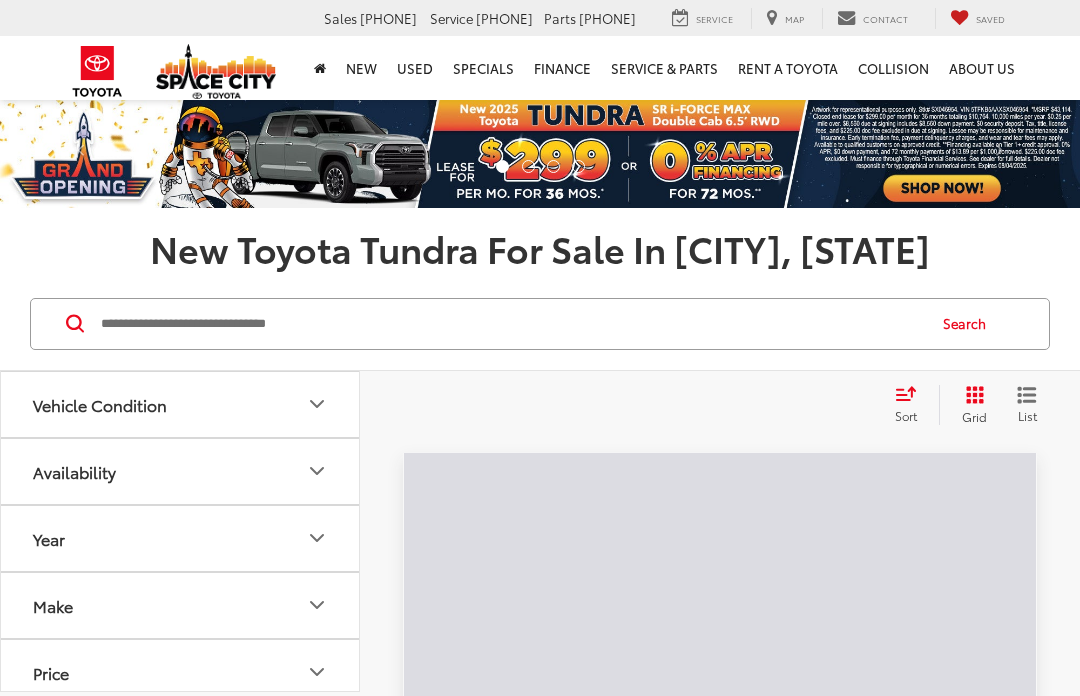 scroll, scrollTop: 0, scrollLeft: 0, axis: both 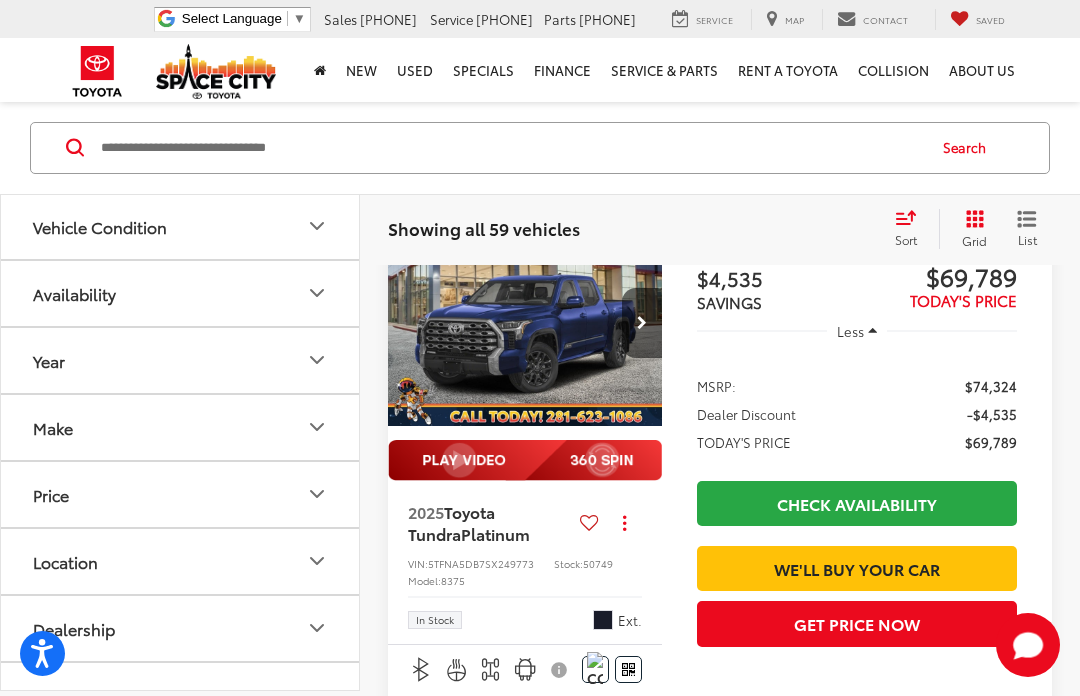 click at bounding box center [525, 324] 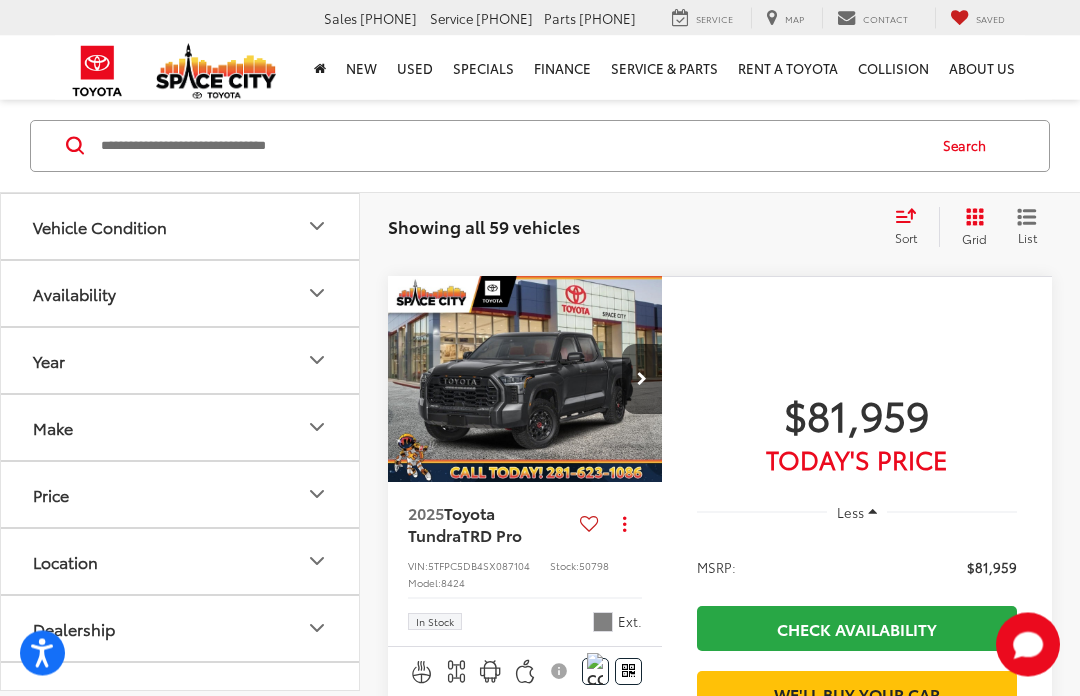 scroll, scrollTop: 763, scrollLeft: 0, axis: vertical 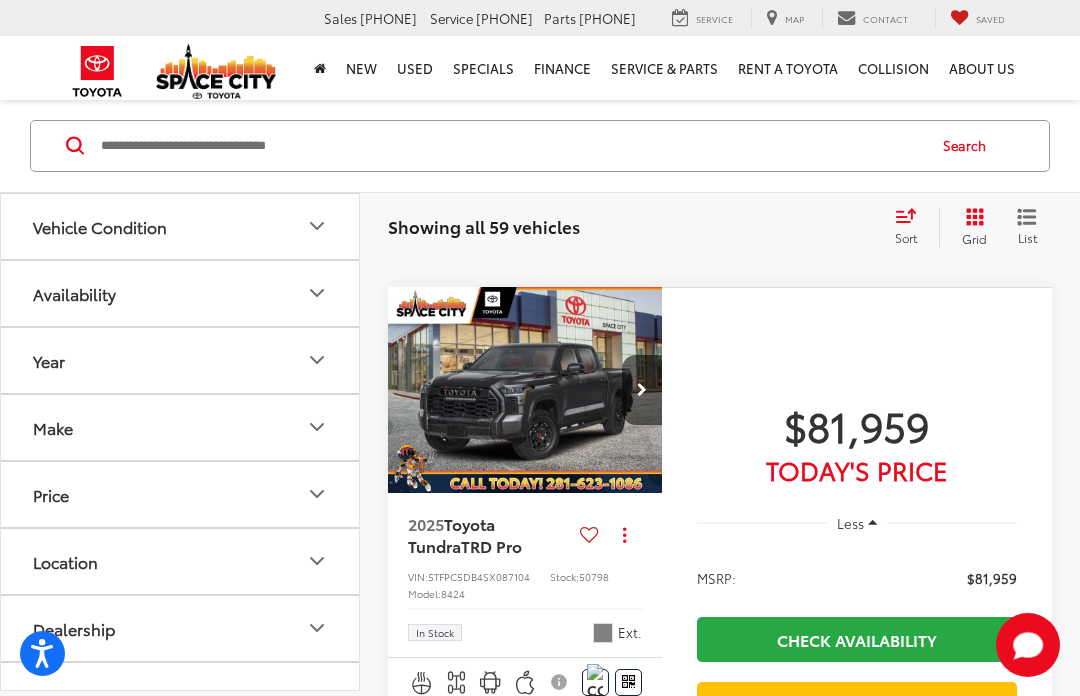 click at bounding box center (525, 391) 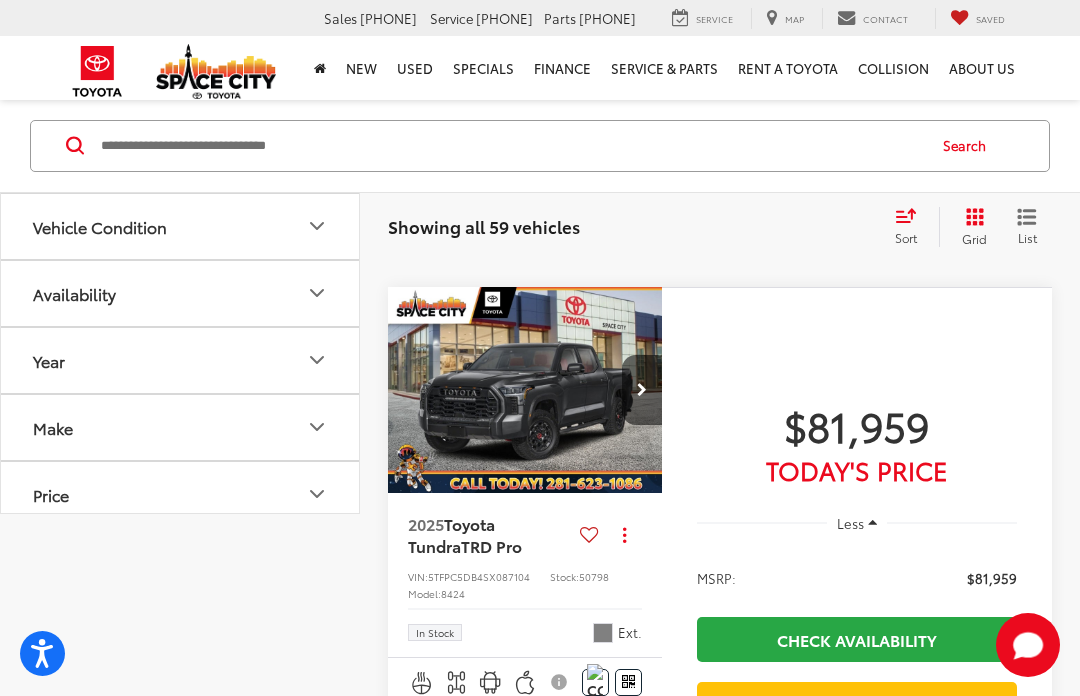 scroll, scrollTop: 833, scrollLeft: 0, axis: vertical 